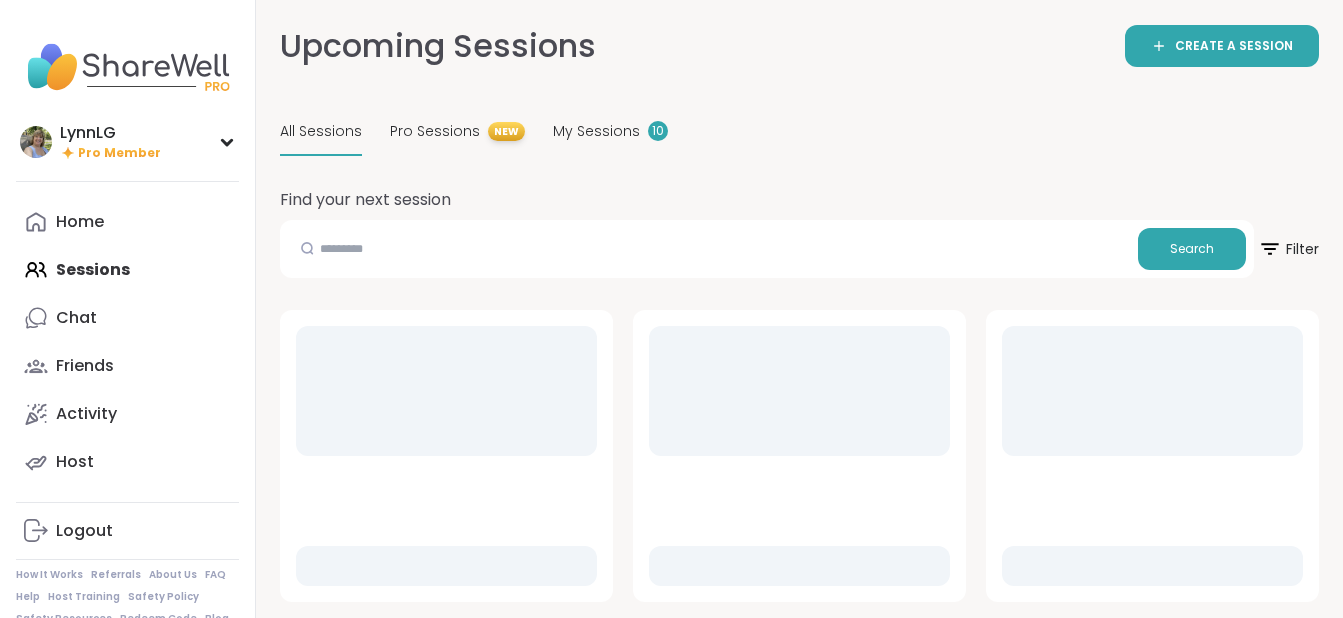 scroll, scrollTop: 0, scrollLeft: 0, axis: both 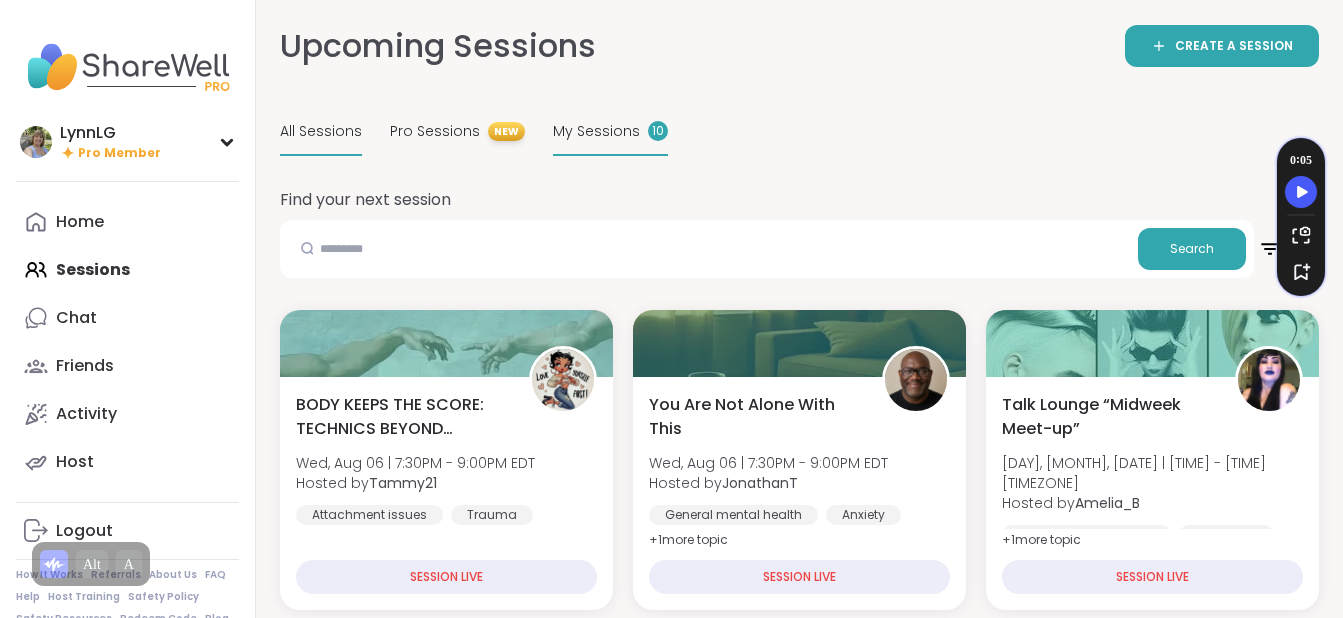 click on "My Sessions" at bounding box center (596, 131) 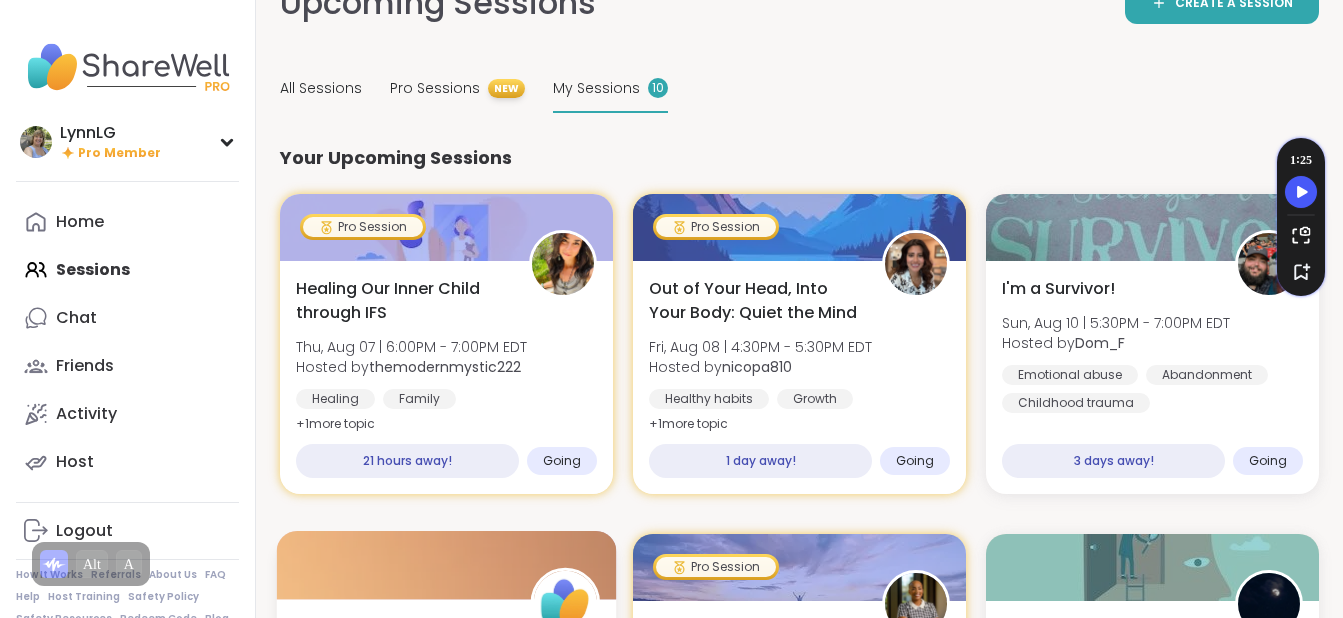 scroll, scrollTop: 0, scrollLeft: 0, axis: both 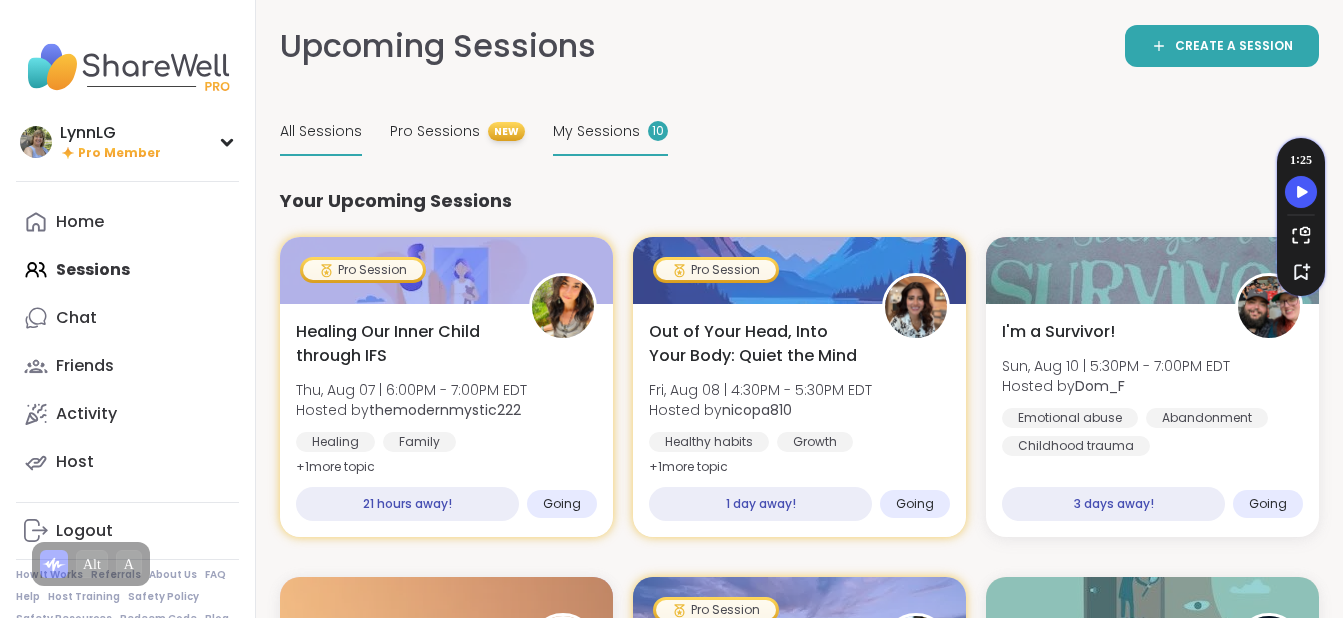 click on "All Sessions" at bounding box center (321, 131) 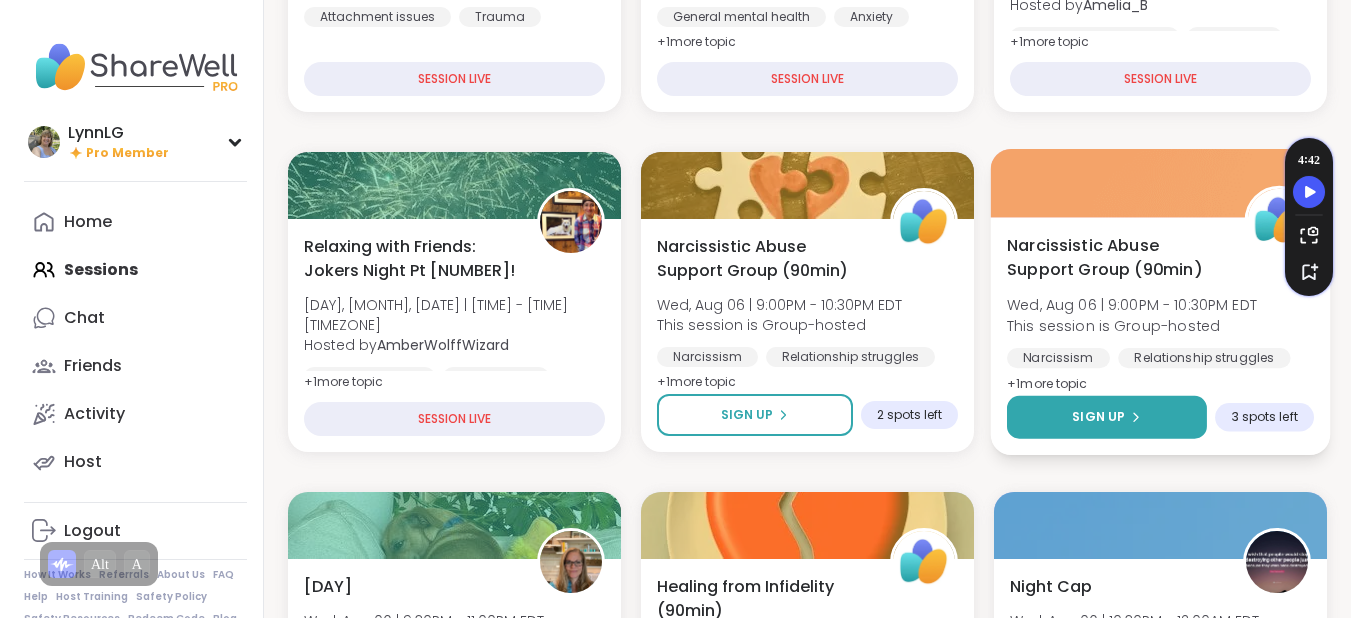 scroll, scrollTop: 499, scrollLeft: 0, axis: vertical 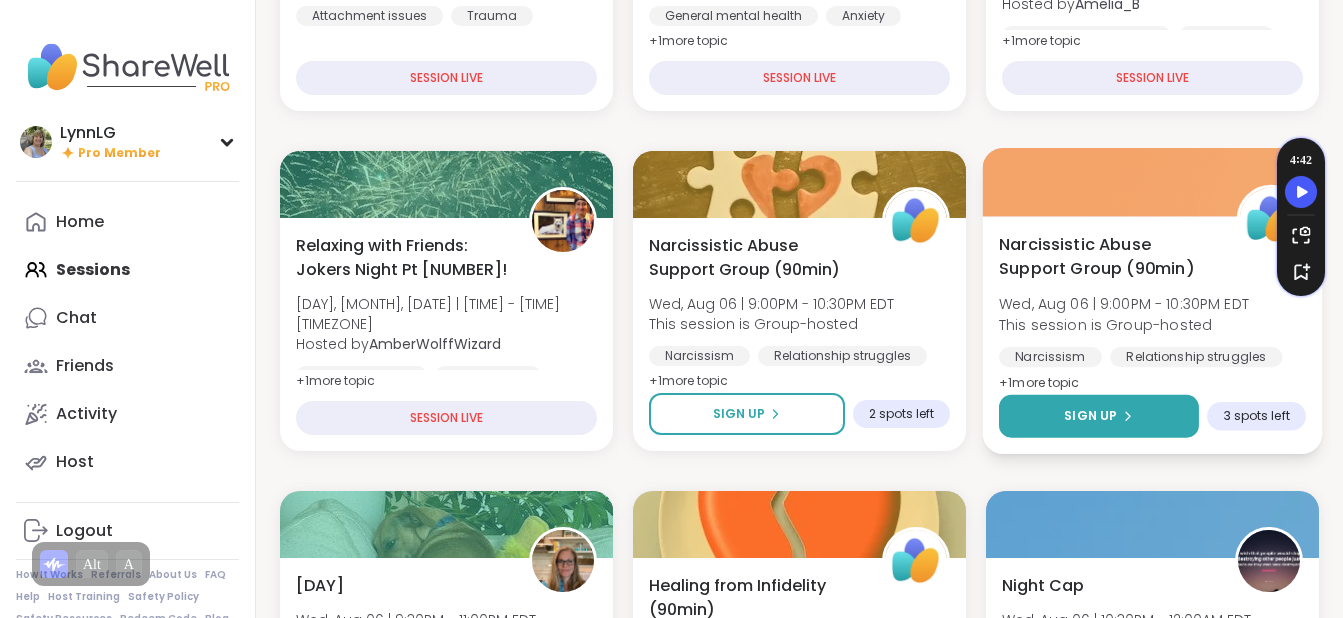 click 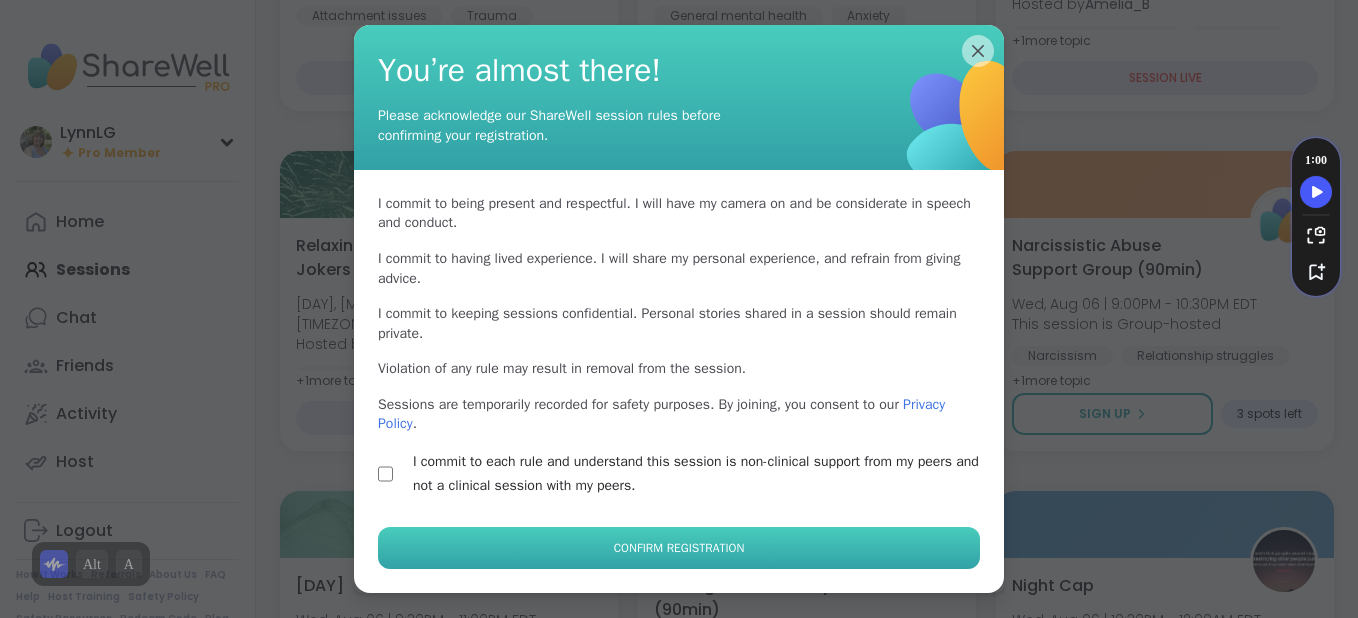 click on "Confirm Registration" at bounding box center (679, 548) 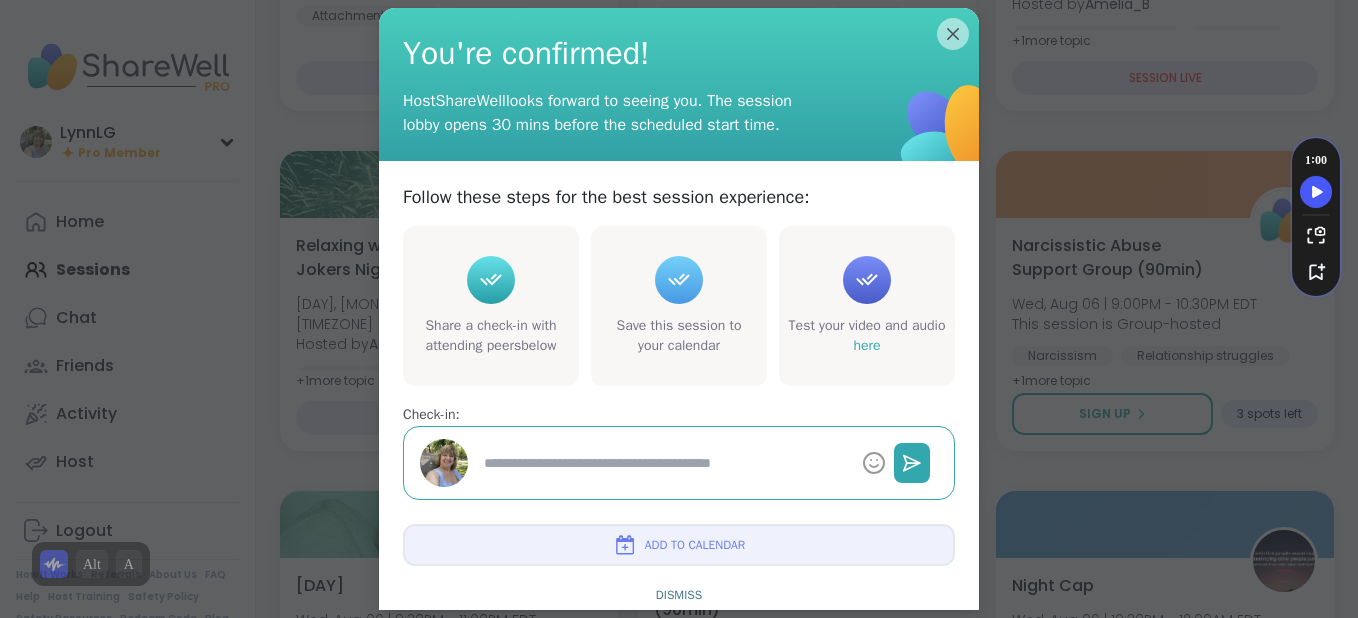 type on "*" 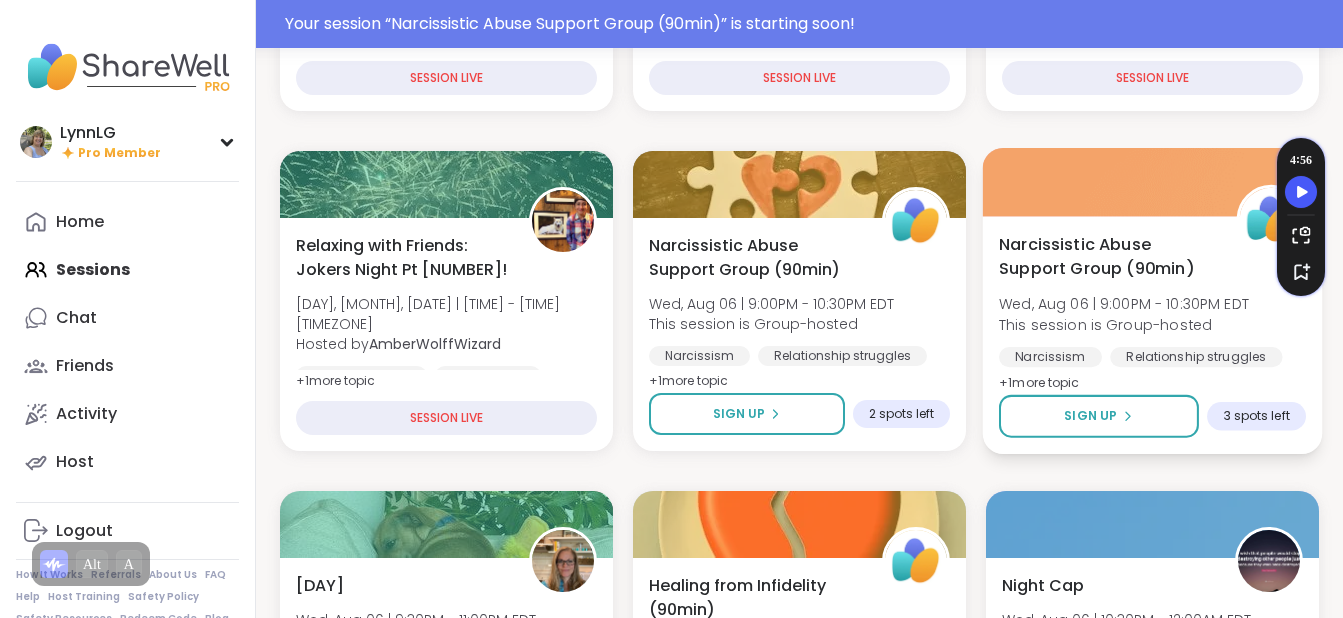 click at bounding box center [1153, 182] 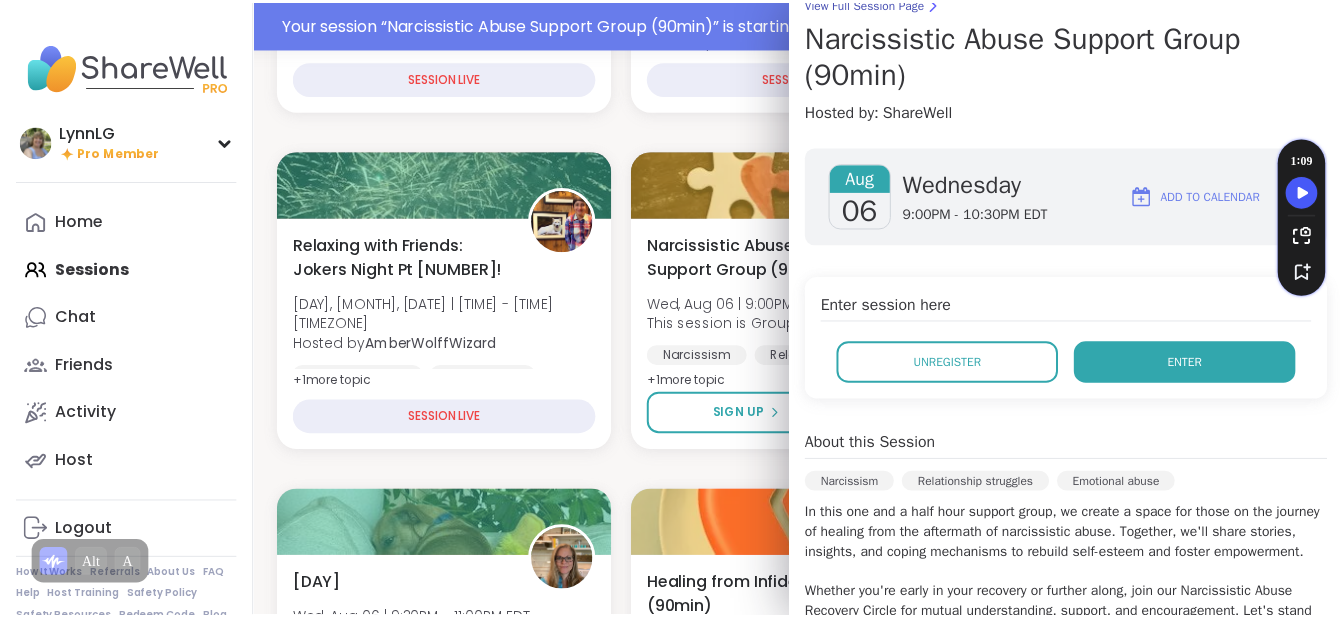 scroll, scrollTop: 183, scrollLeft: 0, axis: vertical 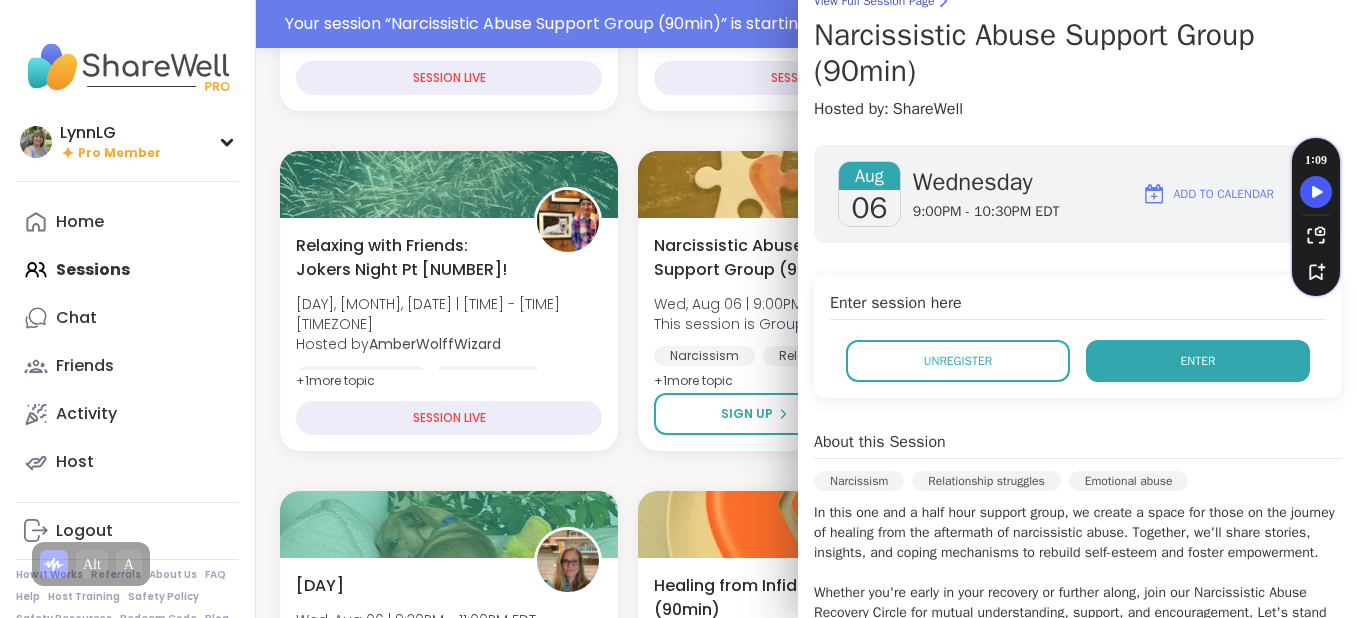 click on "Enter" at bounding box center (1198, 361) 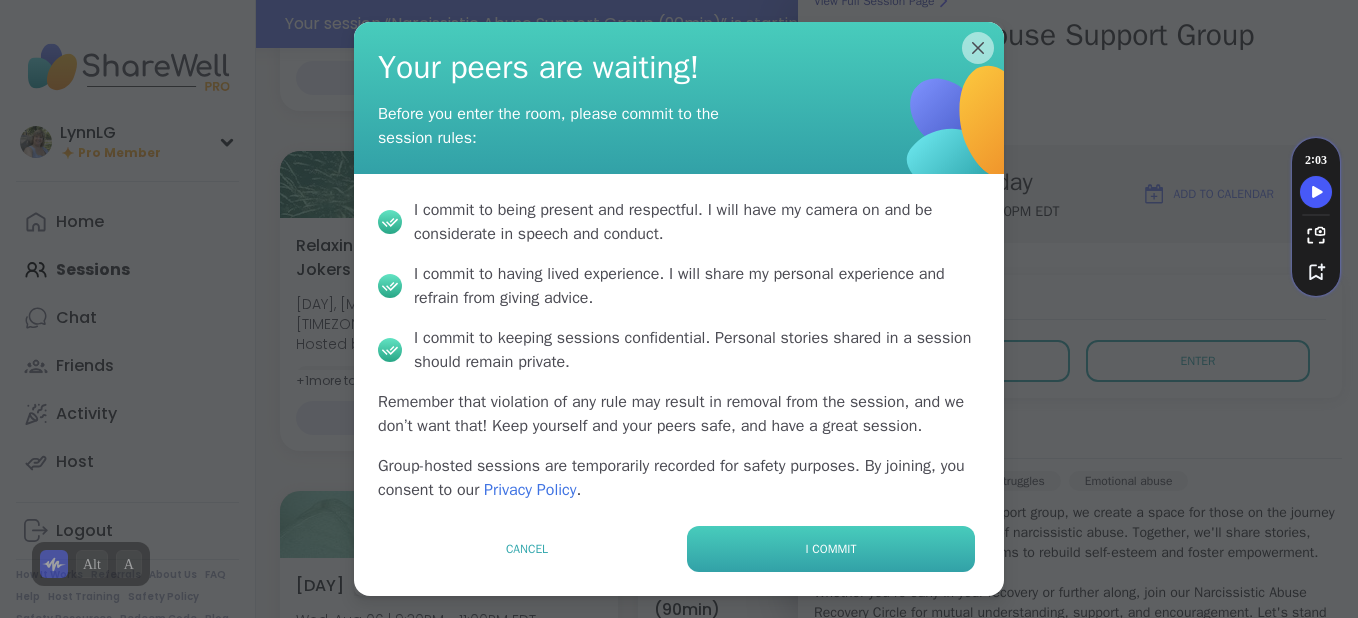 click on "I commit" at bounding box center [831, 549] 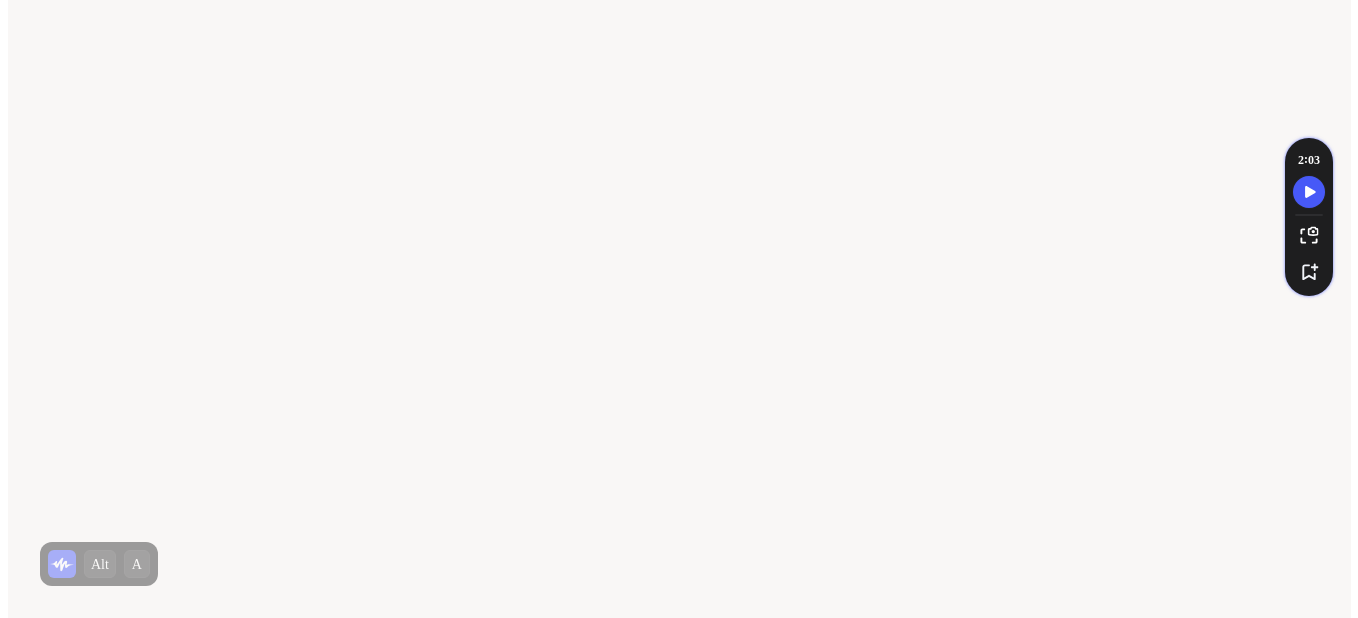 scroll, scrollTop: 0, scrollLeft: 0, axis: both 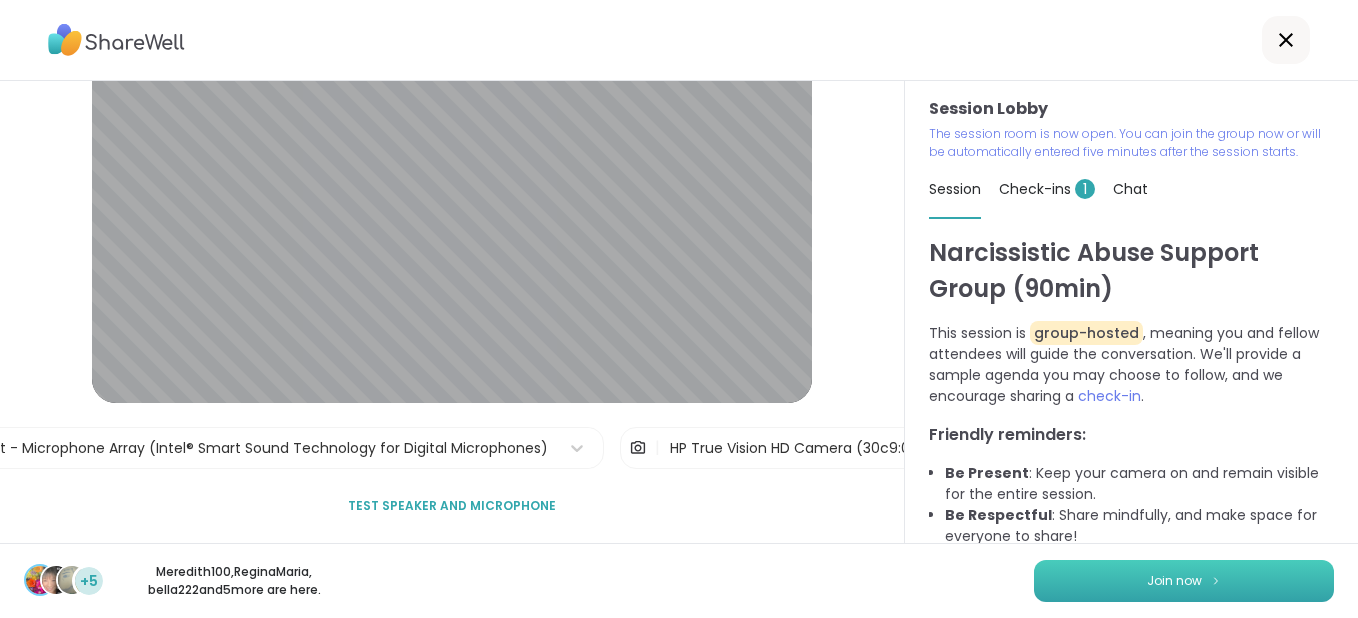 click on "Join now" at bounding box center (1184, 581) 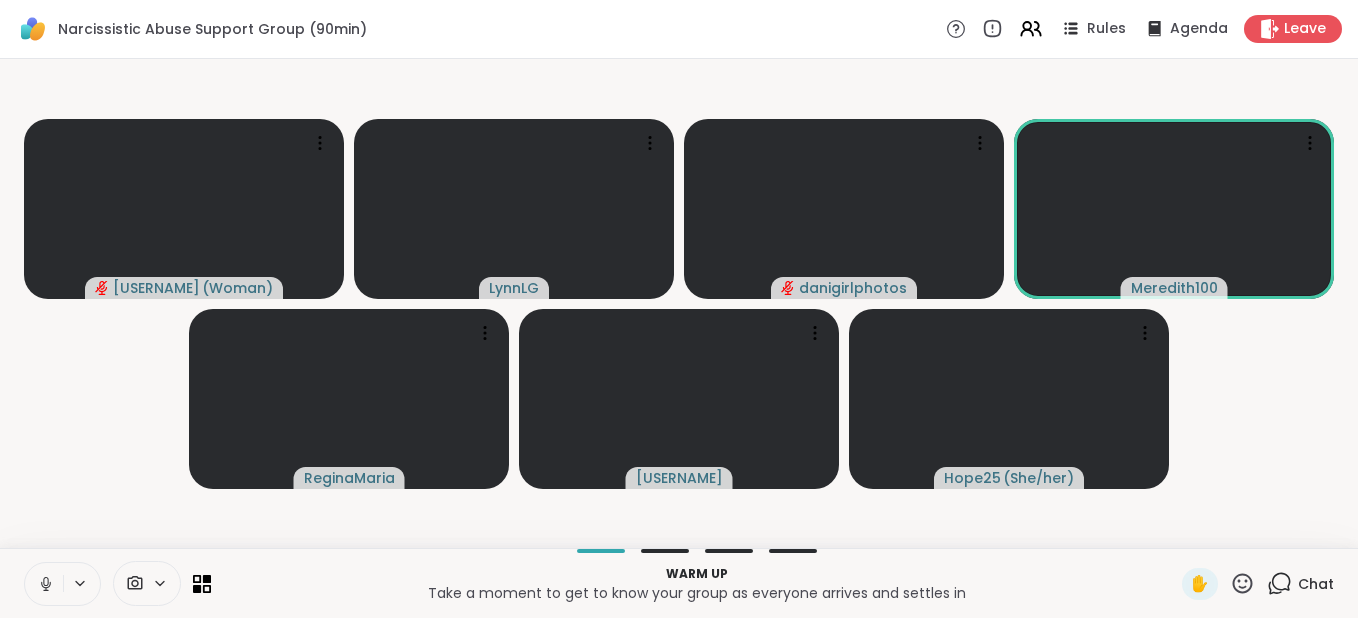 click at bounding box center (44, 584) 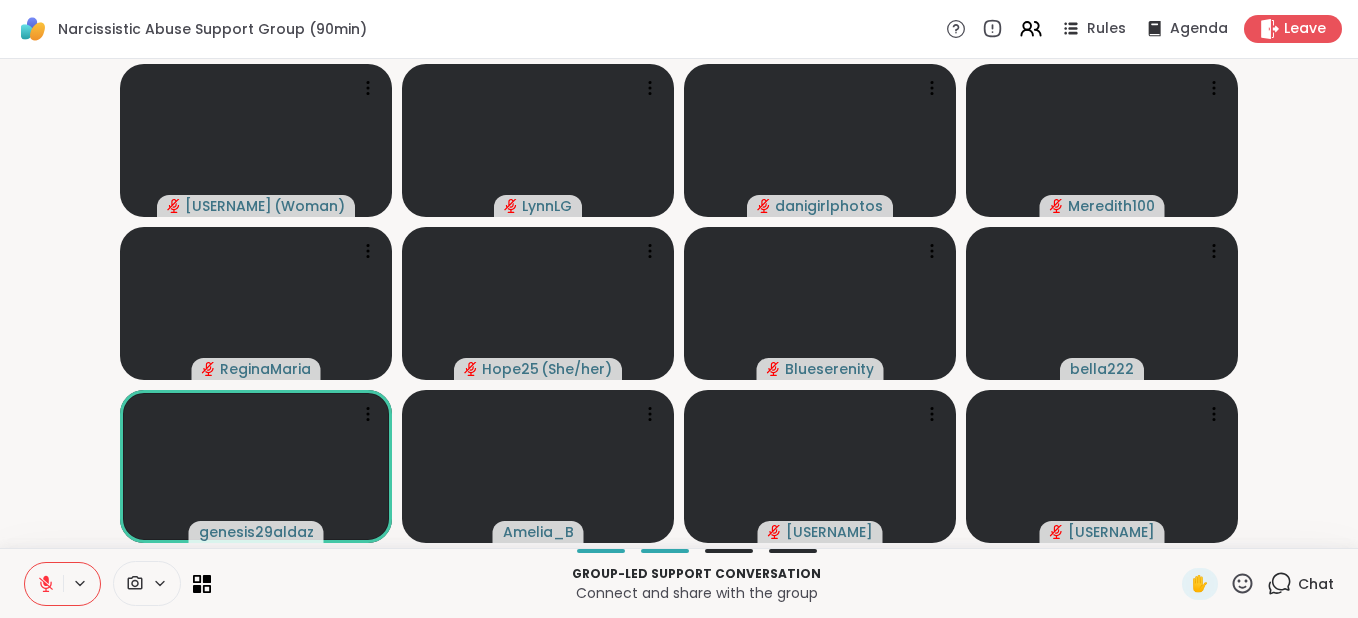 click 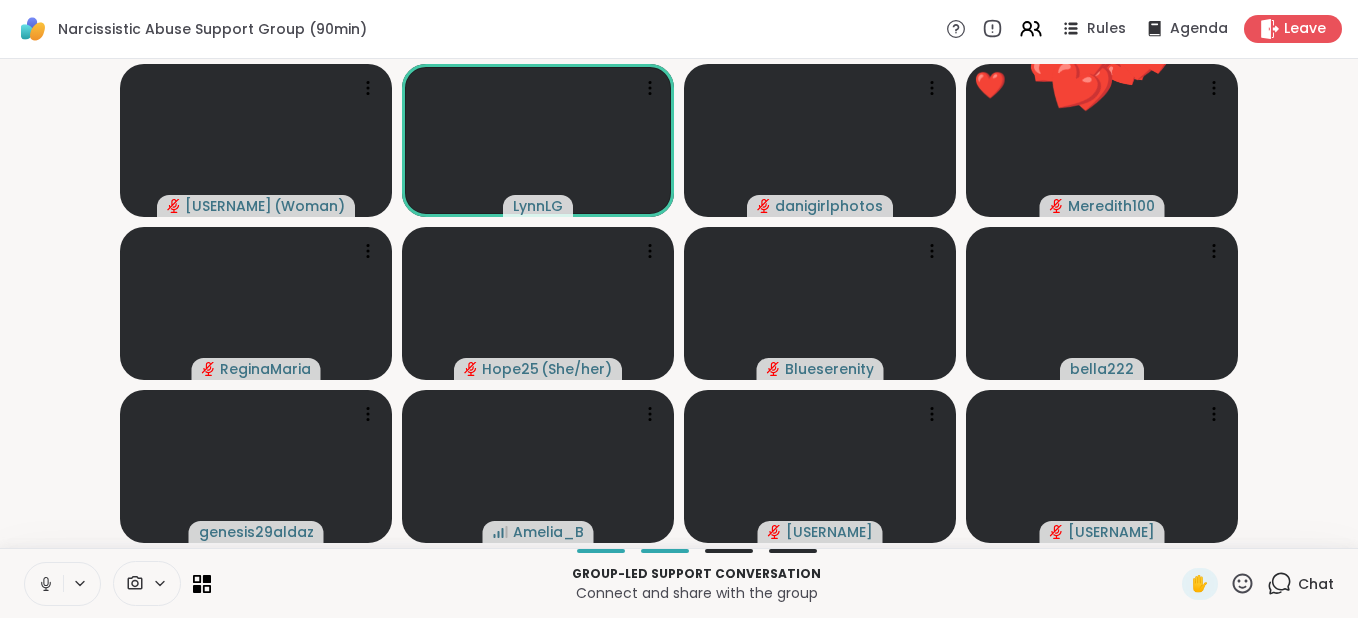 click at bounding box center [44, 584] 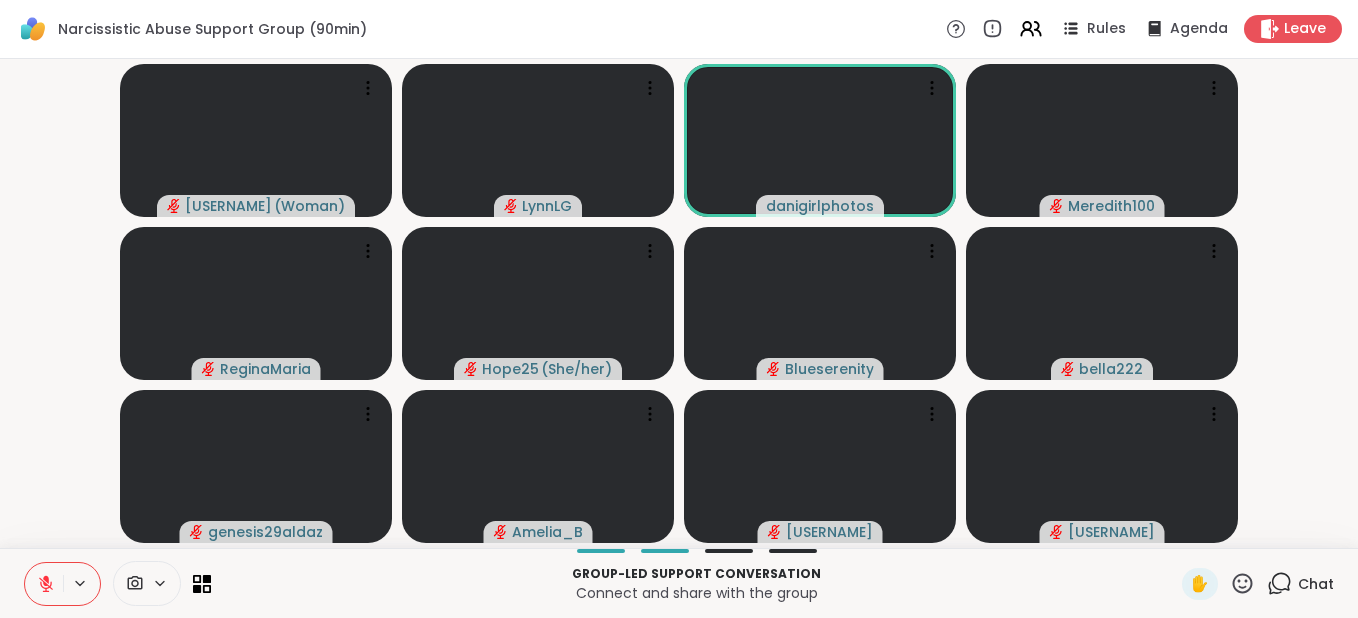 click on "Chat" at bounding box center [1316, 584] 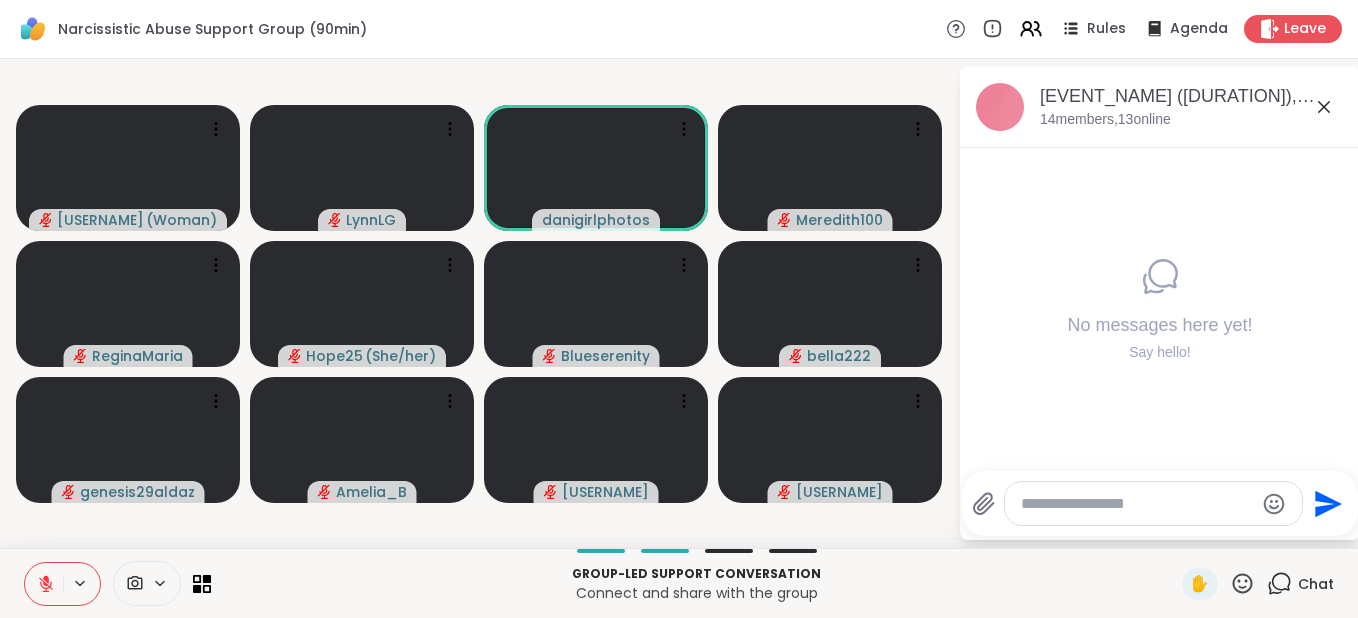 click on "mcintyrelila ( Woman  ) LynnLG danigirlphotos Meredith100 ReginaMaria Hope25 ( She/her ) Blueserenity bella222 genesis29aldaz Amelia_B vsg53 grachu Narcissistic Abuse Support Group (90min), Aug 06 14  members,  13  online No messages here yet! Say hello! Send" at bounding box center (679, 303) 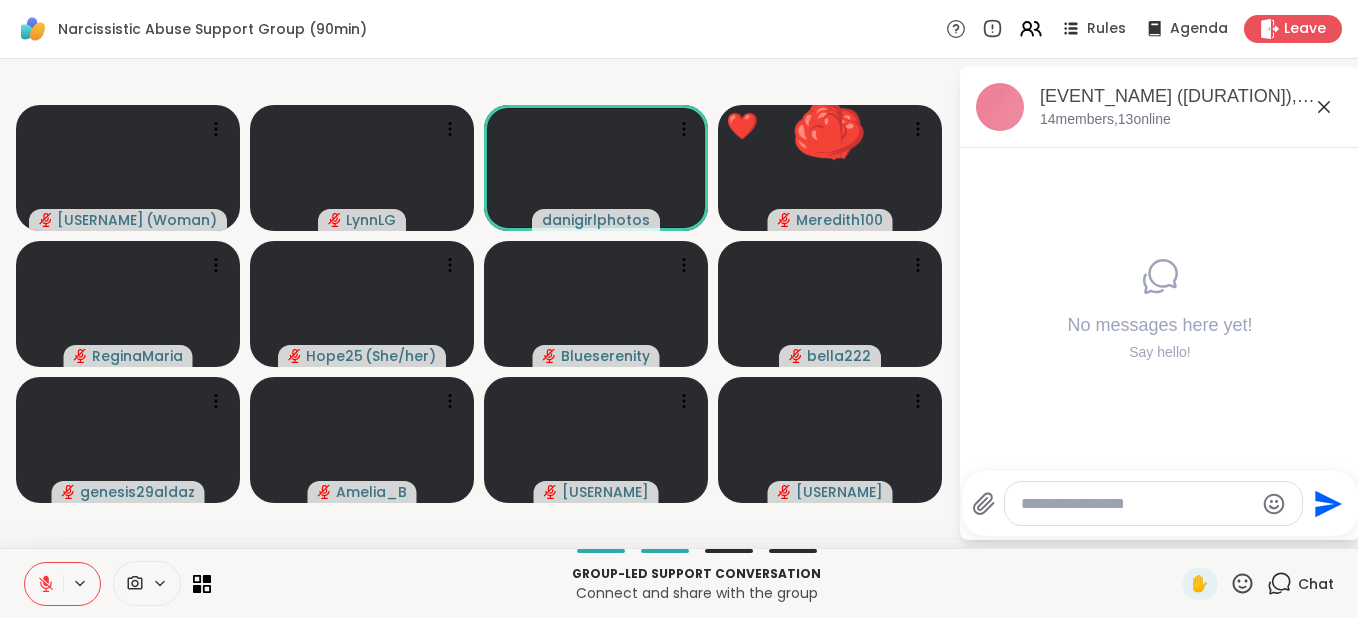 click on "mcintyrelila ( Woman  ) LynnLG danigirlphotos ❤️ Meredith100 ❤️ ❤️ ❤️ ❤️ ❤️ ❤️ ❤️ ❤️ ❤️ ❤️ ❤️ ❤️ ❤️ ❤️ ❤️ ❤️ ❤️ ❤️ ❤️ ❤️ ❤️ ❤️ ❤️ ❤️ ❤️ ❤️ ❤️ ❤️ ❤️ ReginaMaria Hope25 ( She/her ) Blueserenity bella222 genesis29aldaz Amelia_B vsg53 grachu Narcissistic Abuse Support Group (90min), Aug 06 14  members,  13  online No messages here yet! Say hello! Send" at bounding box center (679, 303) 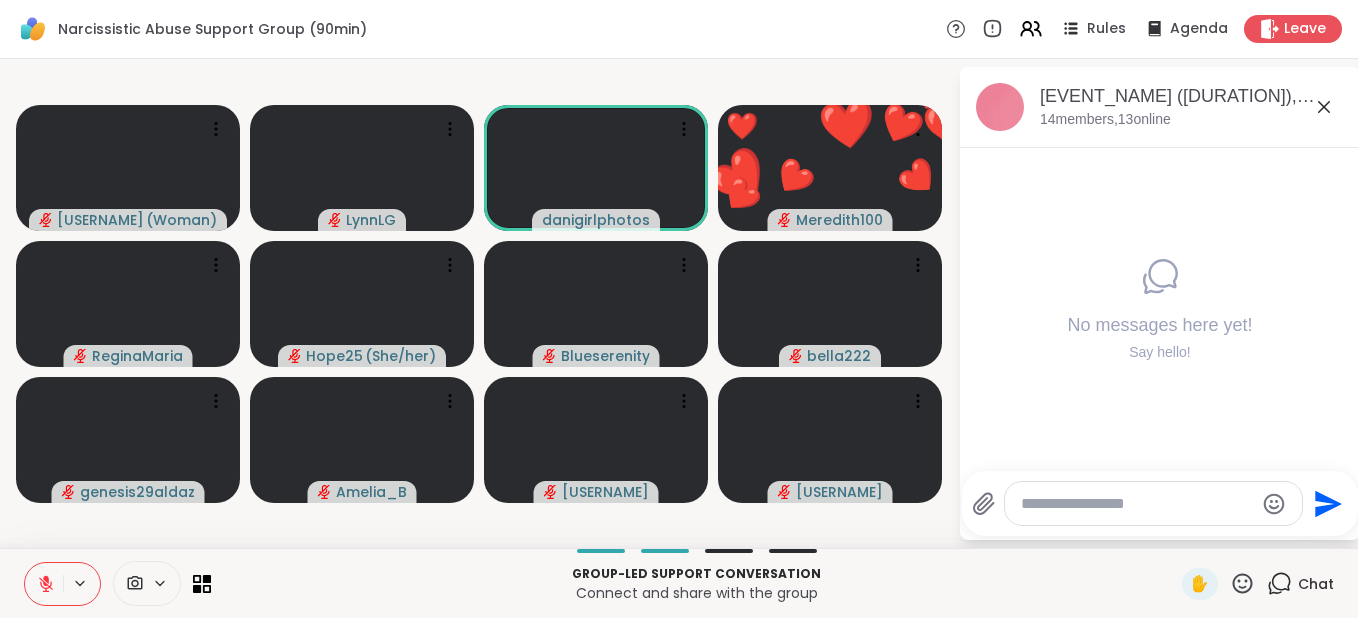click at bounding box center (601, 551) 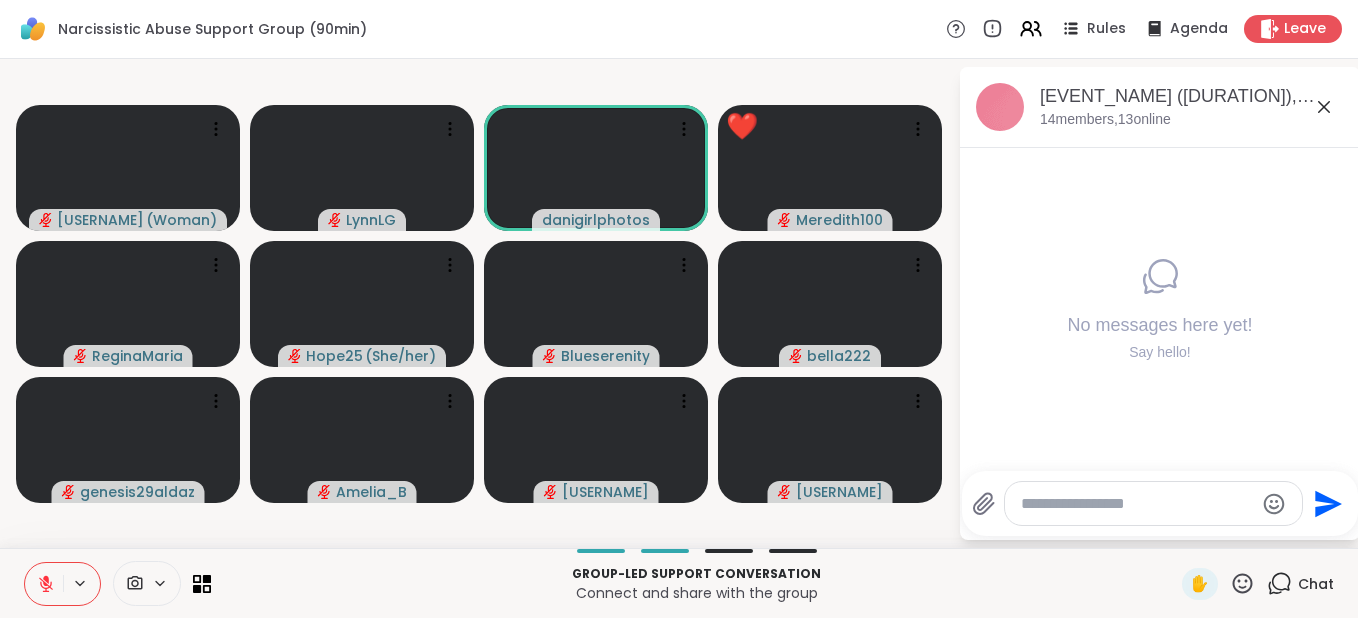 click 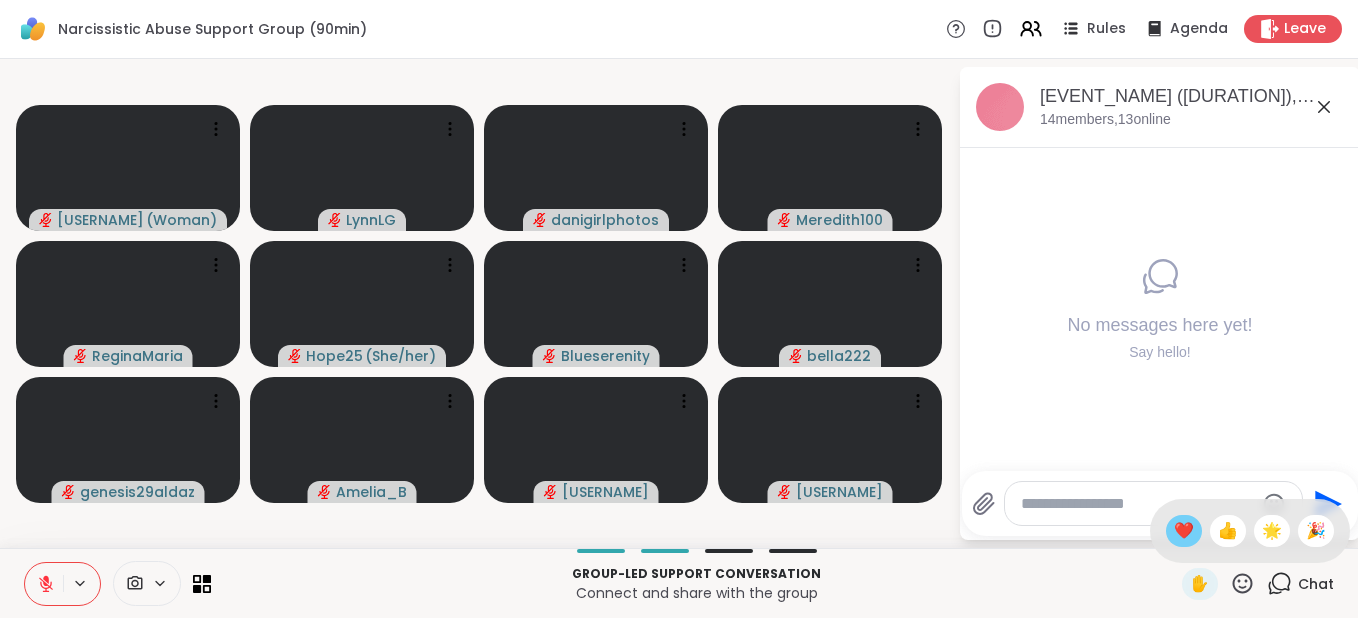 click on "❤️" at bounding box center [1184, 531] 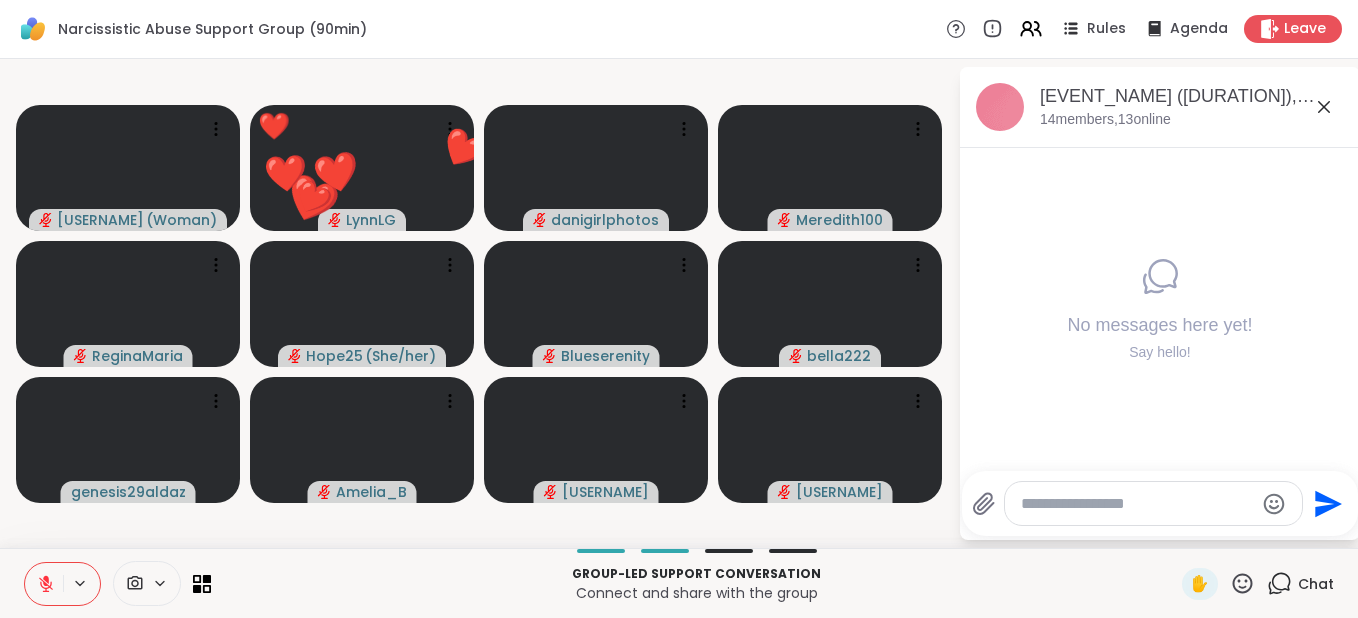 click on "Send" at bounding box center [1160, 503] 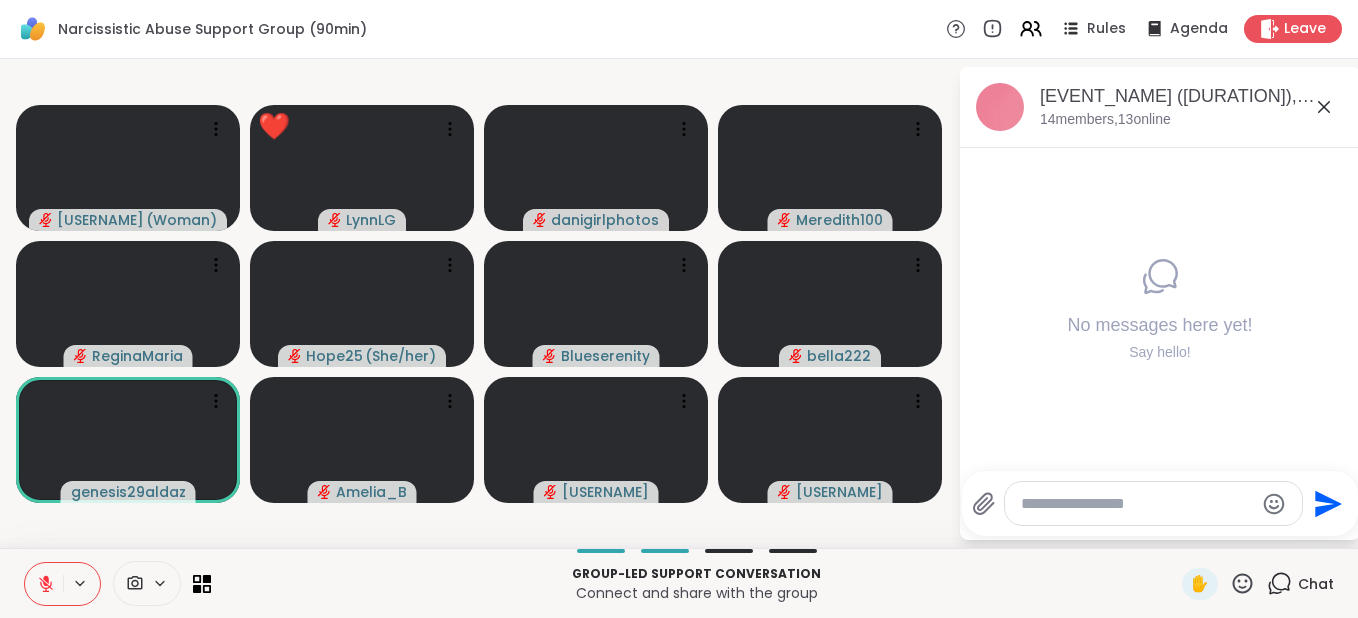 click on "Send" at bounding box center [1160, 503] 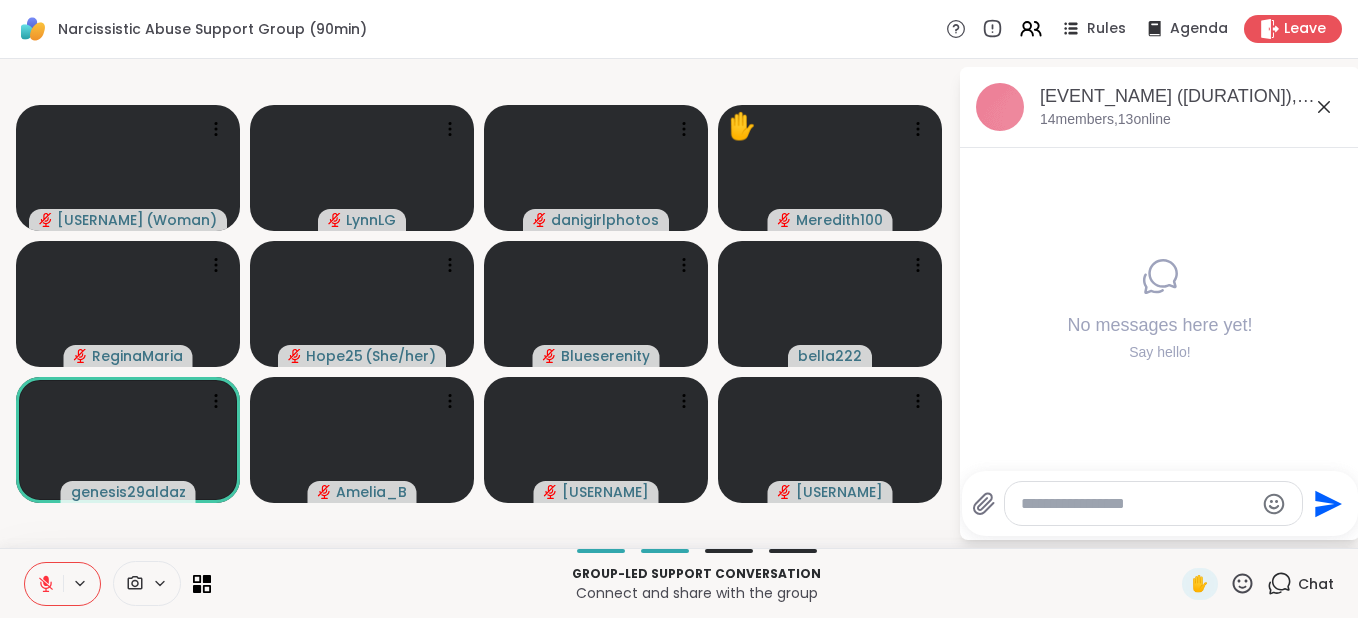 click at bounding box center (44, 584) 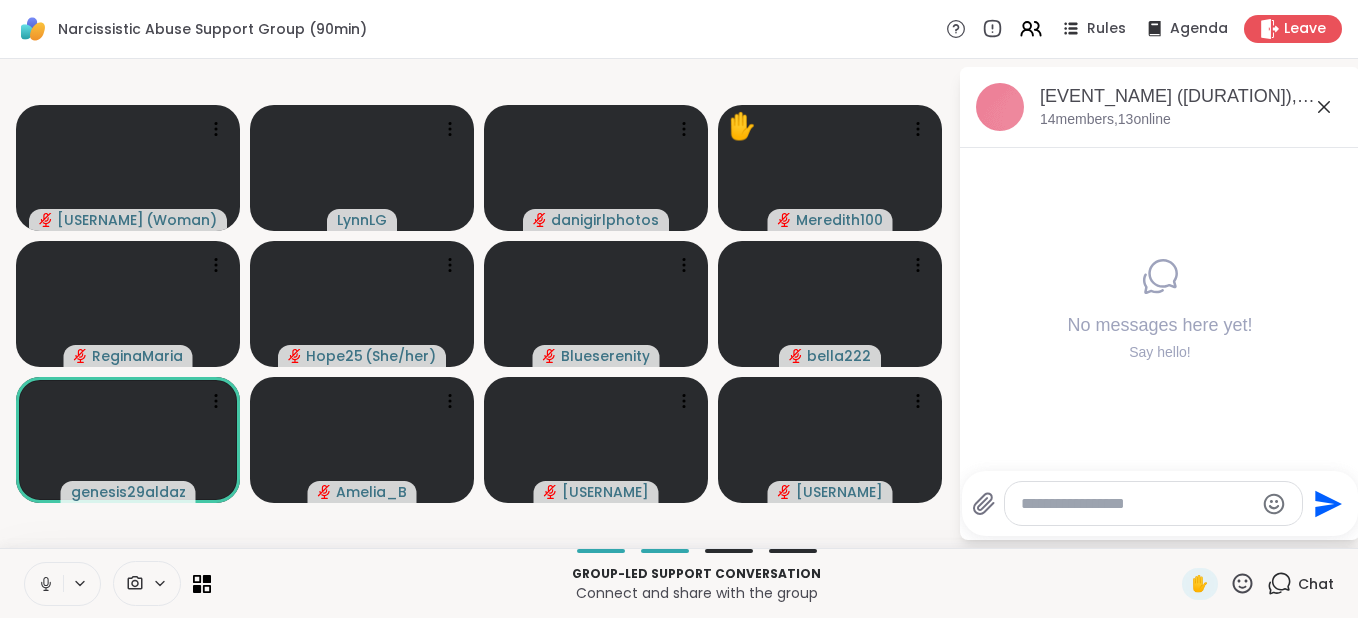 click 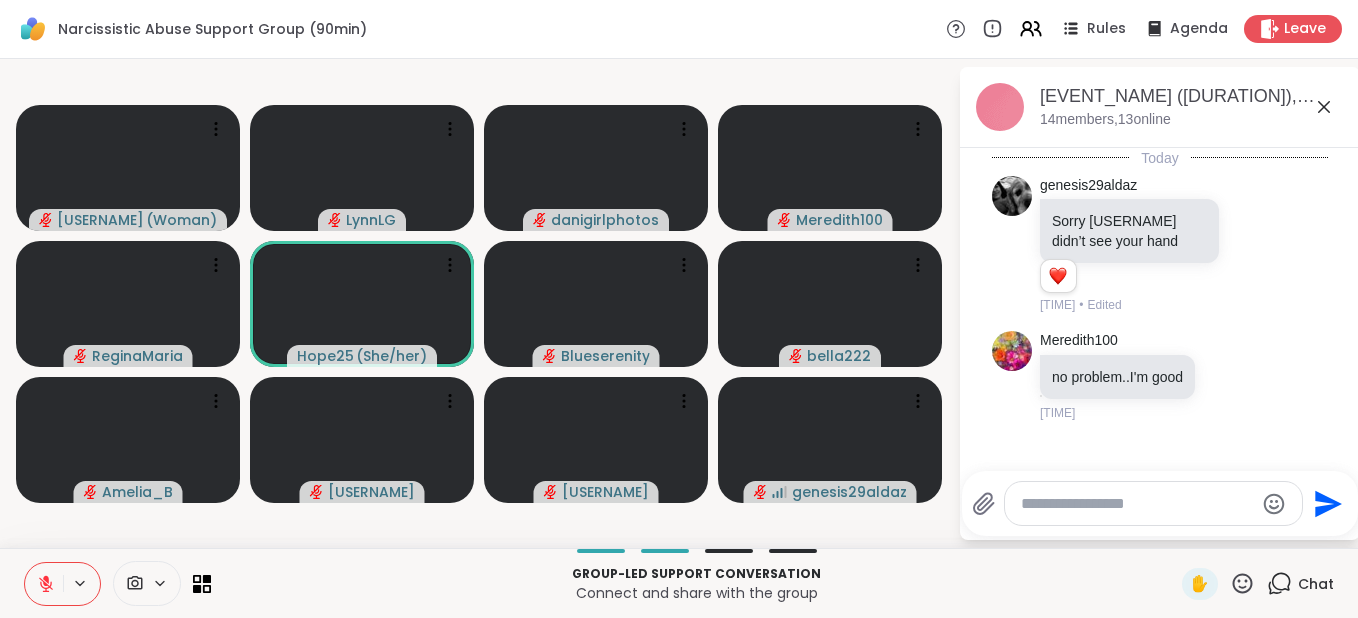 click at bounding box center (1137, 504) 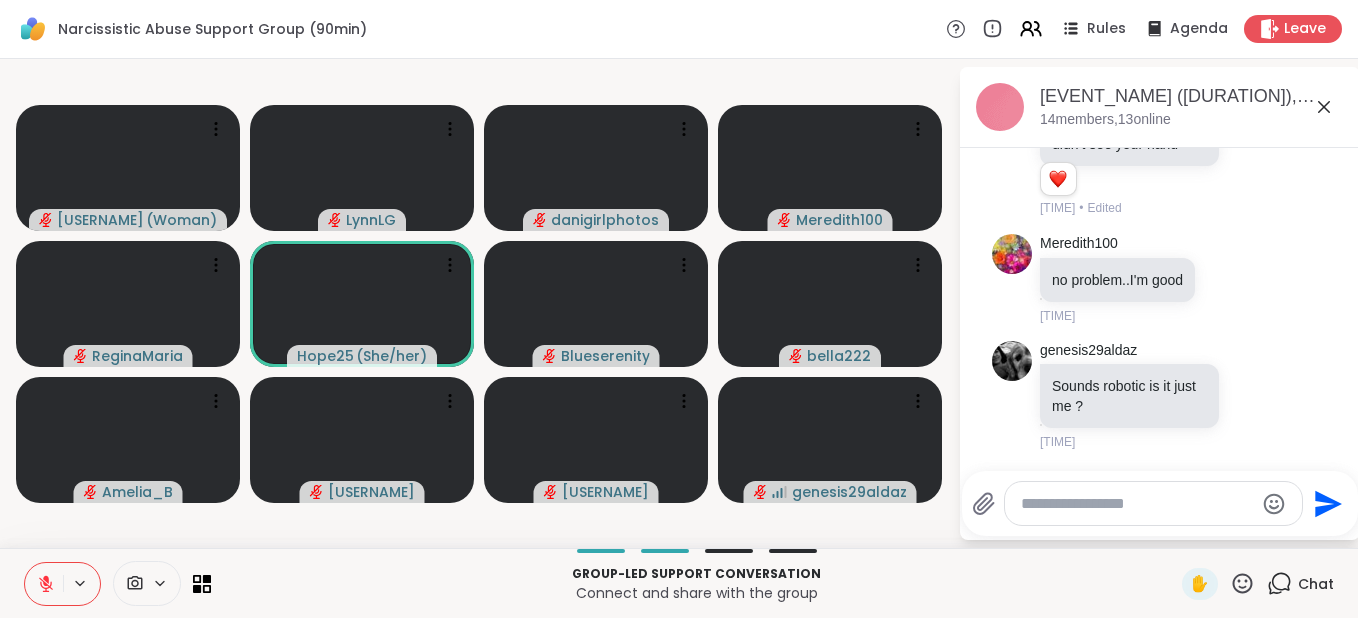 scroll, scrollTop: 204, scrollLeft: 0, axis: vertical 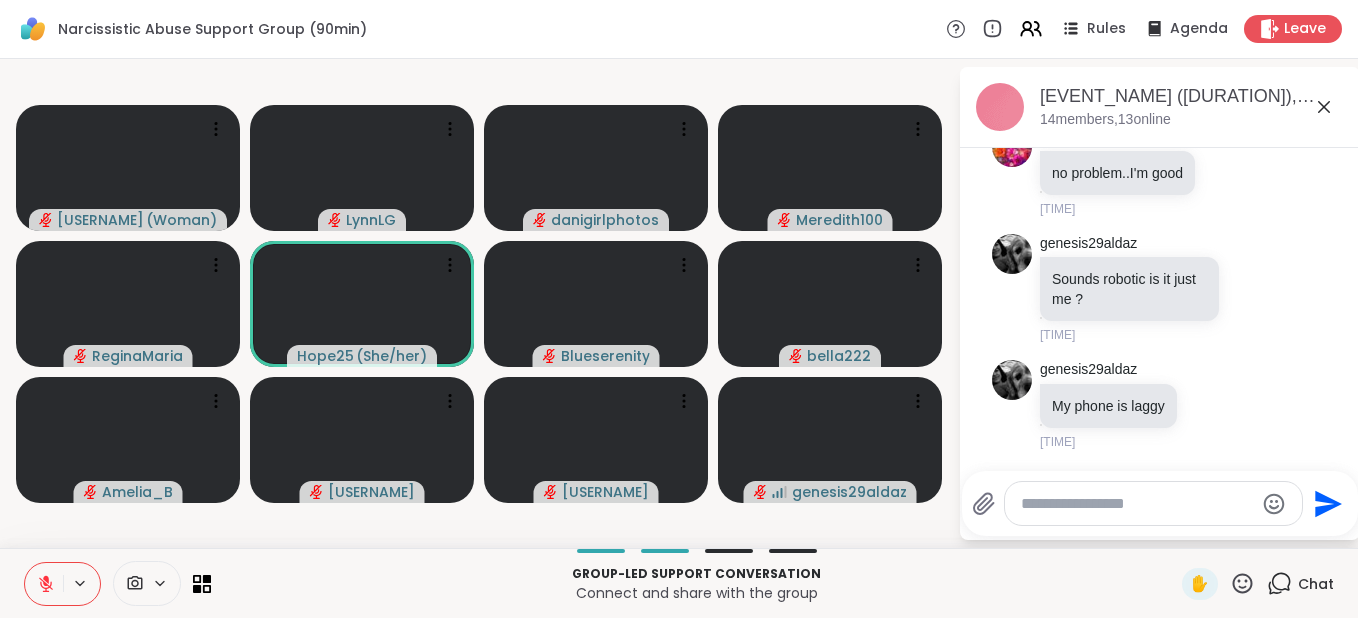 type on "*" 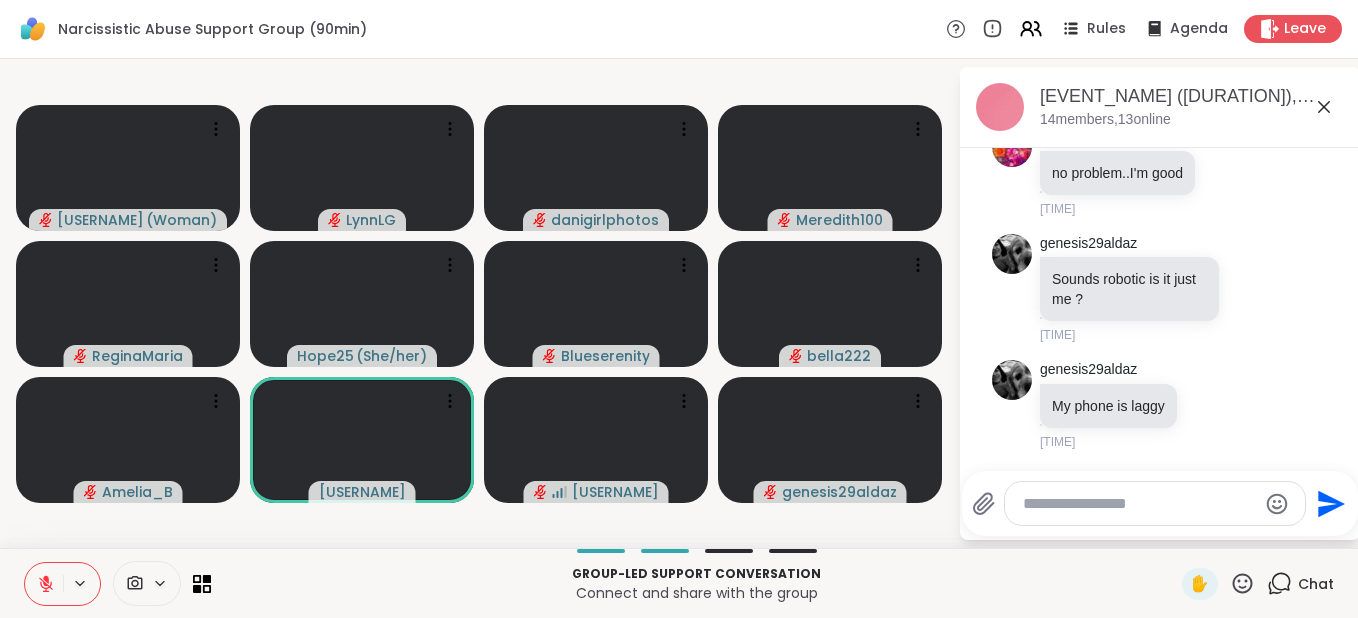 click 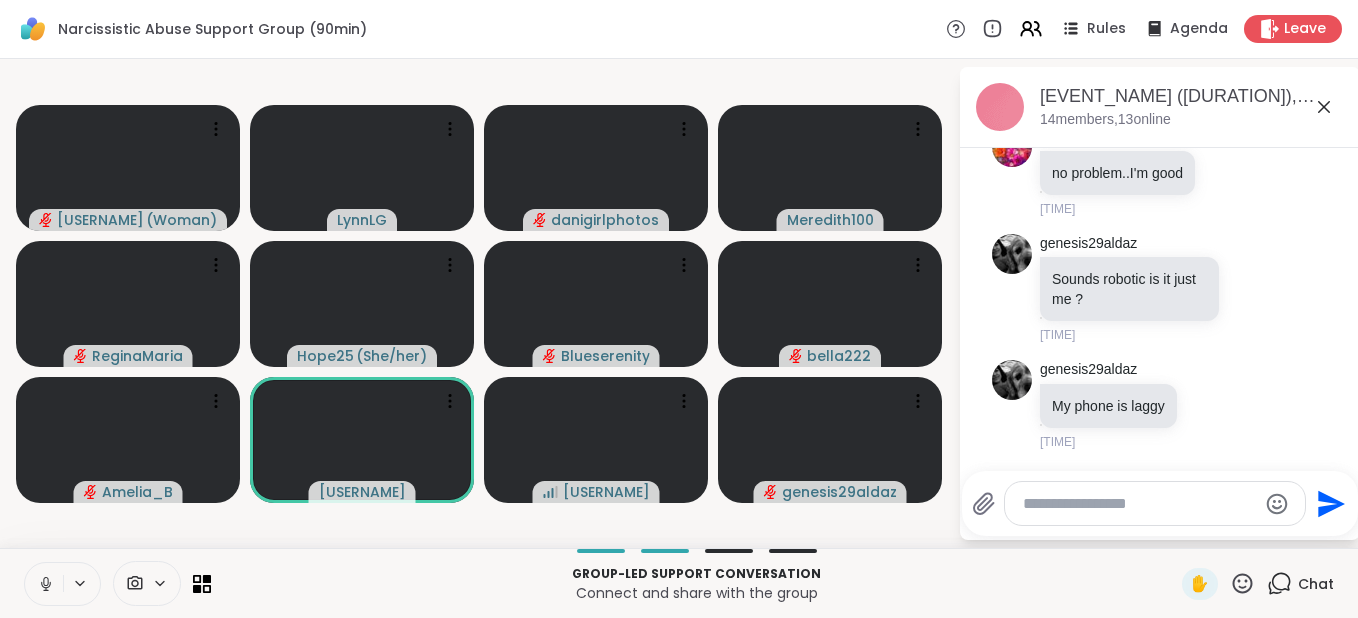 click 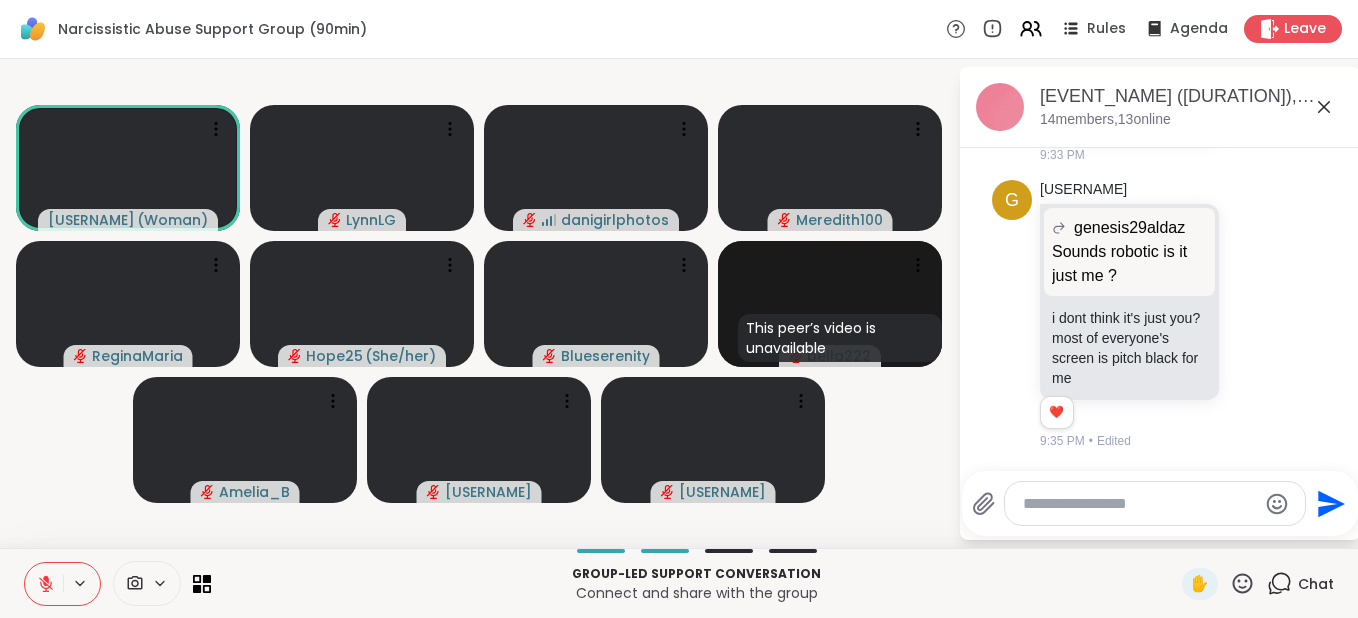 scroll, scrollTop: 784, scrollLeft: 0, axis: vertical 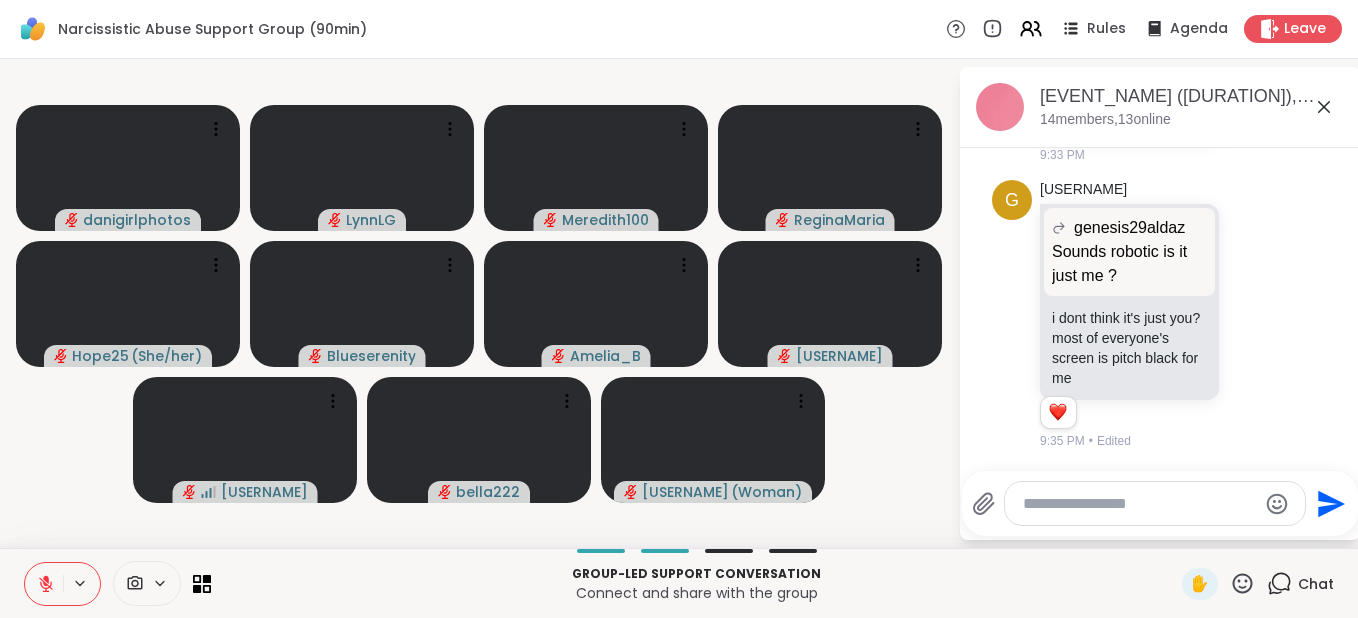 click 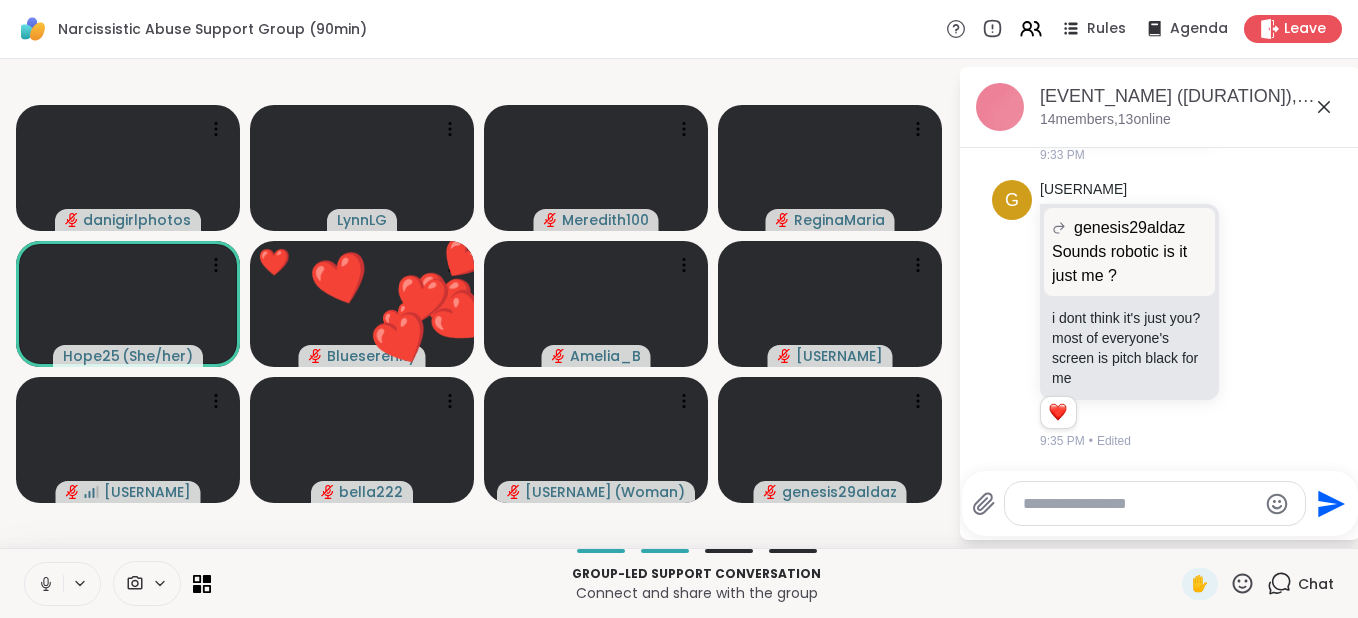 click 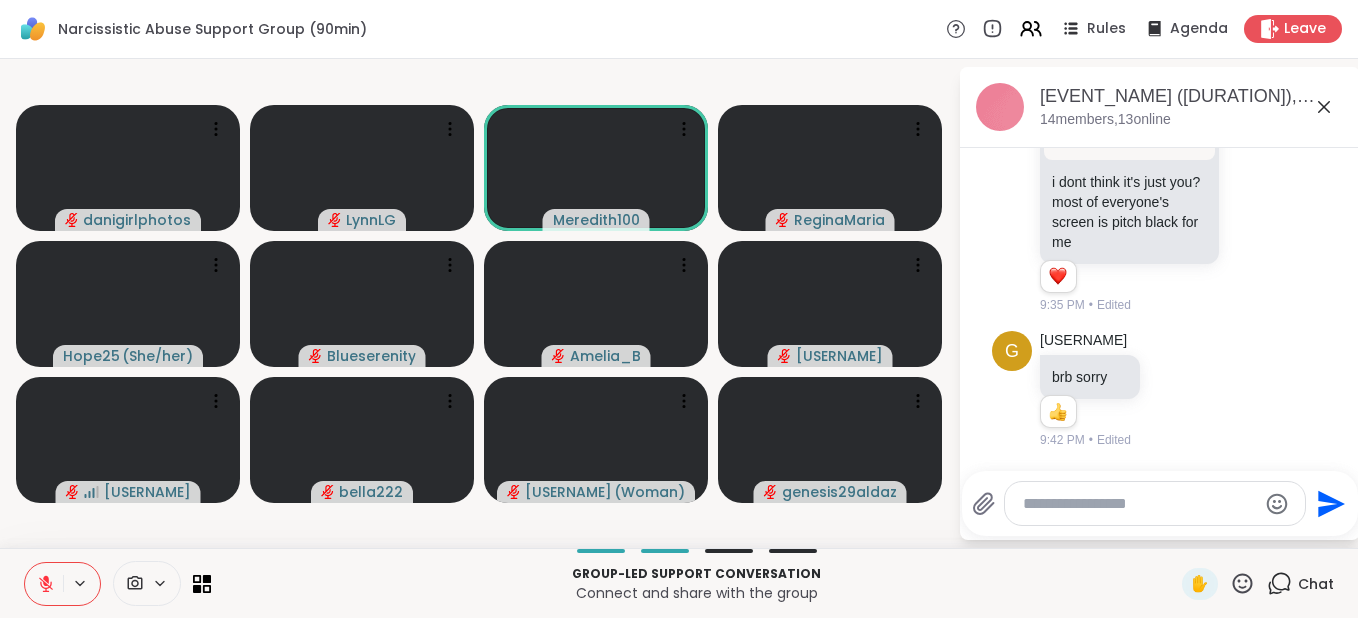 scroll, scrollTop: 920, scrollLeft: 0, axis: vertical 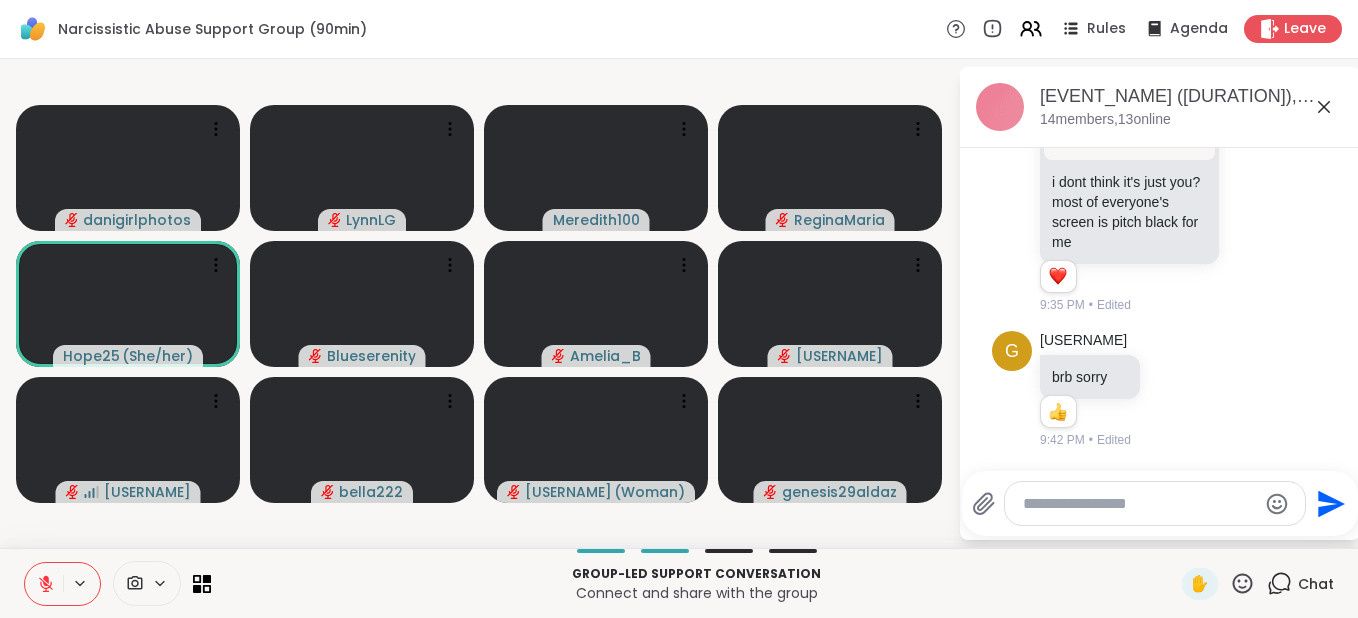 click 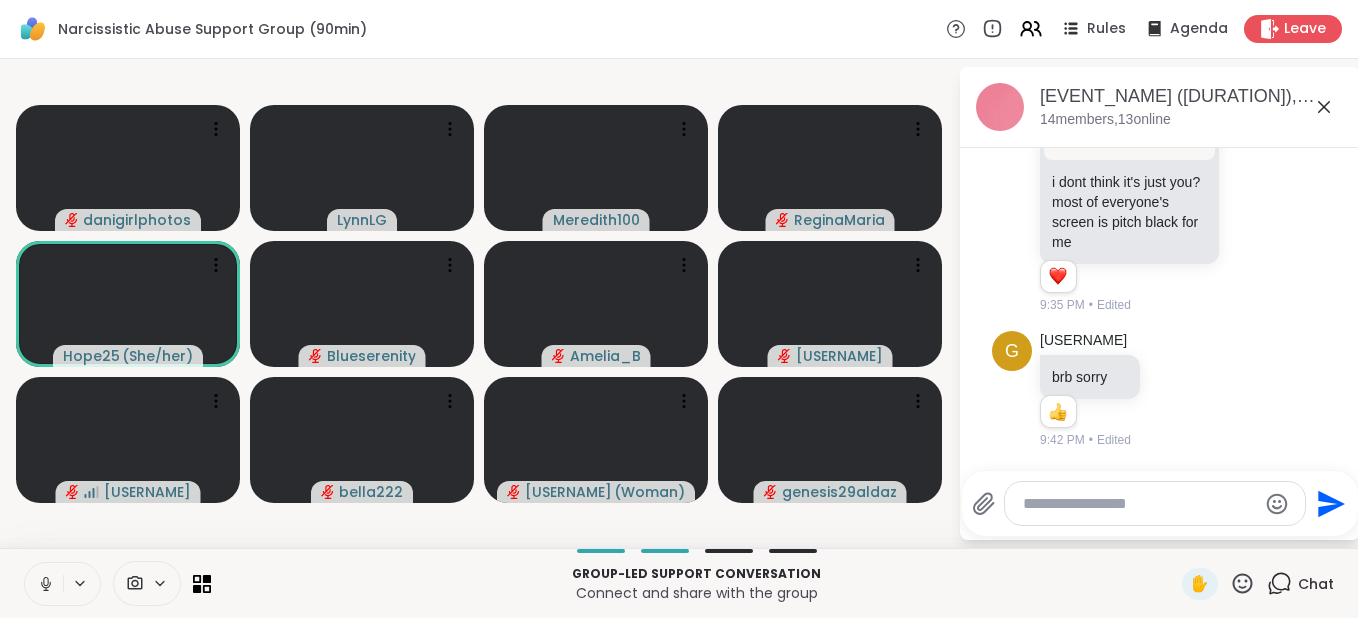 click on "danigirlphotos LynnLG Meredith100 ReginaMaria Hope25 ( She/her ) Blueserenity Amelia_B vsg53 grachu bella222 mcintyrelila ( Woman  ) genesis29aldaz Narcissistic Abuse Support Group (90min), Aug 06 14  members,  13  online Today genesis29aldaz Sorry Meredith didn’t see your hand   1 1 9:23 PM • Edited Meredith100 no problem..I'm good 9:23 PM genesis29aldaz Sounds robotic is it just me ? 9:26 PM genesis29aldaz My phone is laggy 9:27 PM ReginaMaria You cant tell, it sounds fine, as far as I can hear! 9:29 PM g grachu sorry connection is bad and had to feed my dog 9:33 PM g grachu genesis29aldaz Sounds robotic is it just me ?  Sounds robotic is it just me ? i dont think it's just you? most of everyone's screen is pitch black for me   1 1 9:35 PM • Edited g grachu brb sorry   1 1 9:42 PM • Edited Send" at bounding box center (679, 303) 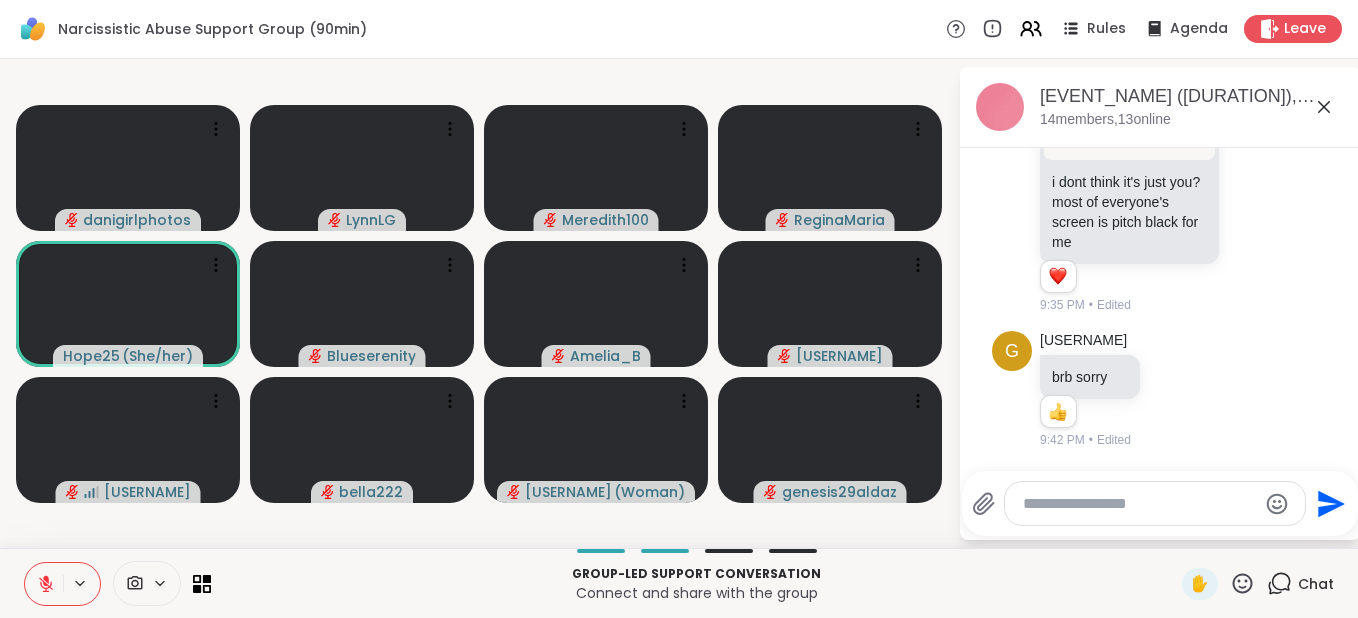 click 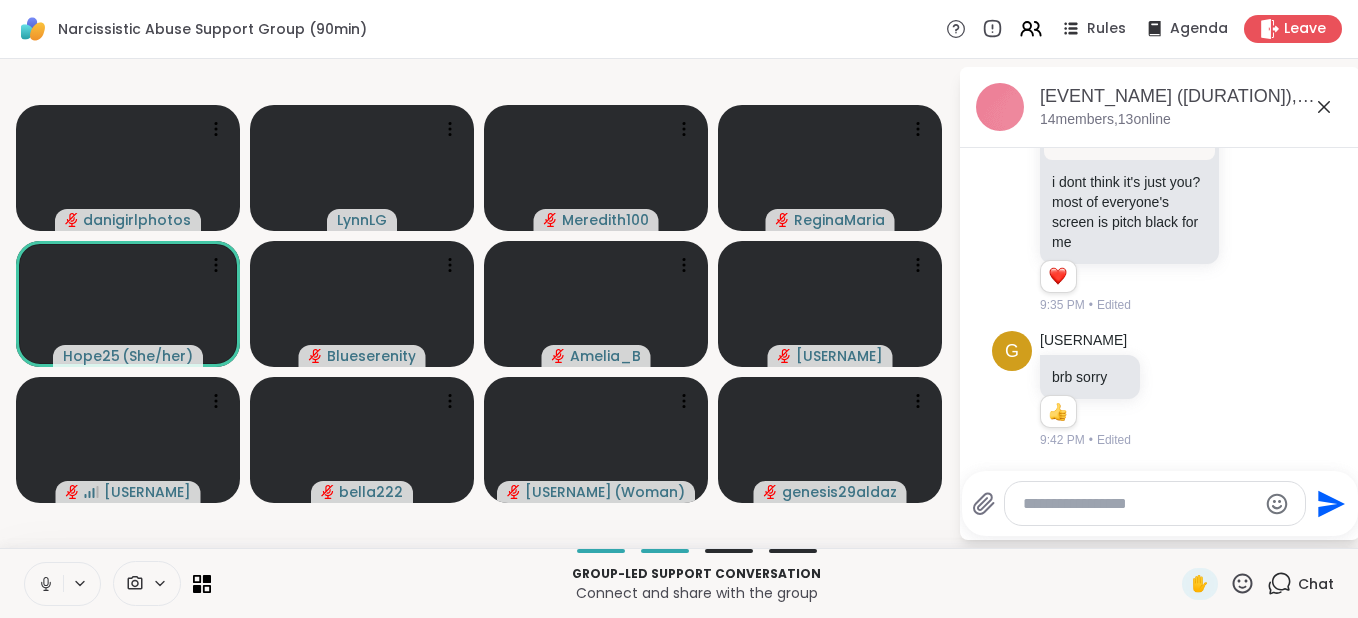 click 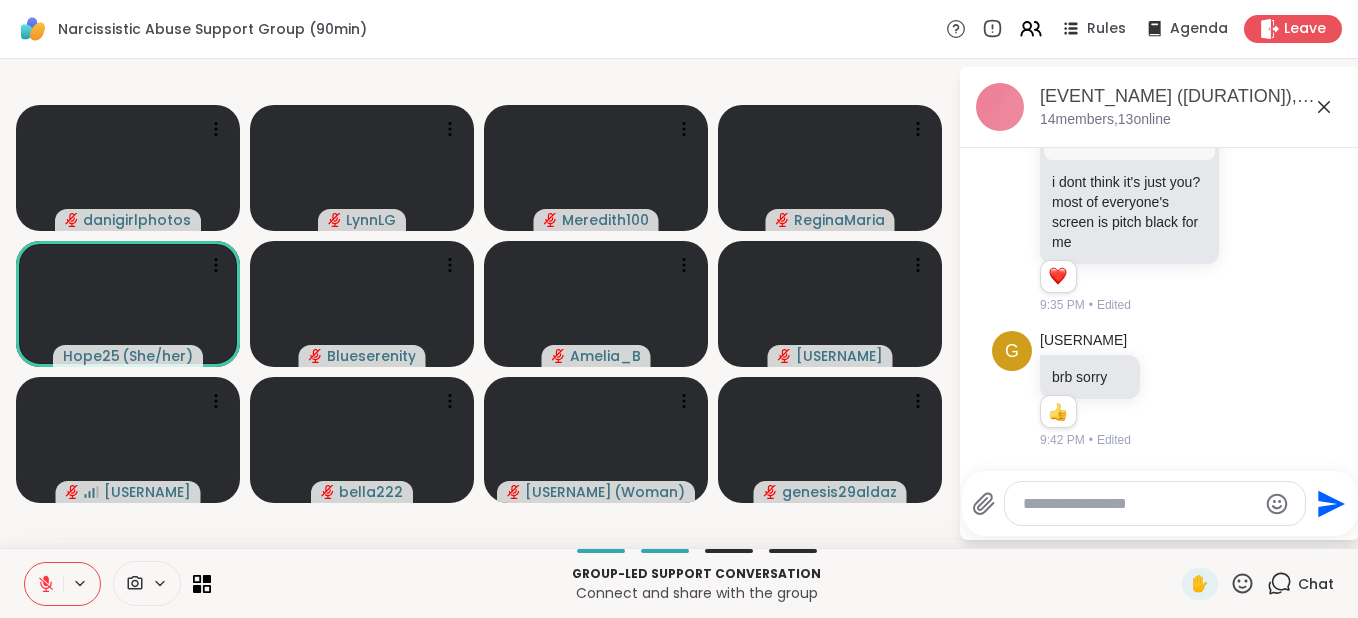 click 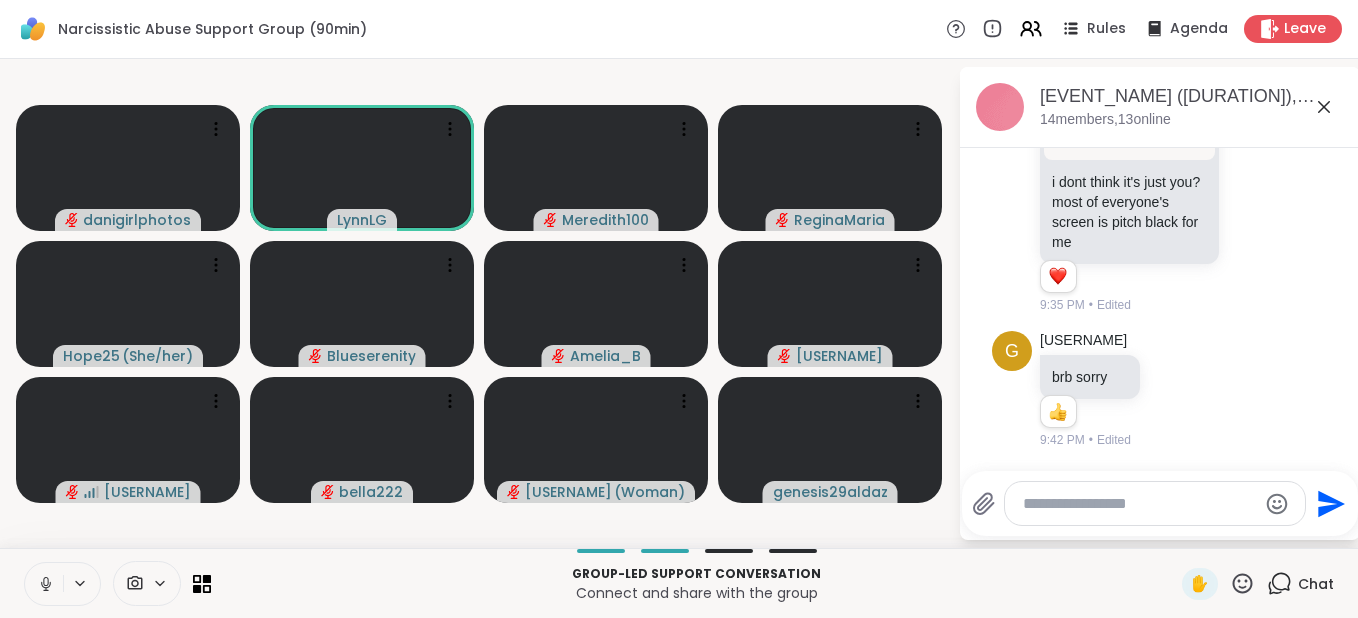 click 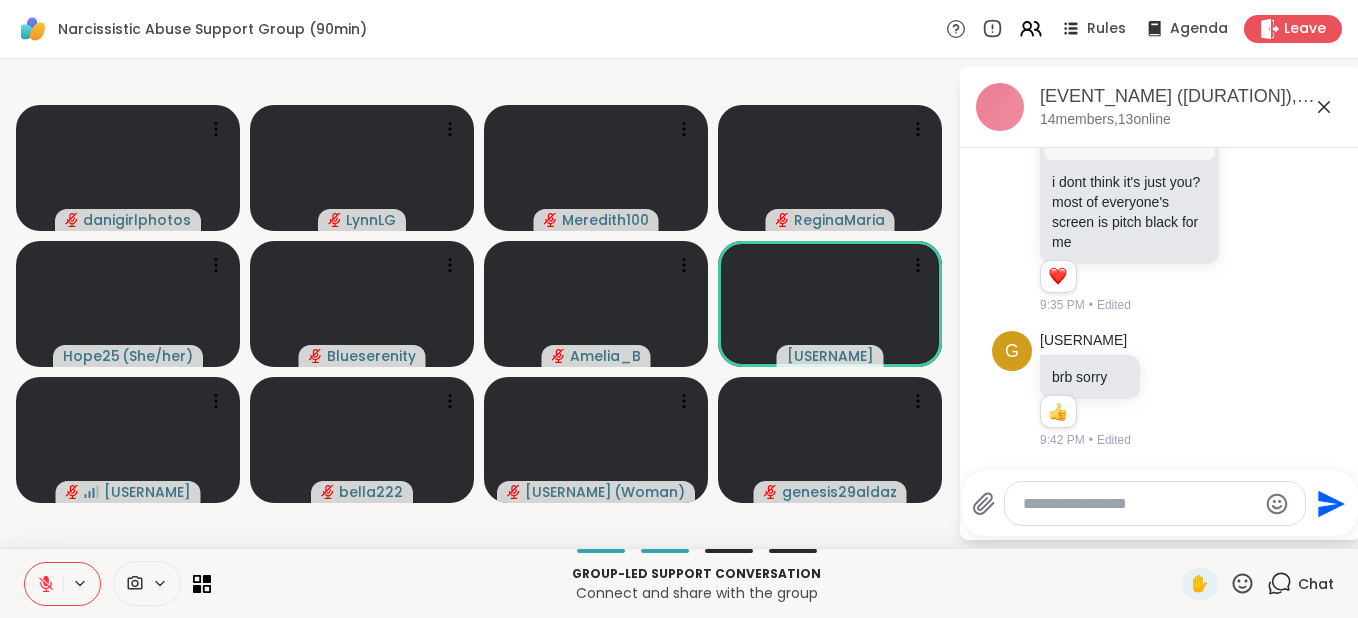 click 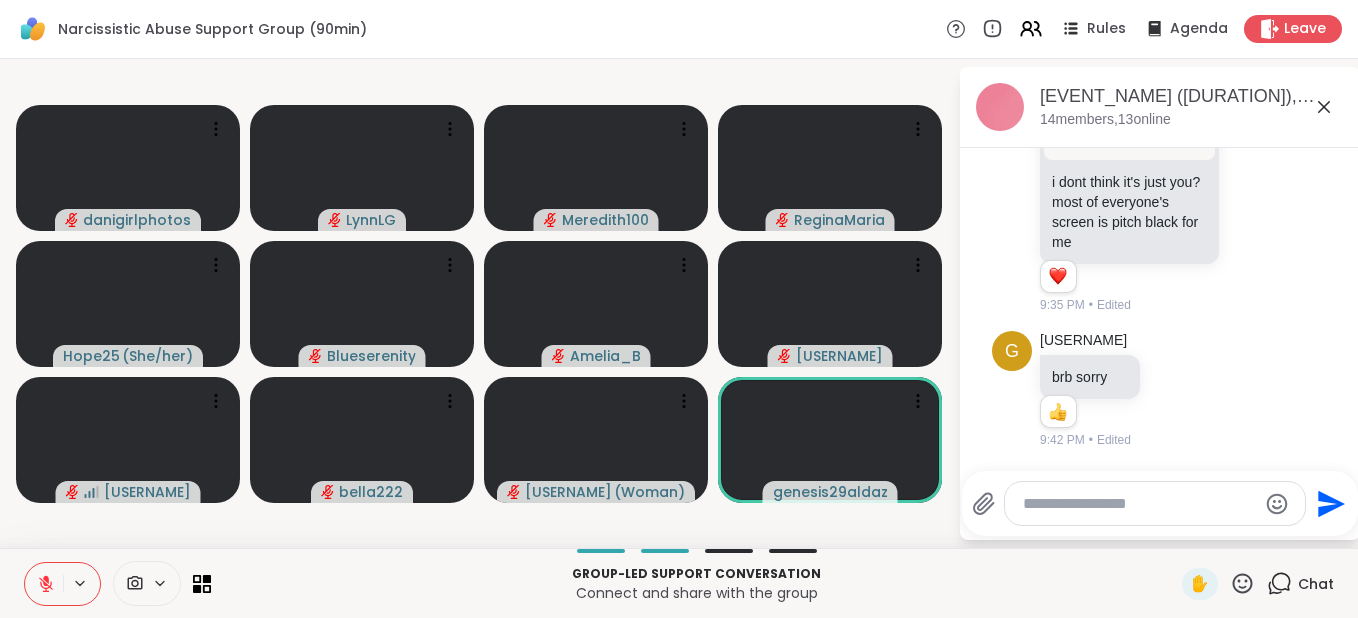 click 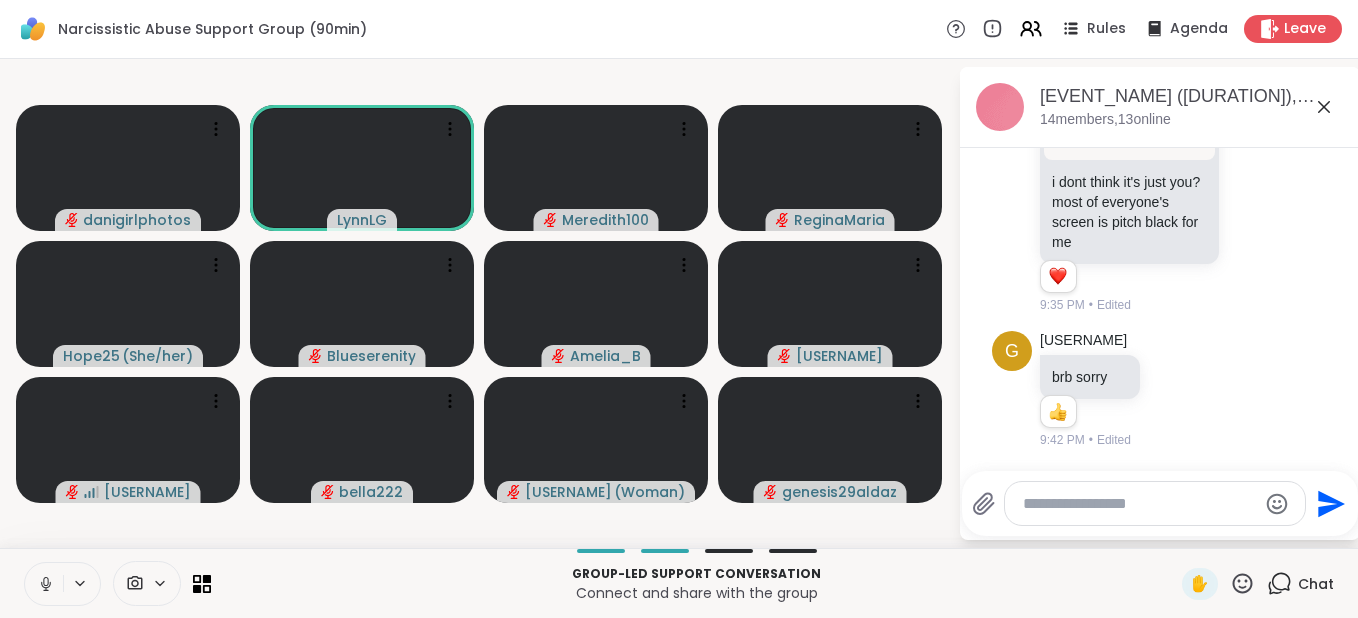 click 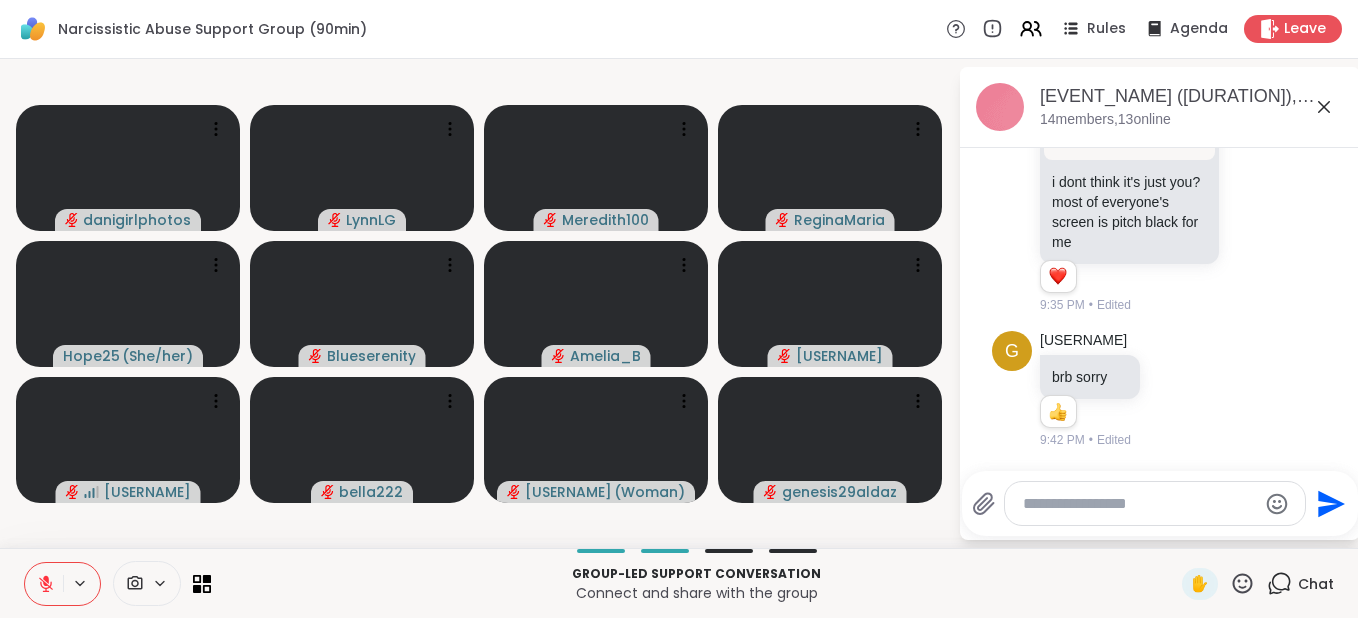 click at bounding box center (44, 584) 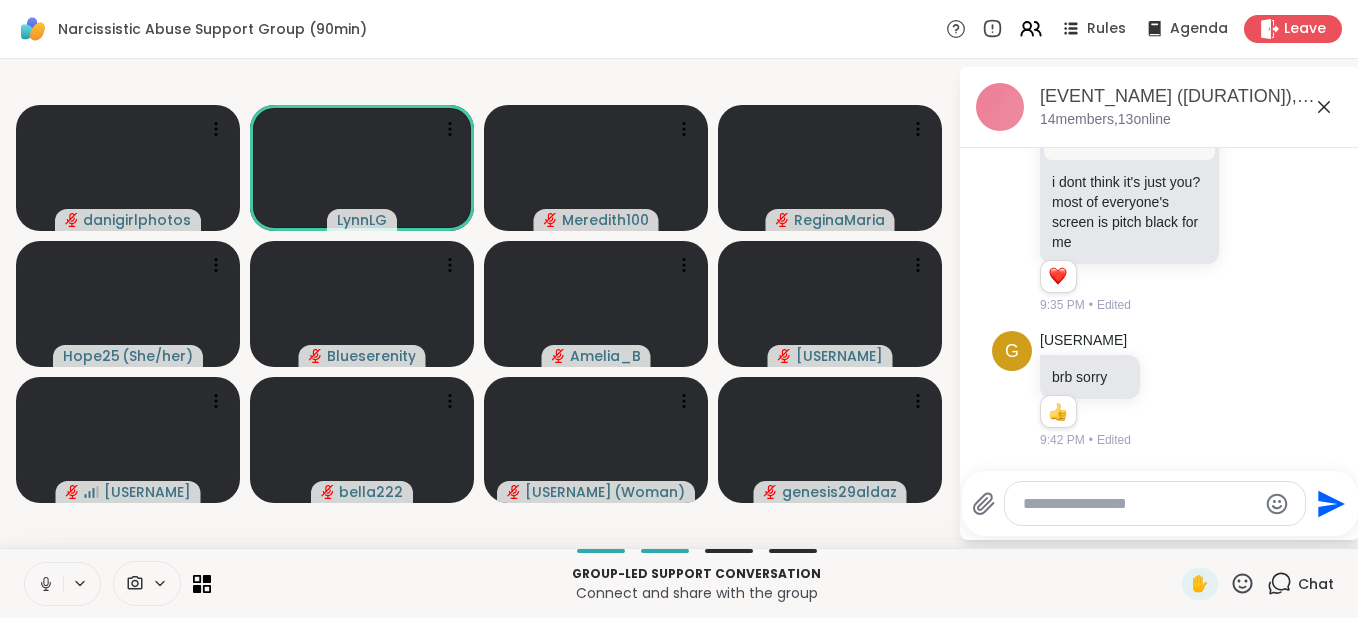 click at bounding box center (44, 584) 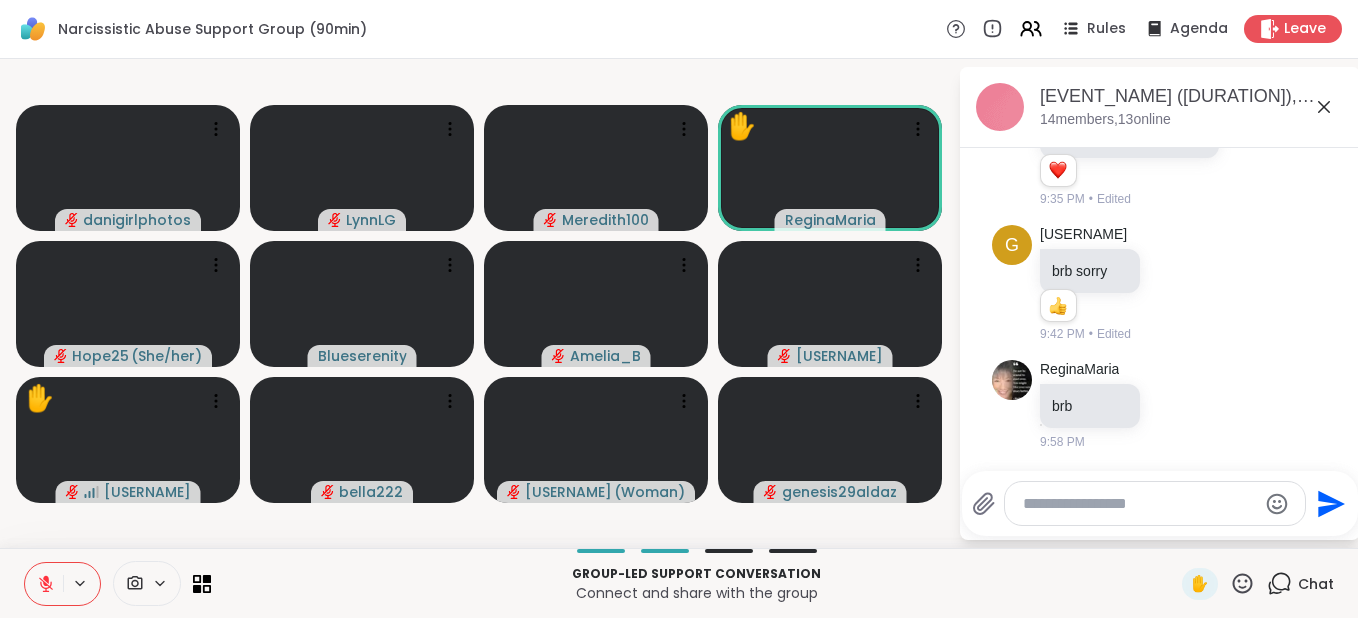 scroll, scrollTop: 1133, scrollLeft: 0, axis: vertical 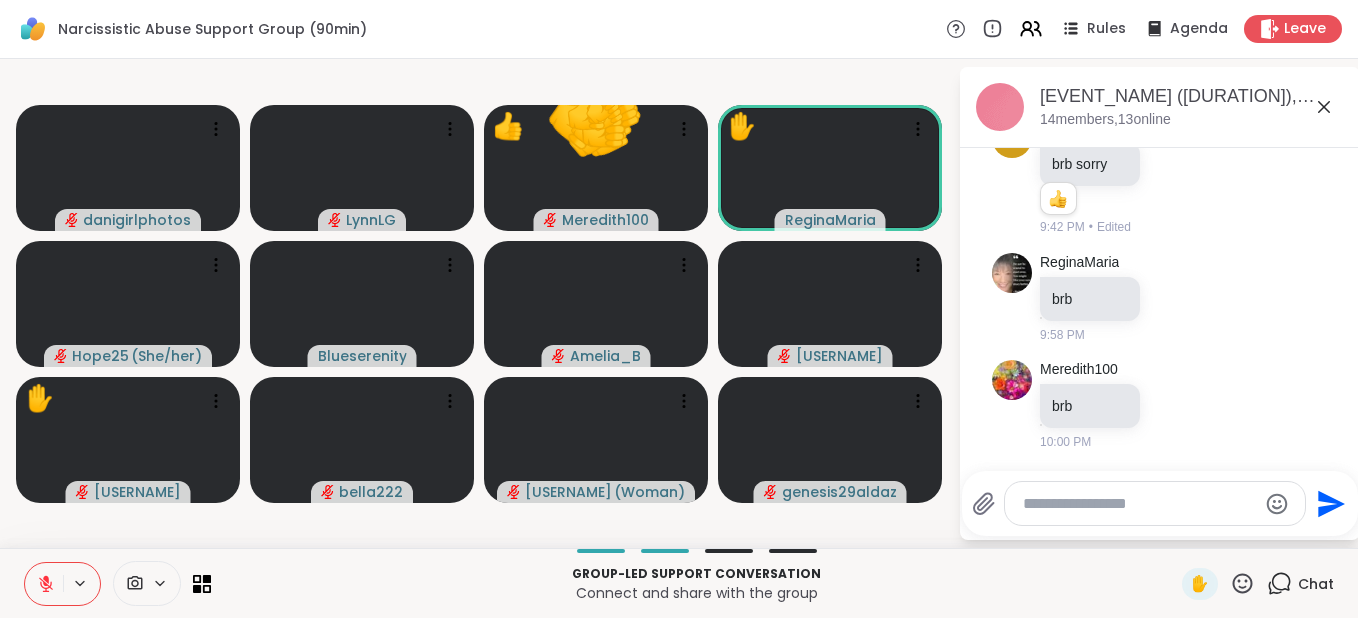 click 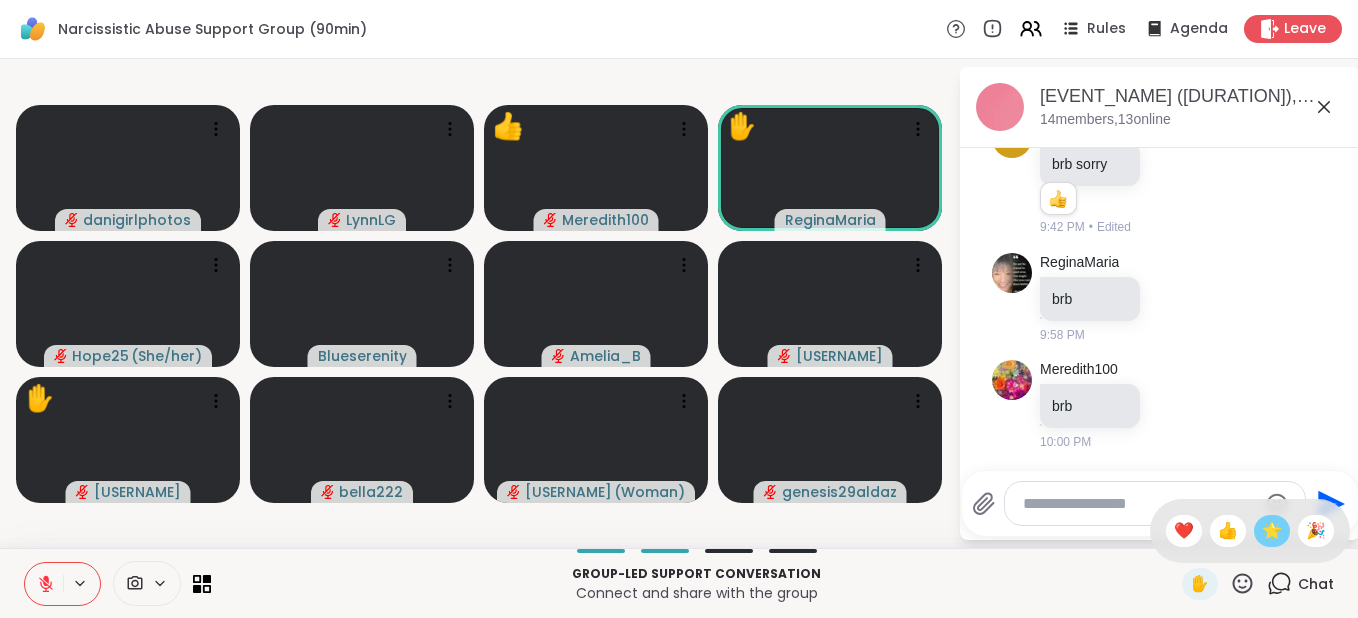 click on "🌟" at bounding box center [1272, 531] 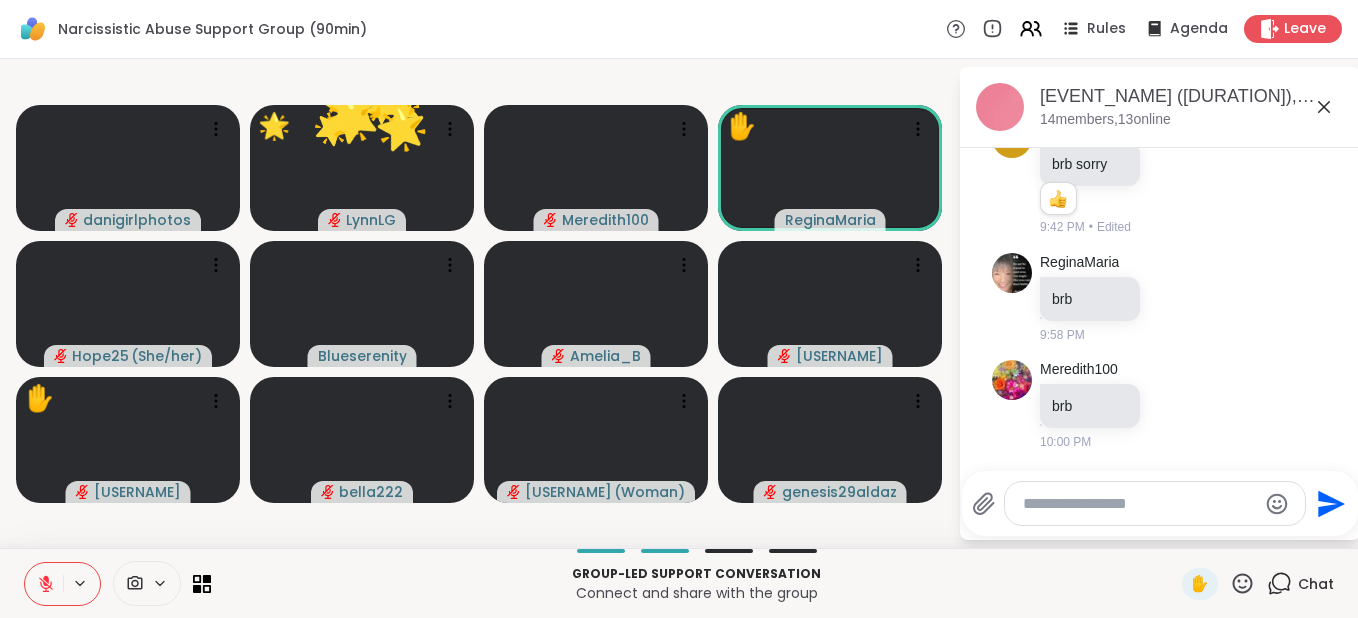 click on "Send" at bounding box center (1160, 503) 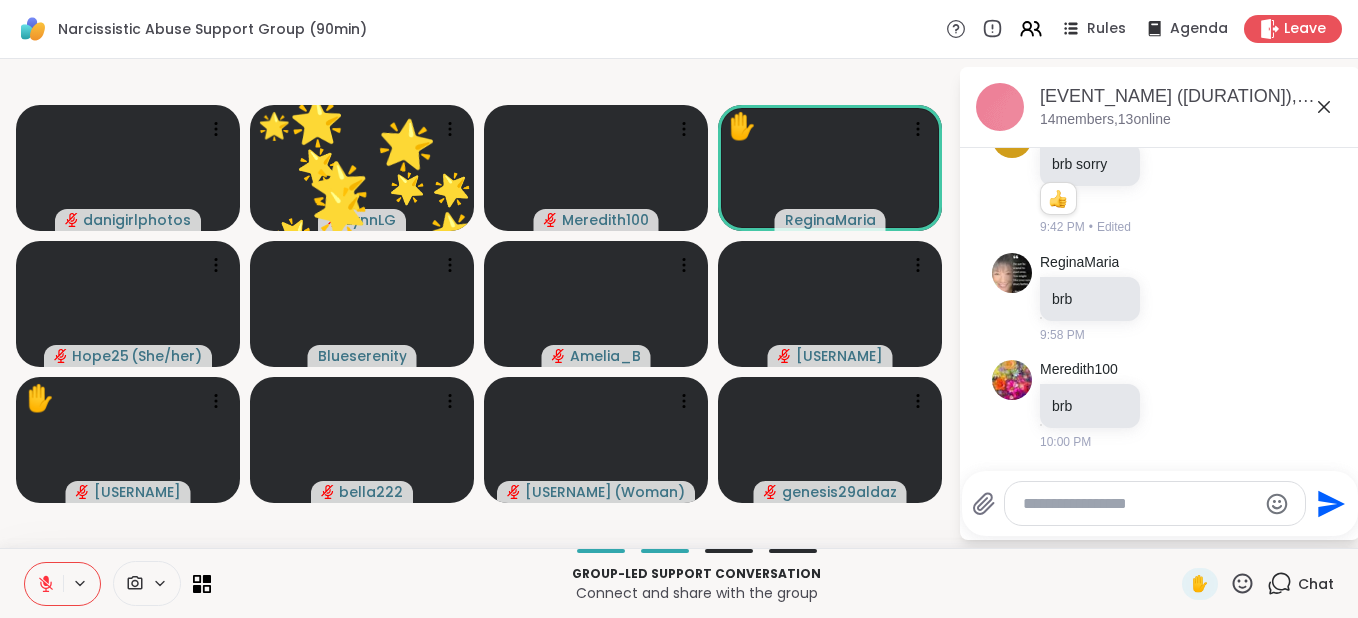 click on "Send" at bounding box center (1160, 503) 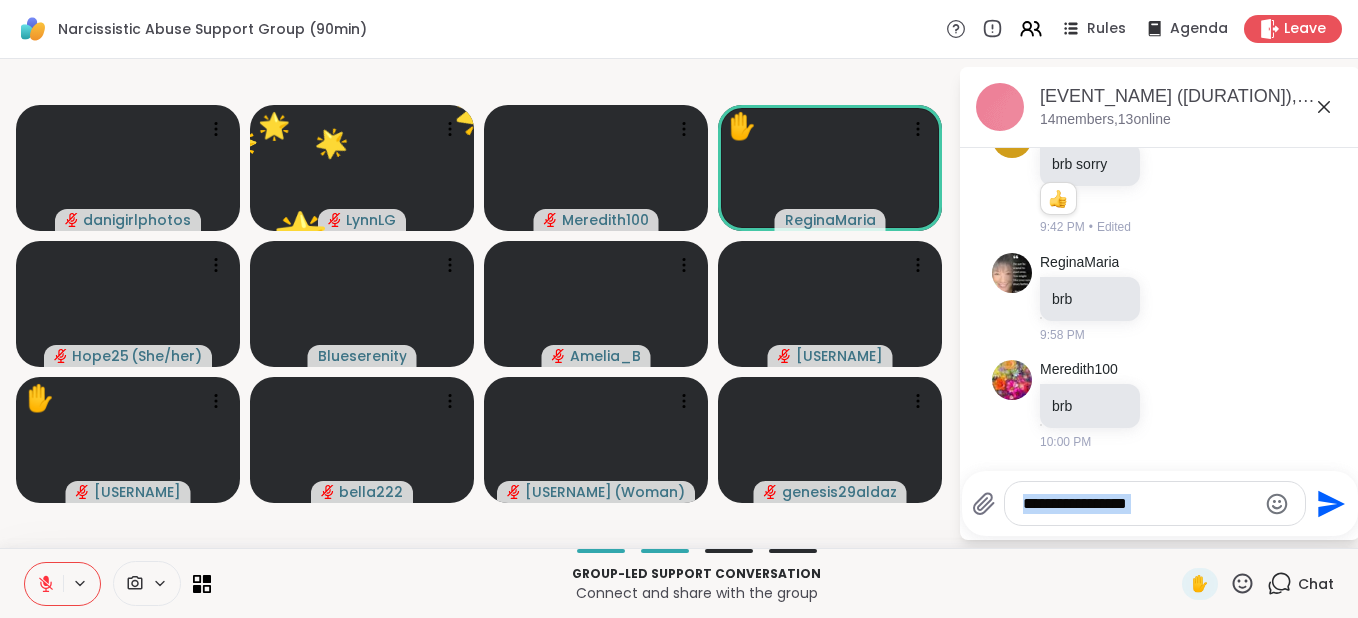 click on "Send" at bounding box center [1160, 503] 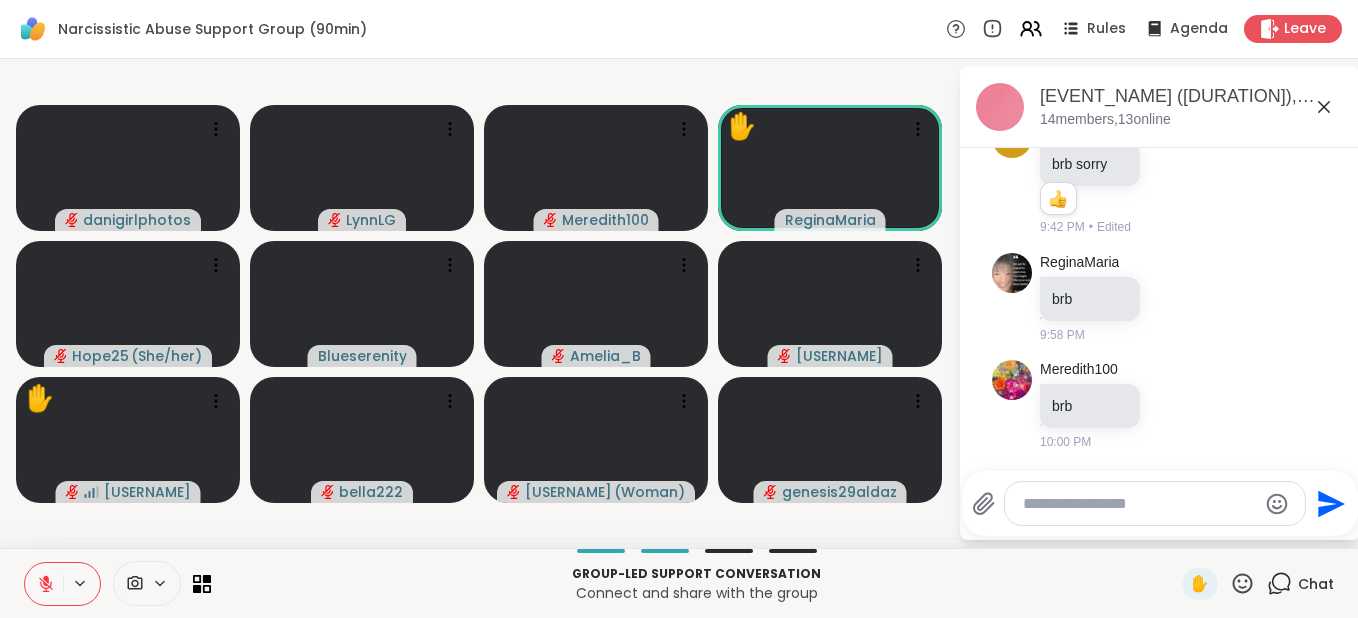 drag, startPoint x: 1251, startPoint y: 527, endPoint x: 1265, endPoint y: 556, distance: 32.202484 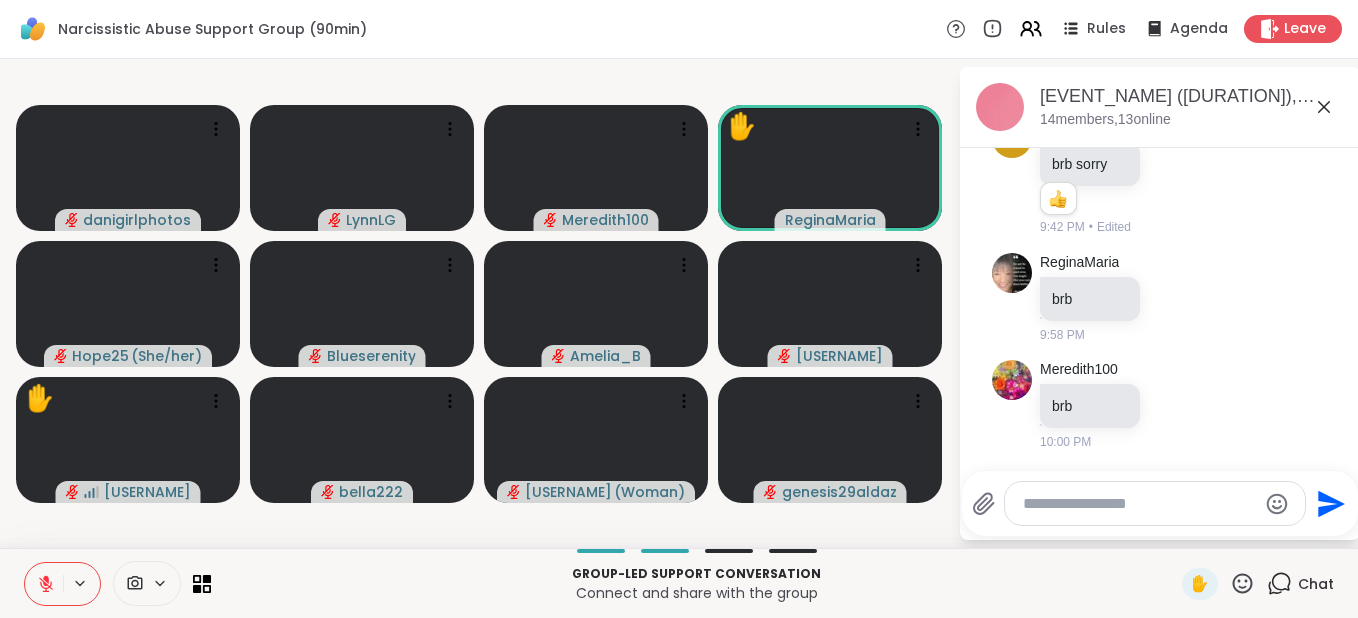 click at bounding box center [1139, 504] 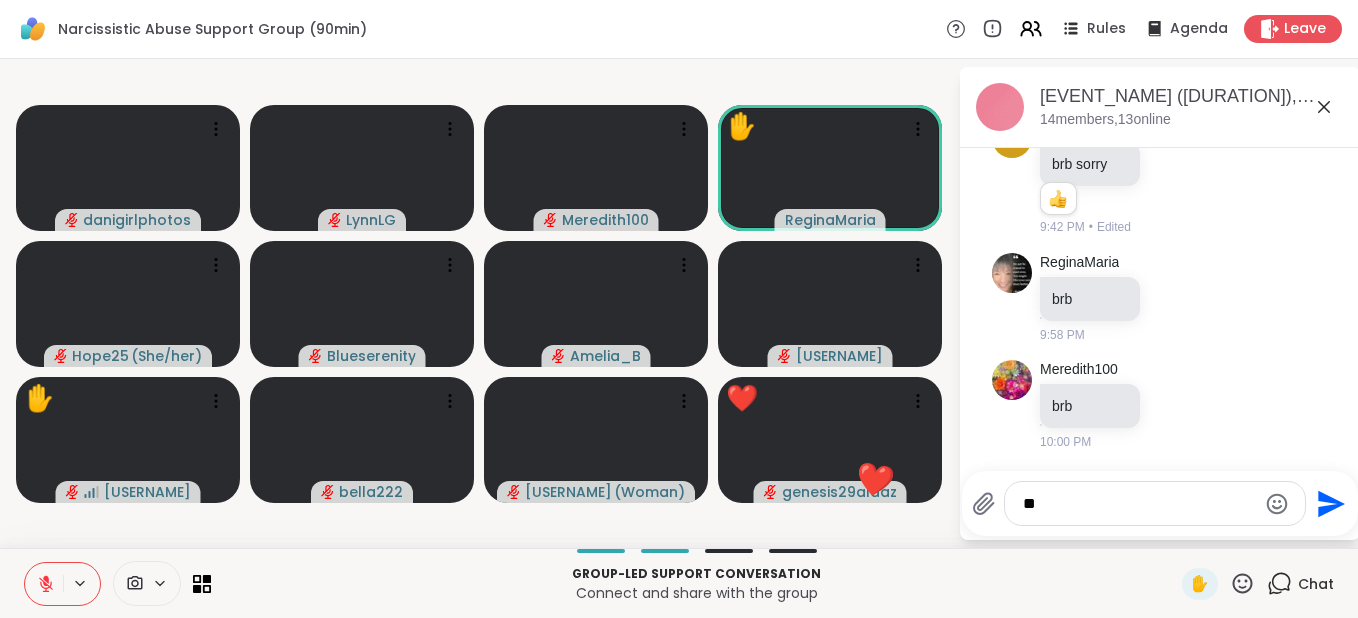 type on "*" 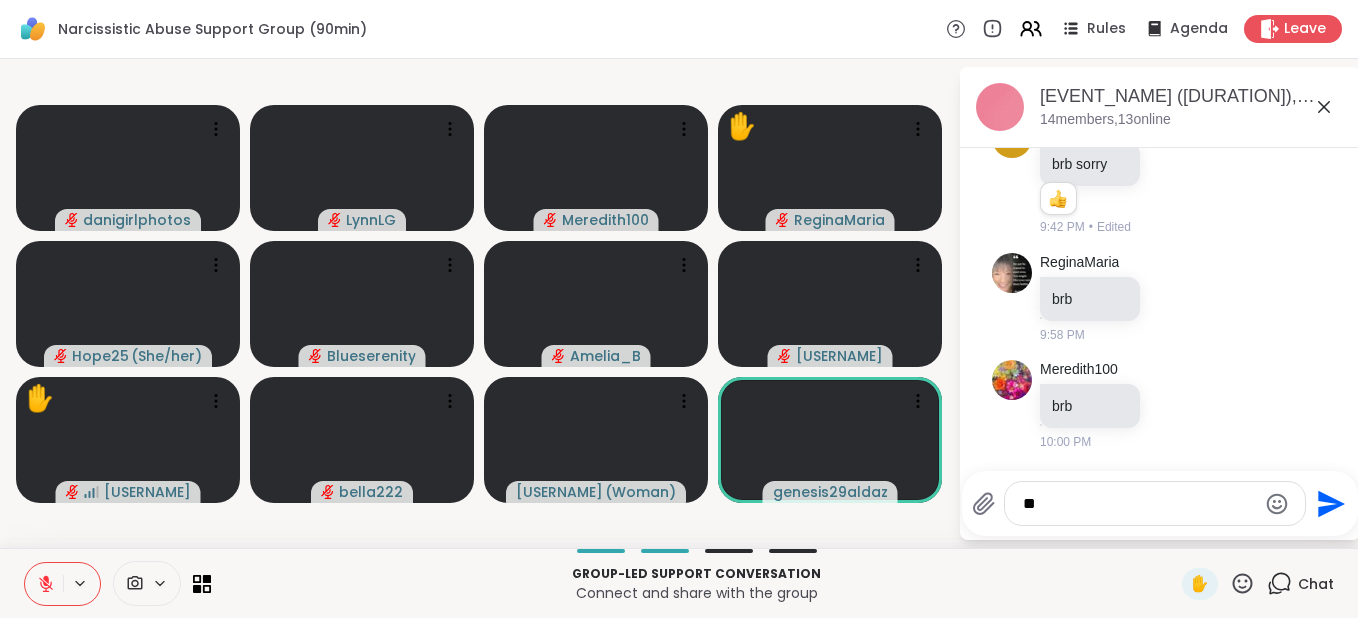 type on "*" 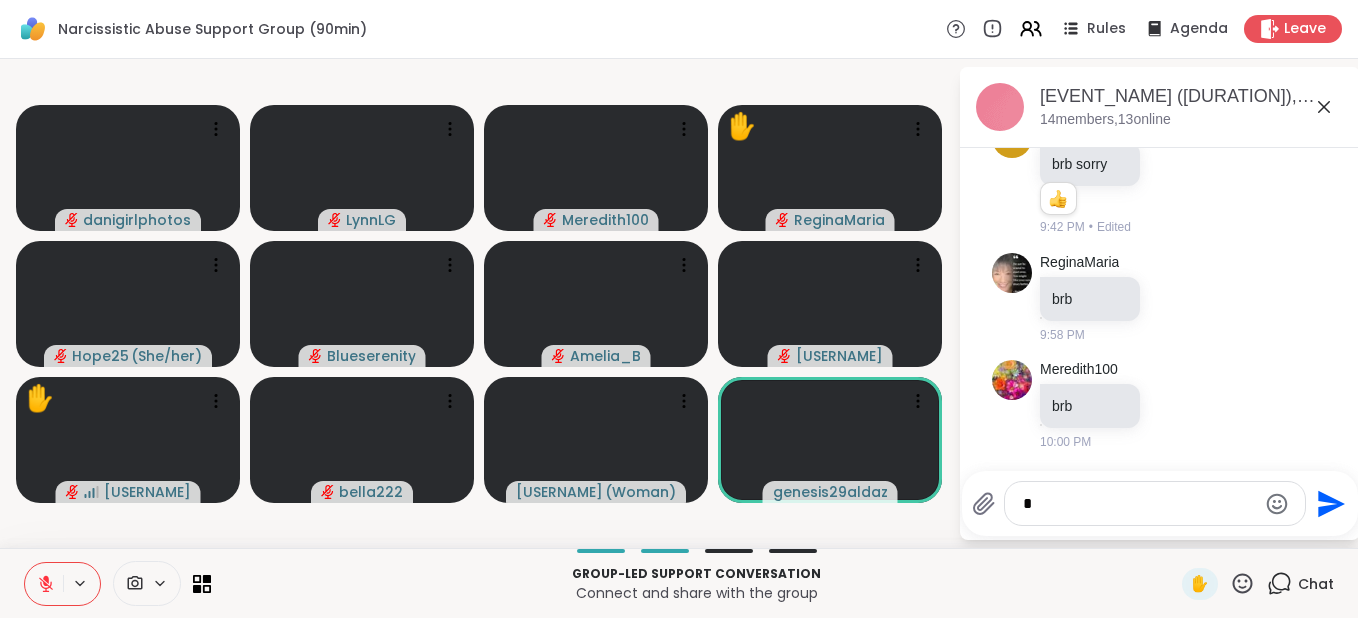 type 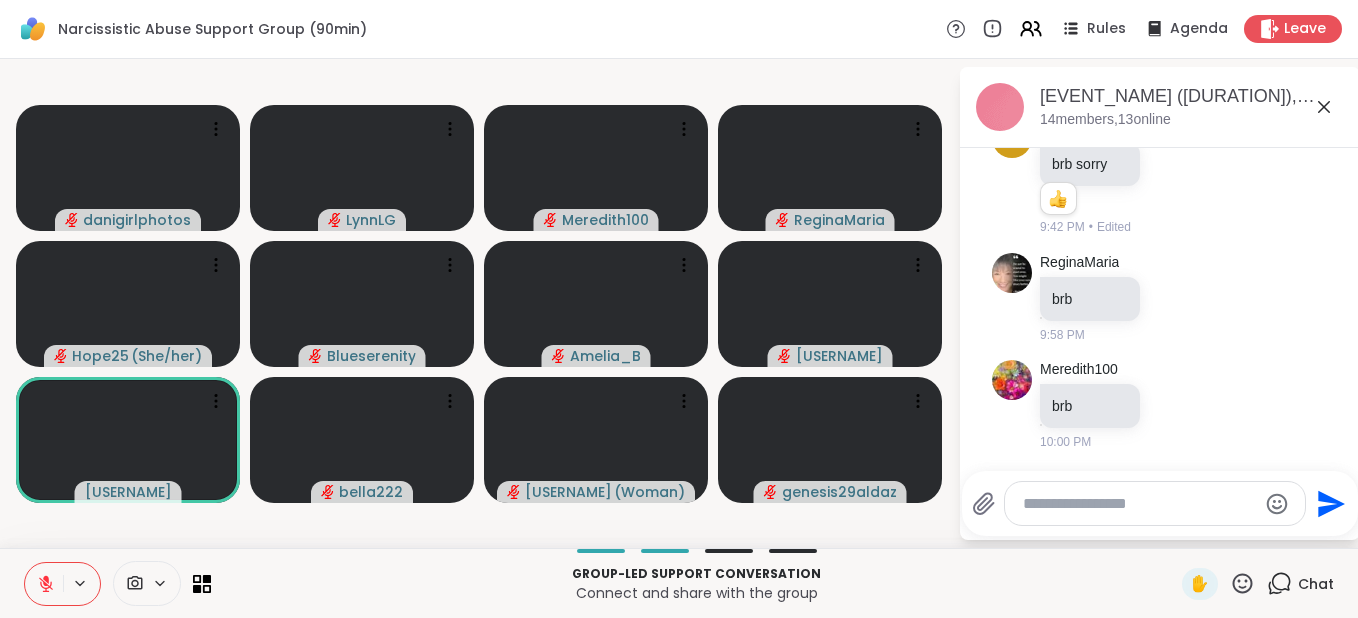 click on "danigirlphotos LynnLG Meredith100 ReginaMaria Hope25 ( She/her ) Blueserenity Amelia_B vsg53 grachu bella222 mcintyrelila ( Woman  ) genesis29aldaz" at bounding box center (479, 303) 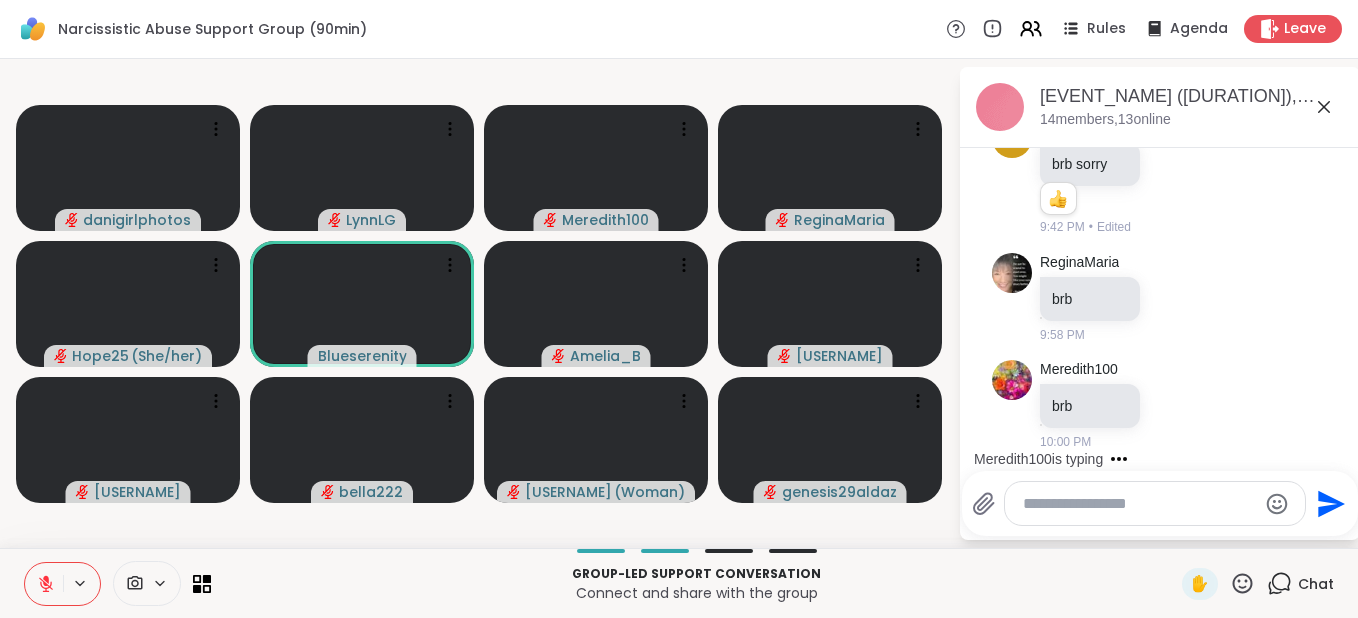 click 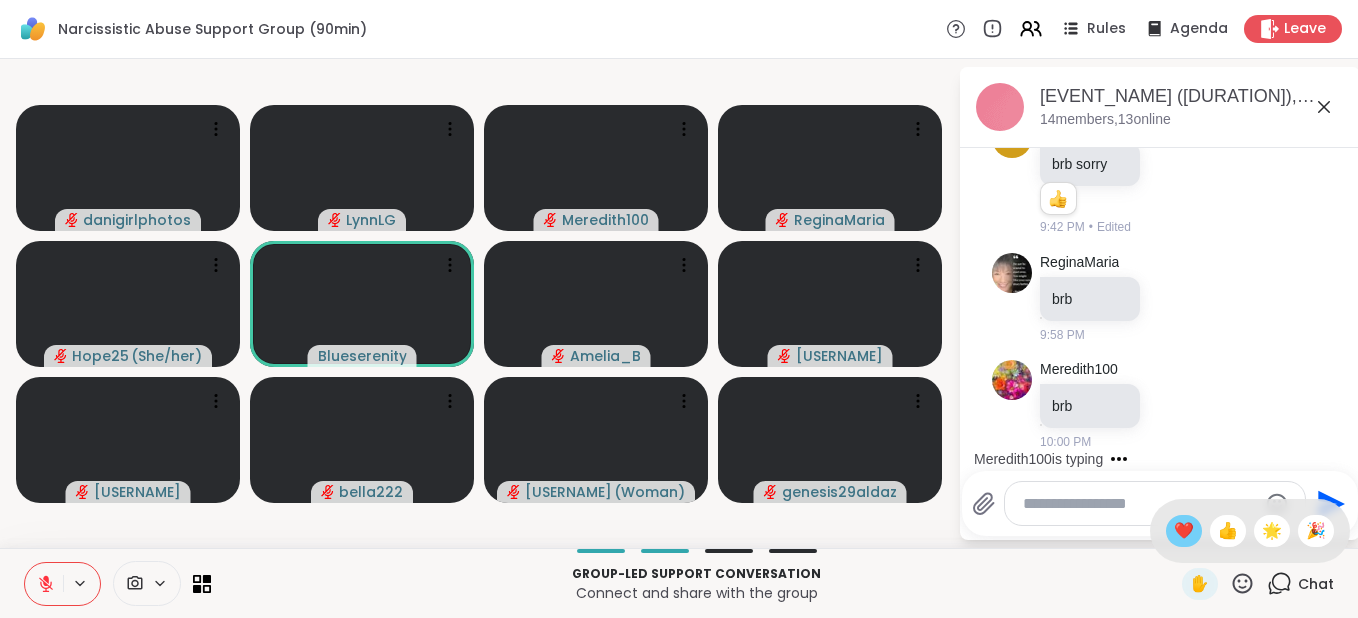 click on "❤️" at bounding box center [1184, 531] 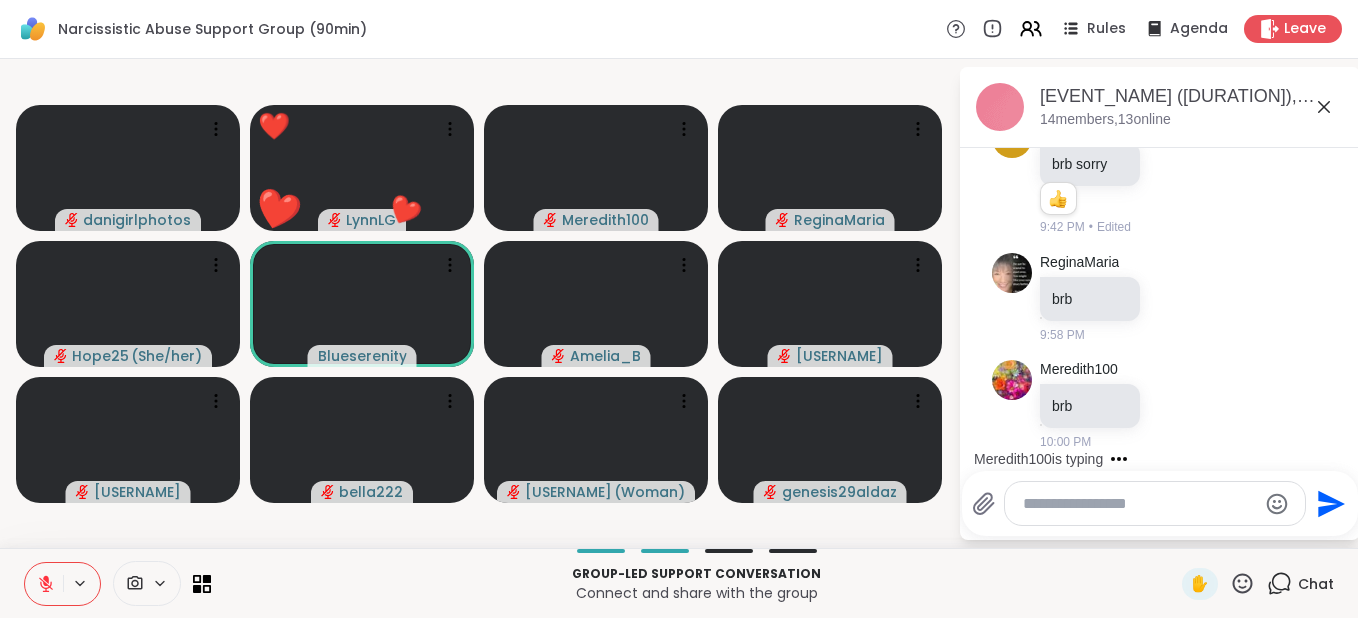 click 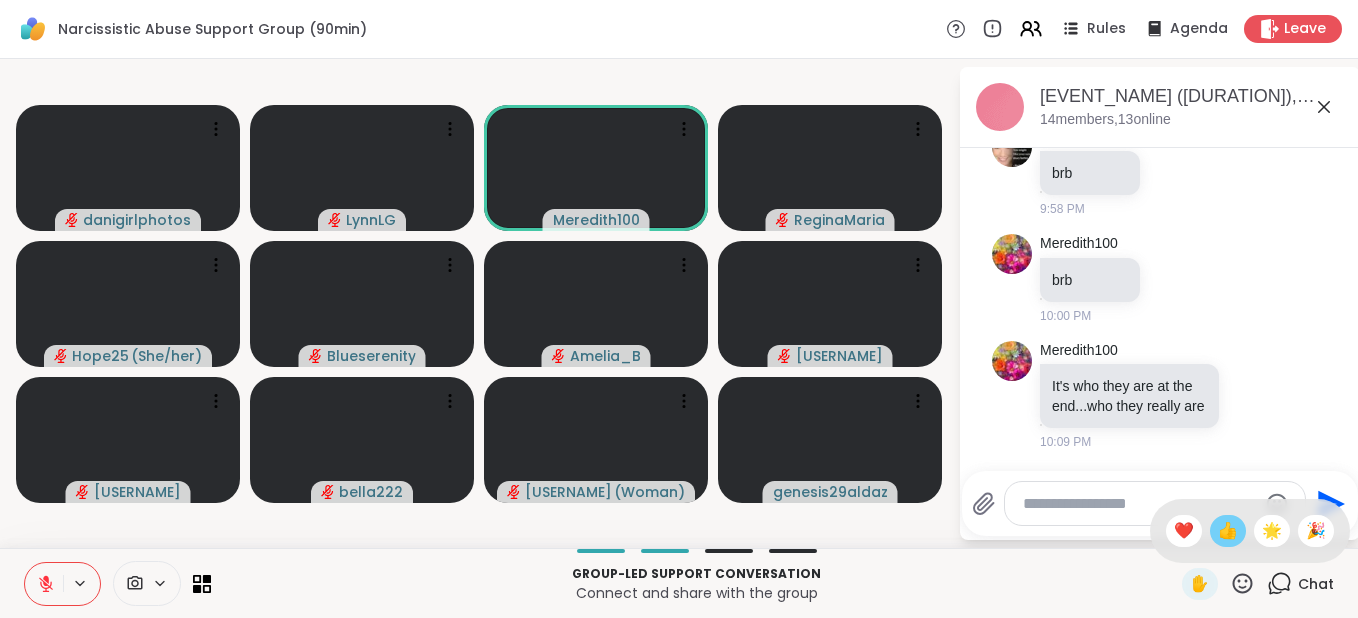 scroll, scrollTop: 1308, scrollLeft: 0, axis: vertical 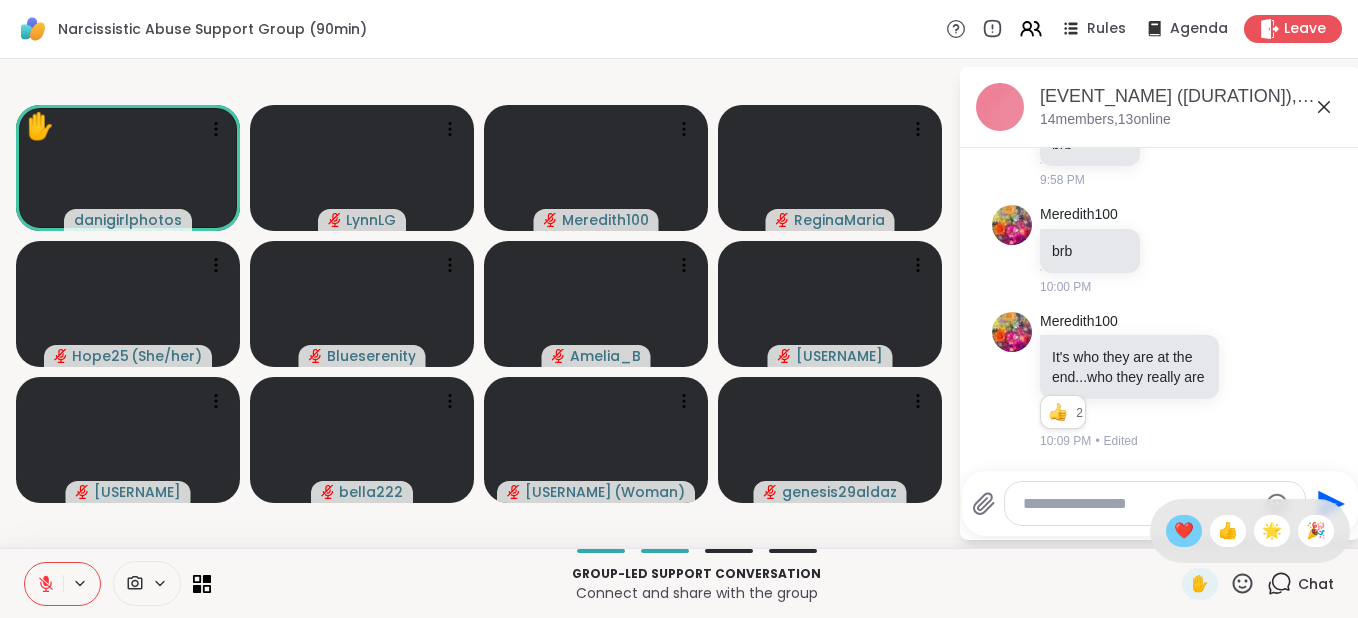 click on "❤️" at bounding box center (1184, 531) 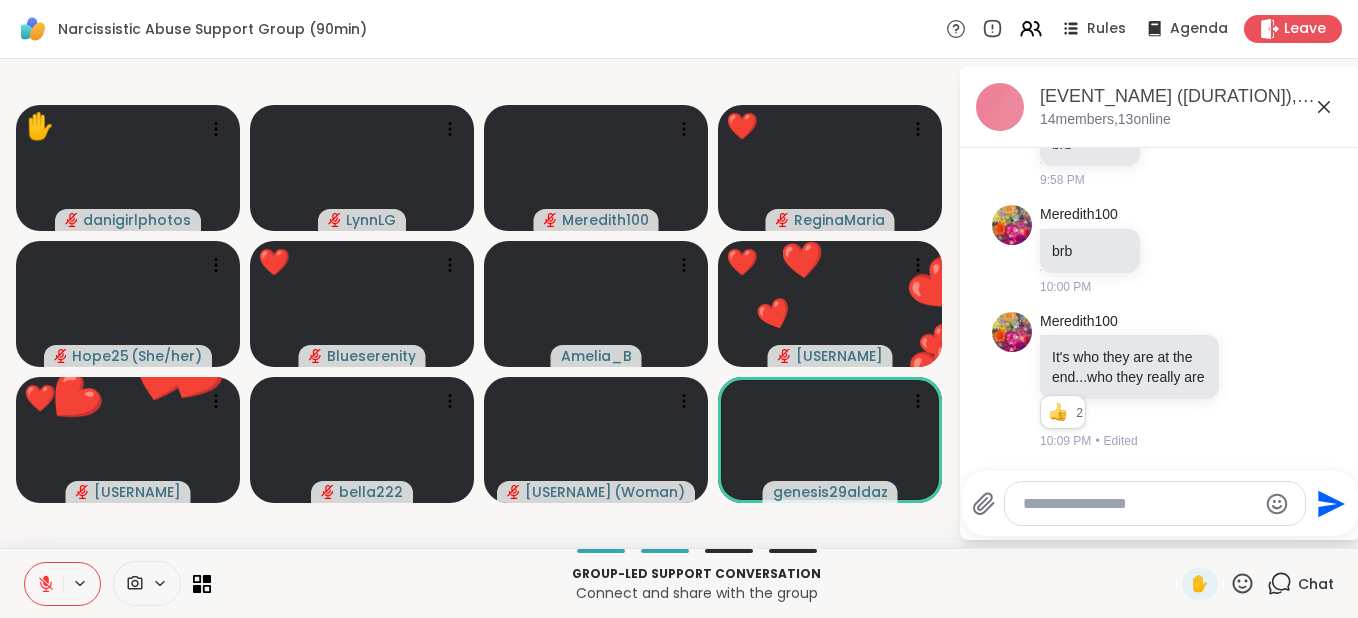 click 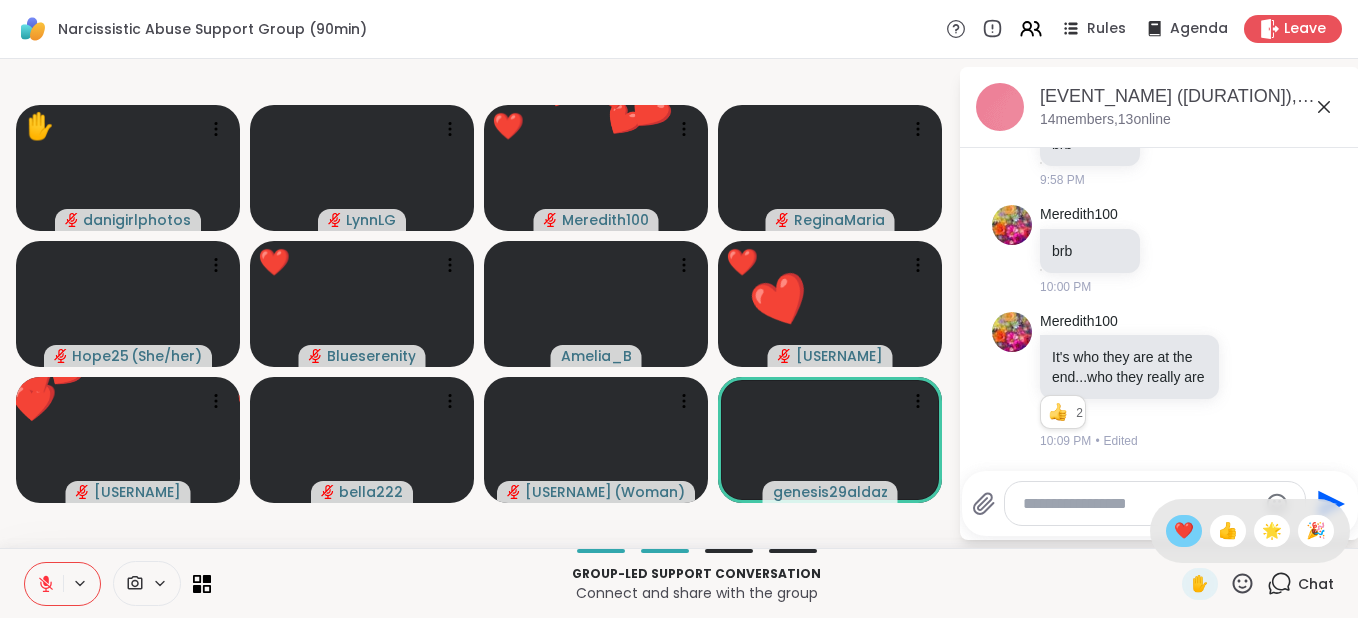 click on "❤️" at bounding box center (1184, 531) 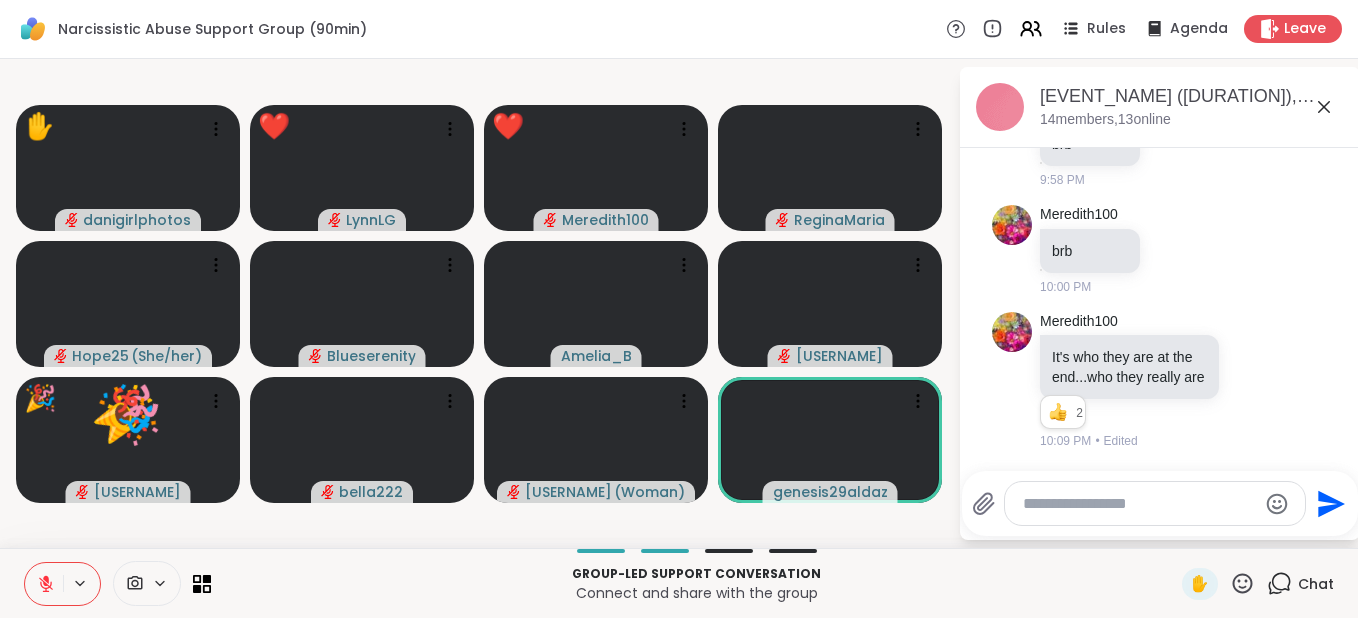 click 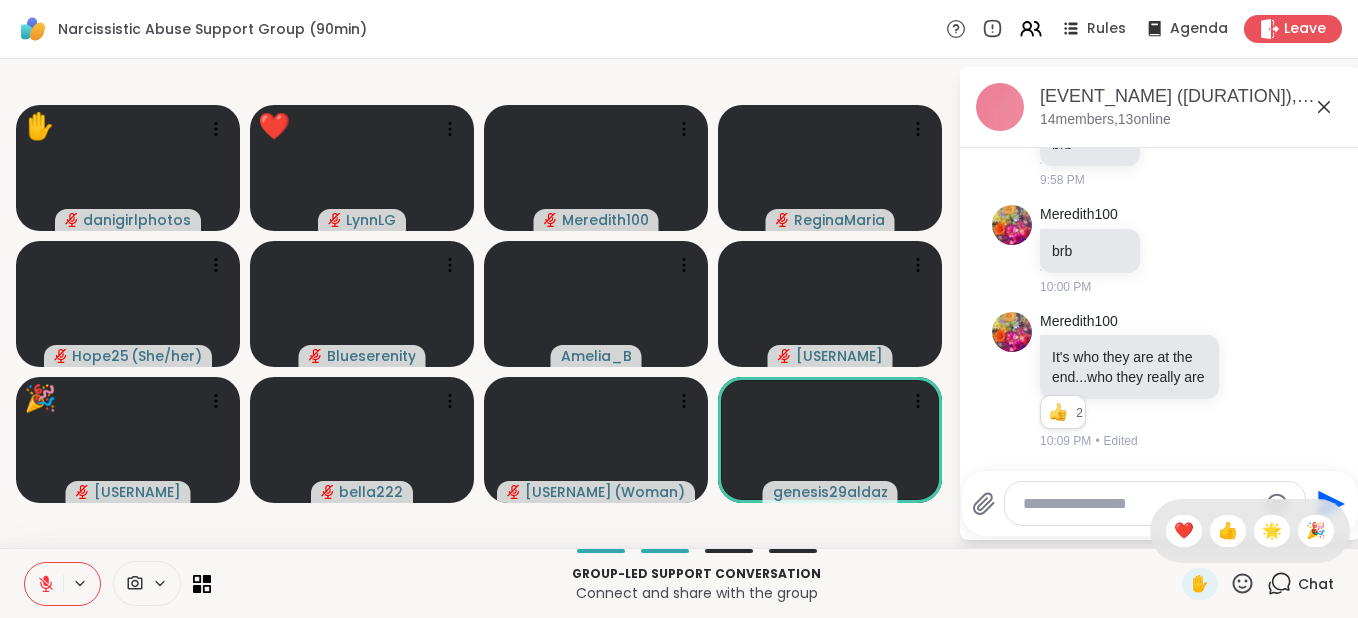 click on "❤️" at bounding box center (1184, 531) 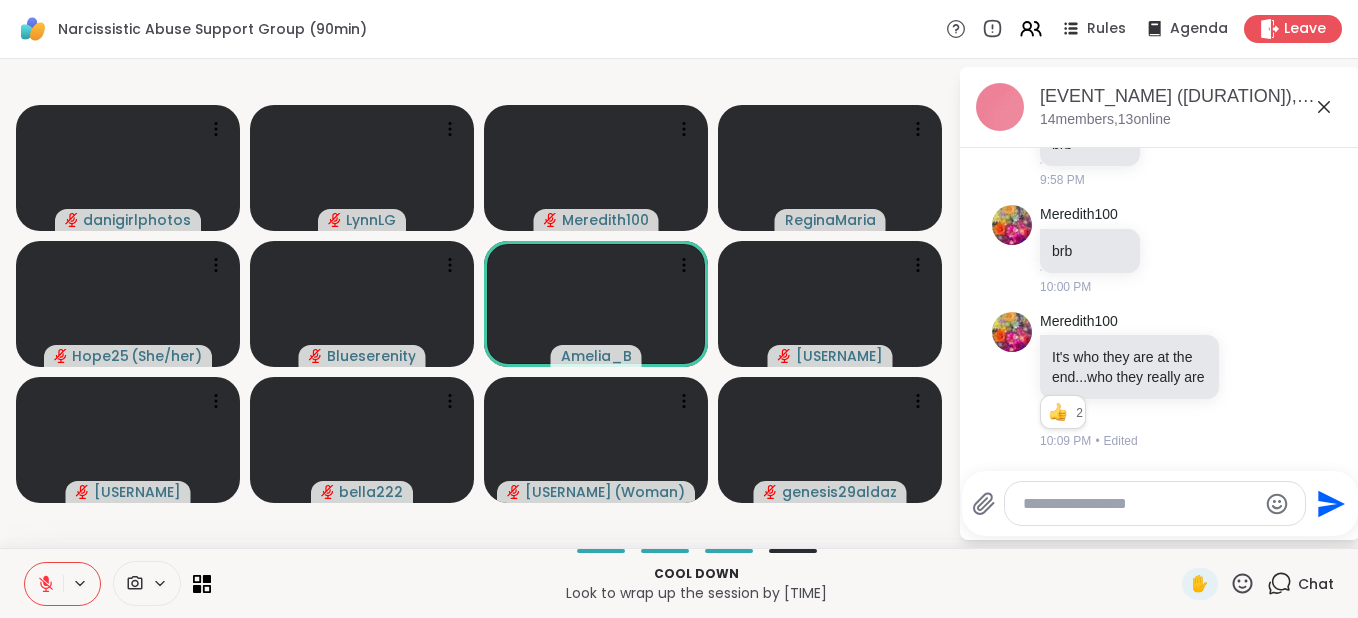 click 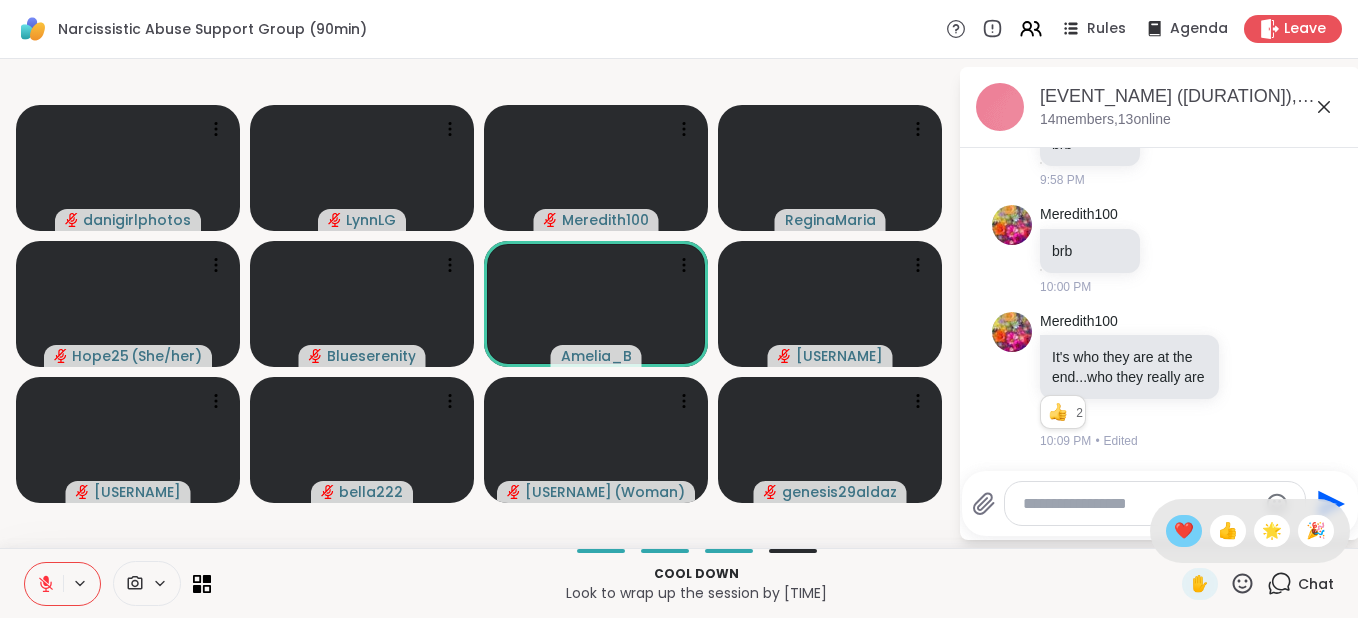 click on "❤️" at bounding box center (1184, 531) 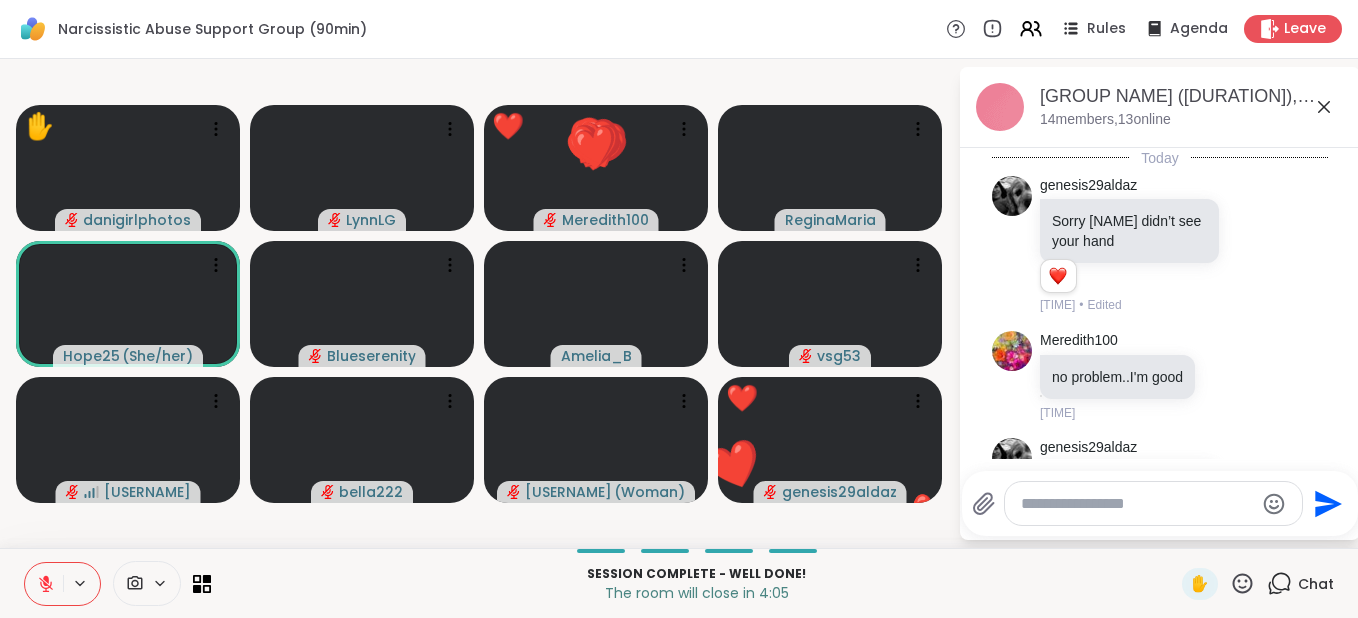 scroll, scrollTop: 0, scrollLeft: 0, axis: both 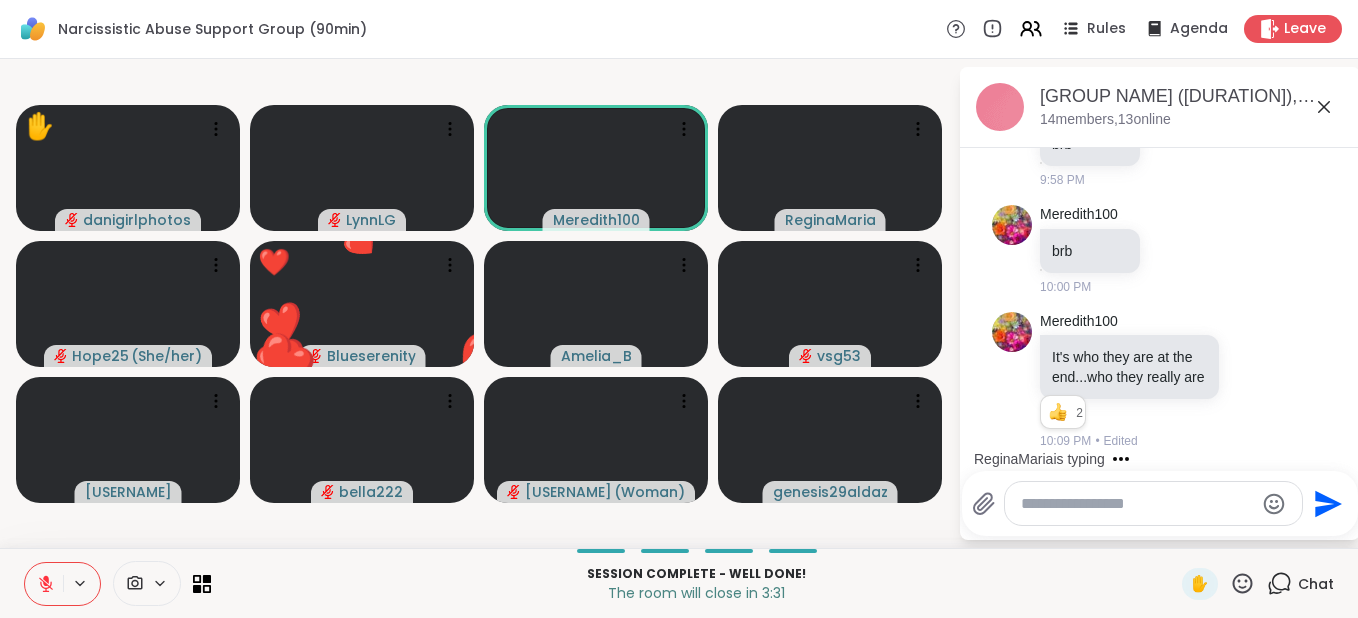 click 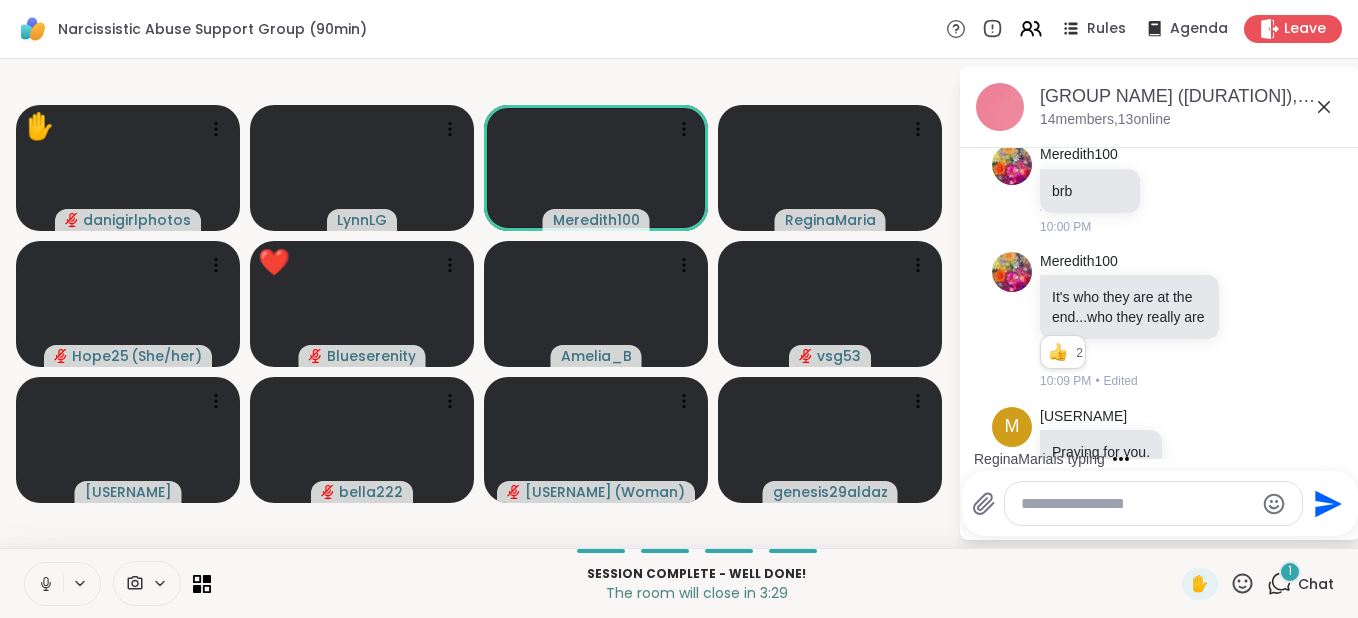scroll, scrollTop: 1415, scrollLeft: 0, axis: vertical 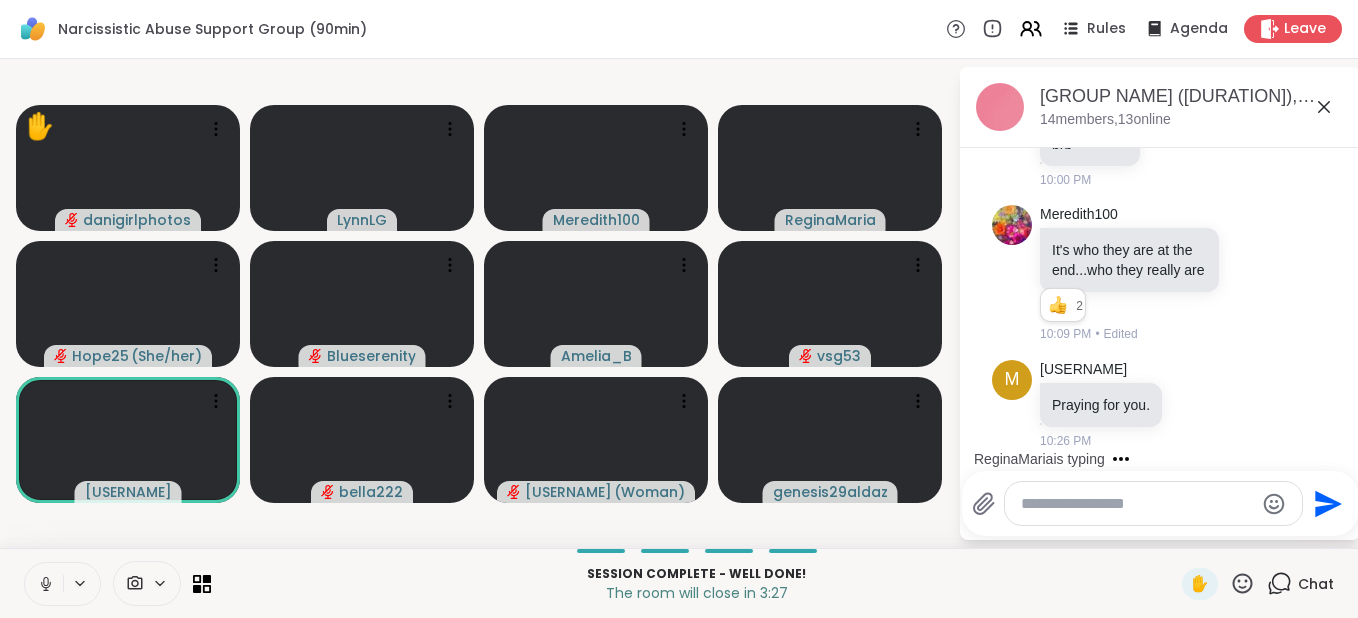 click 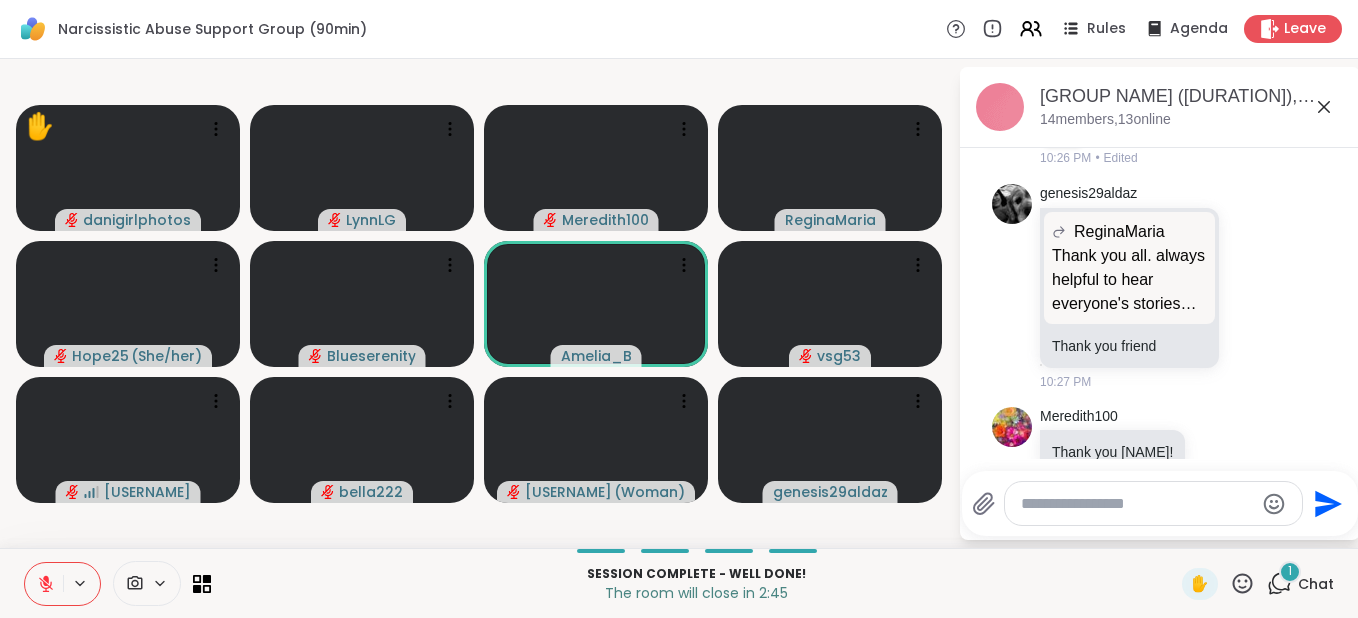 scroll, scrollTop: 1987, scrollLeft: 0, axis: vertical 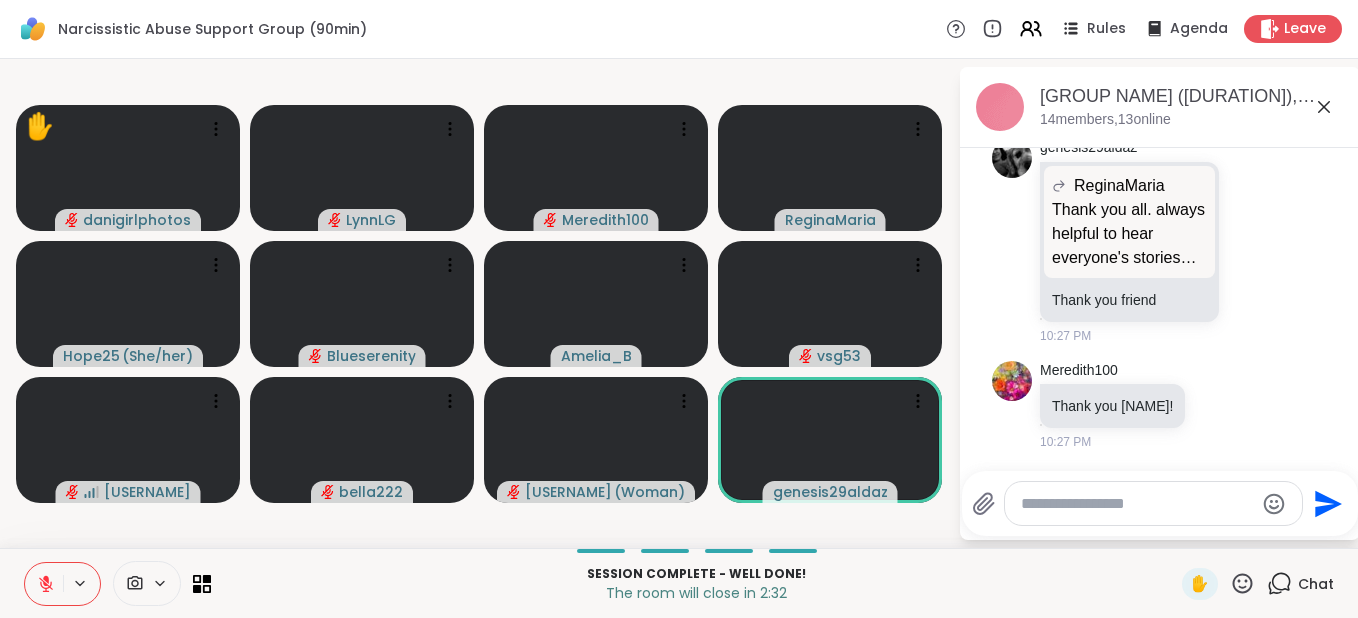 click at bounding box center (1137, 504) 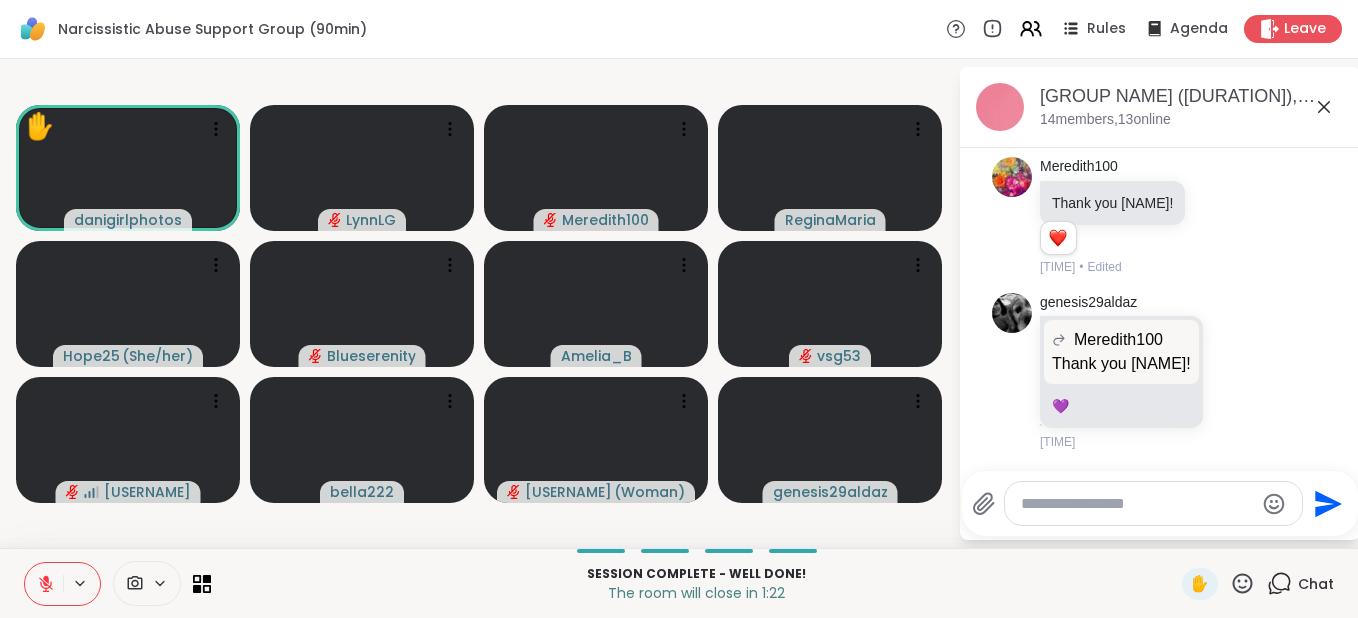 scroll, scrollTop: 2272, scrollLeft: 0, axis: vertical 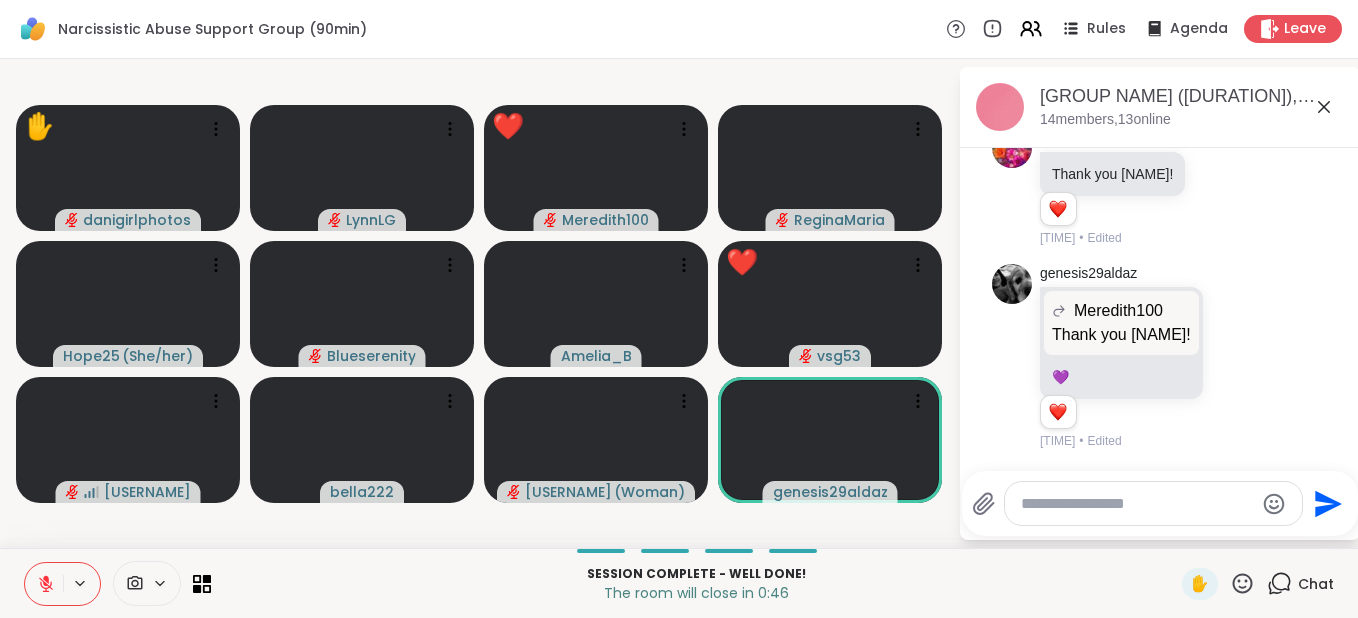 click 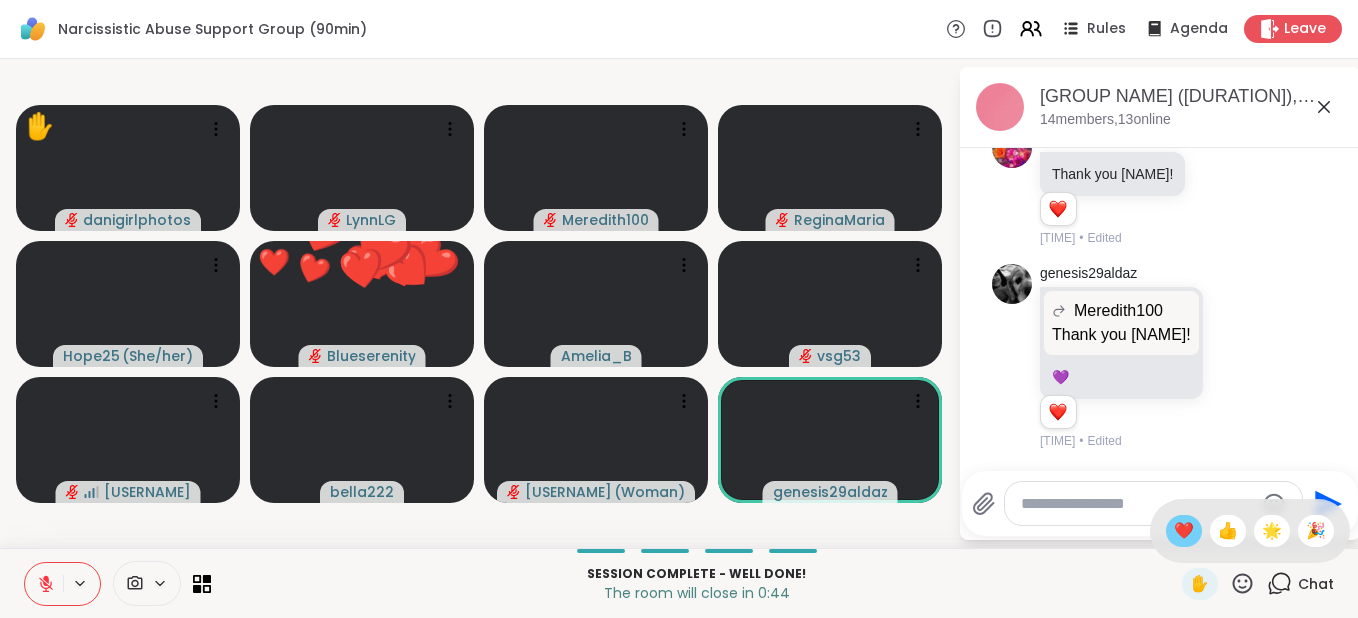 click on "❤️" at bounding box center [1184, 531] 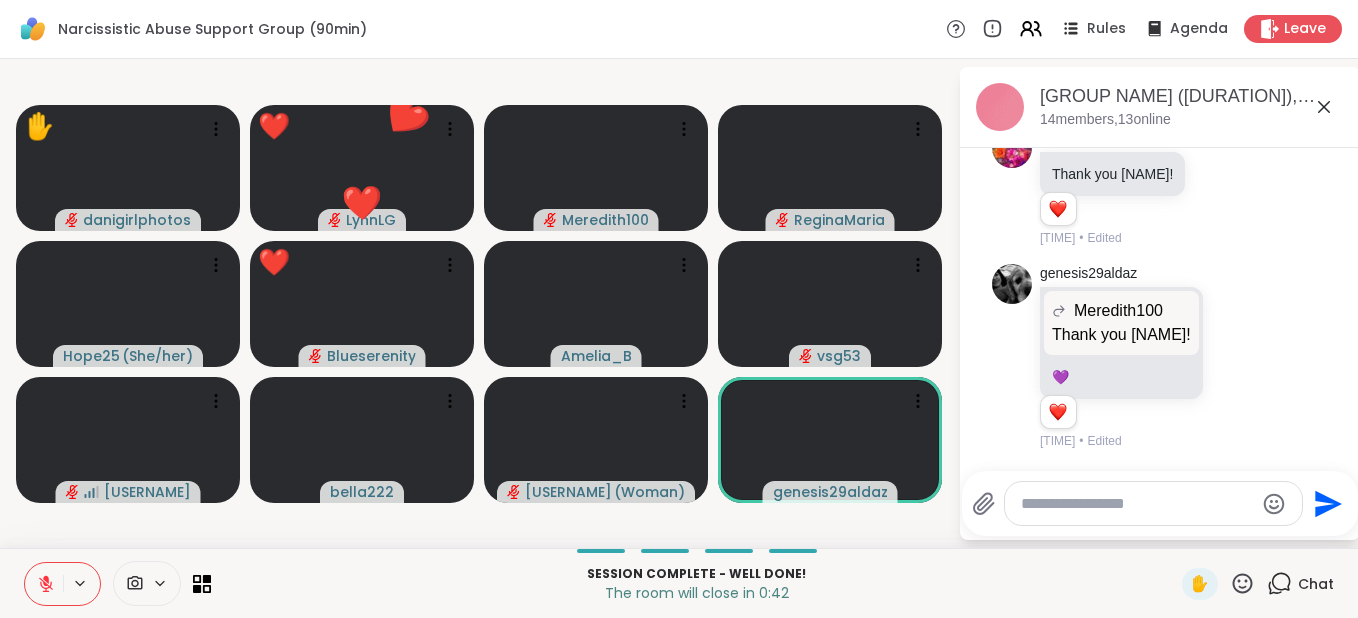 click 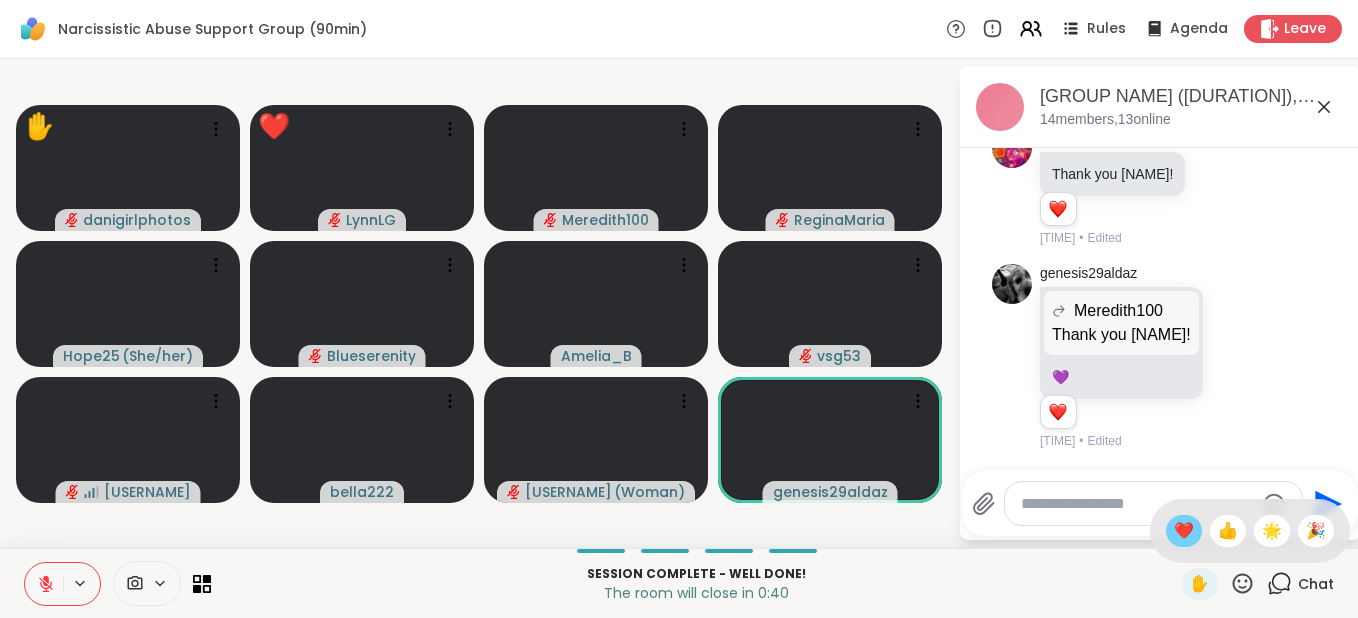 click on "❤️" at bounding box center [1184, 531] 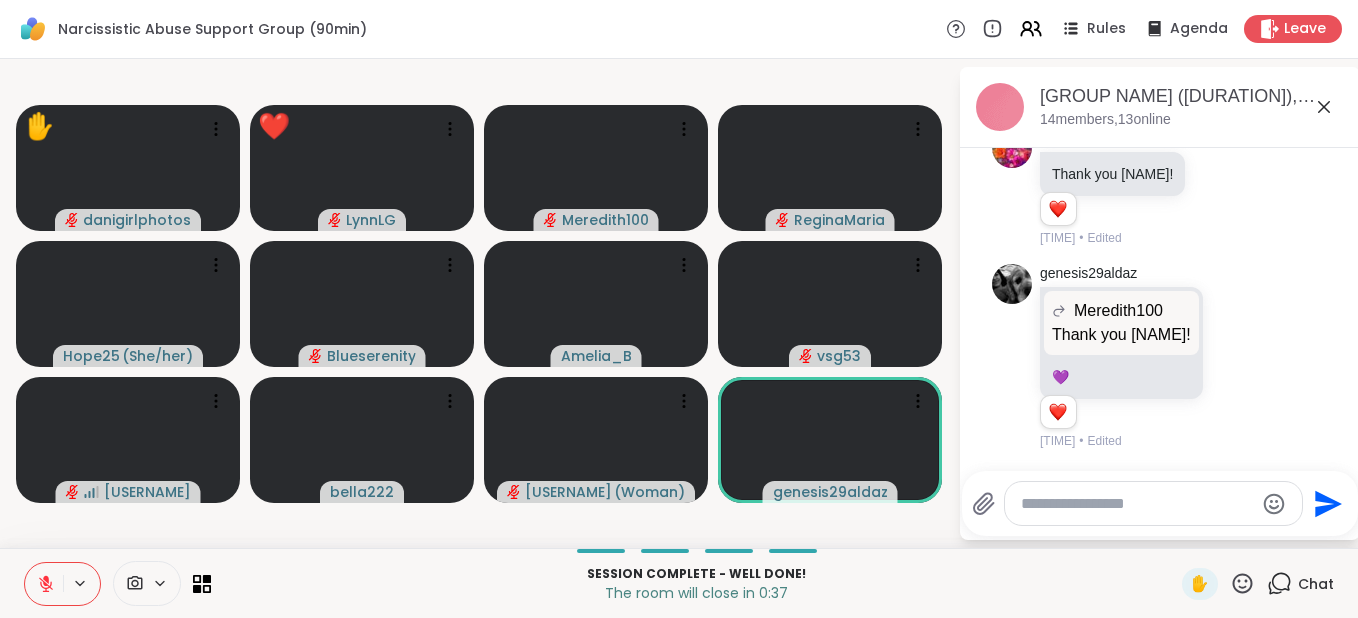 click 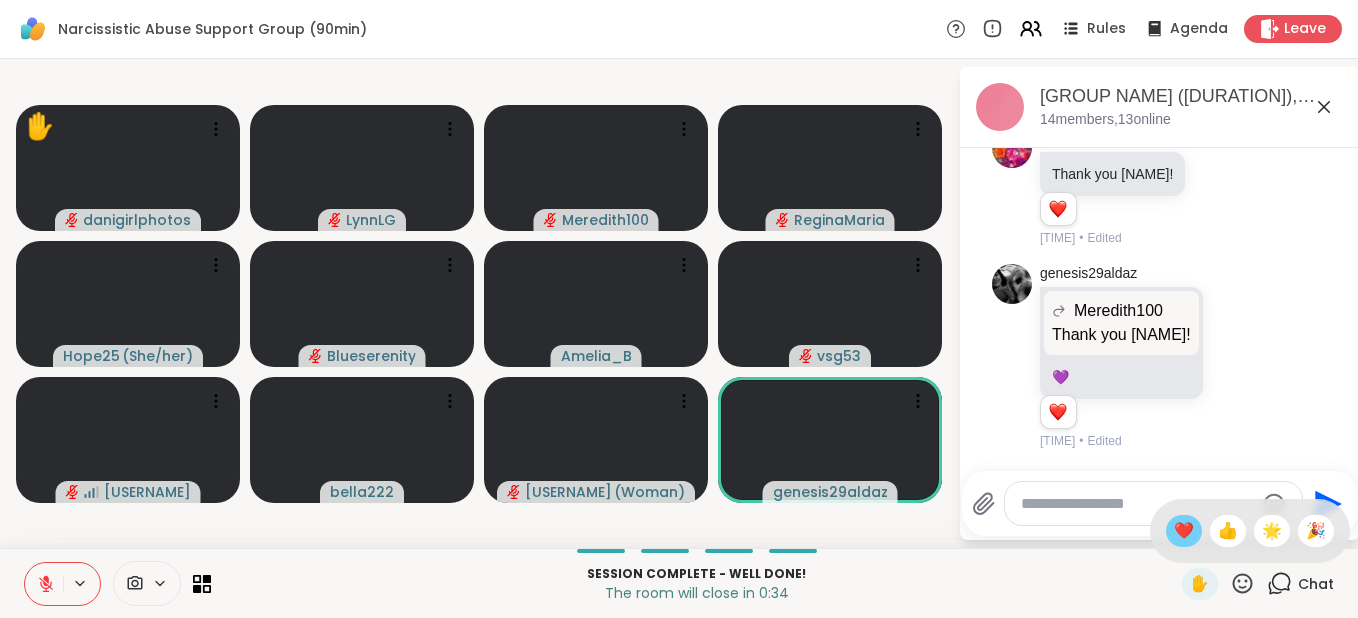 click on "❤️" at bounding box center (1184, 531) 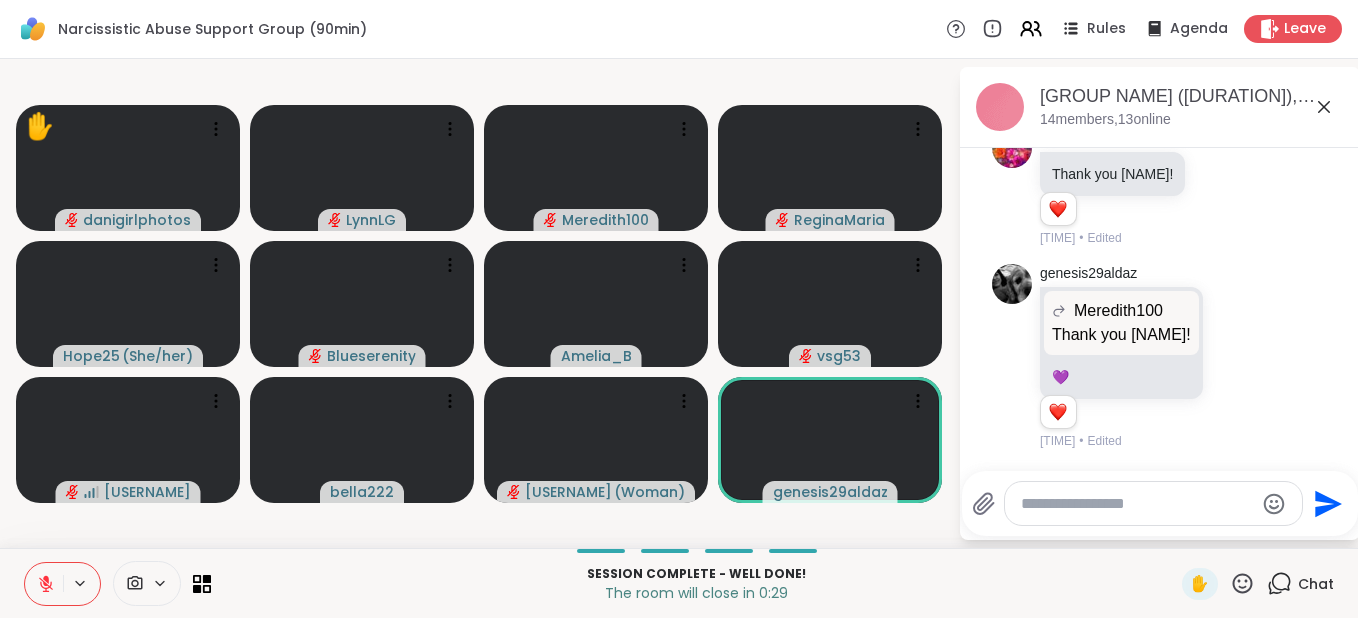 click 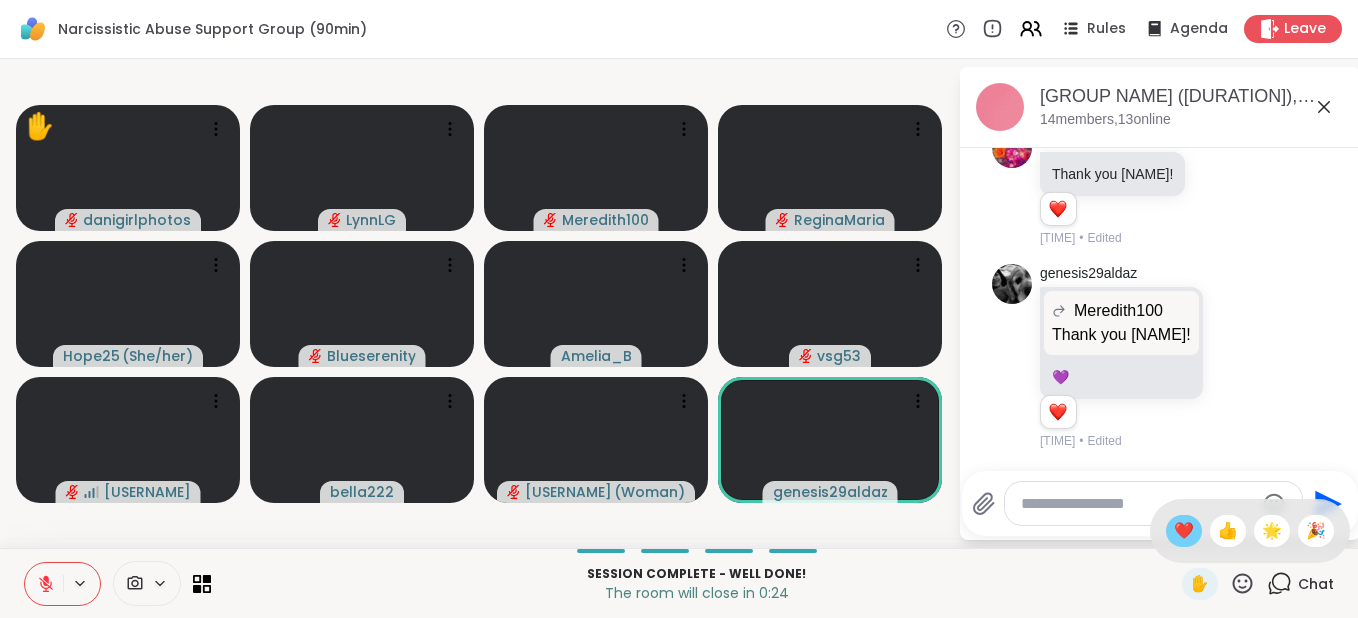 click on "❤️" at bounding box center (1184, 531) 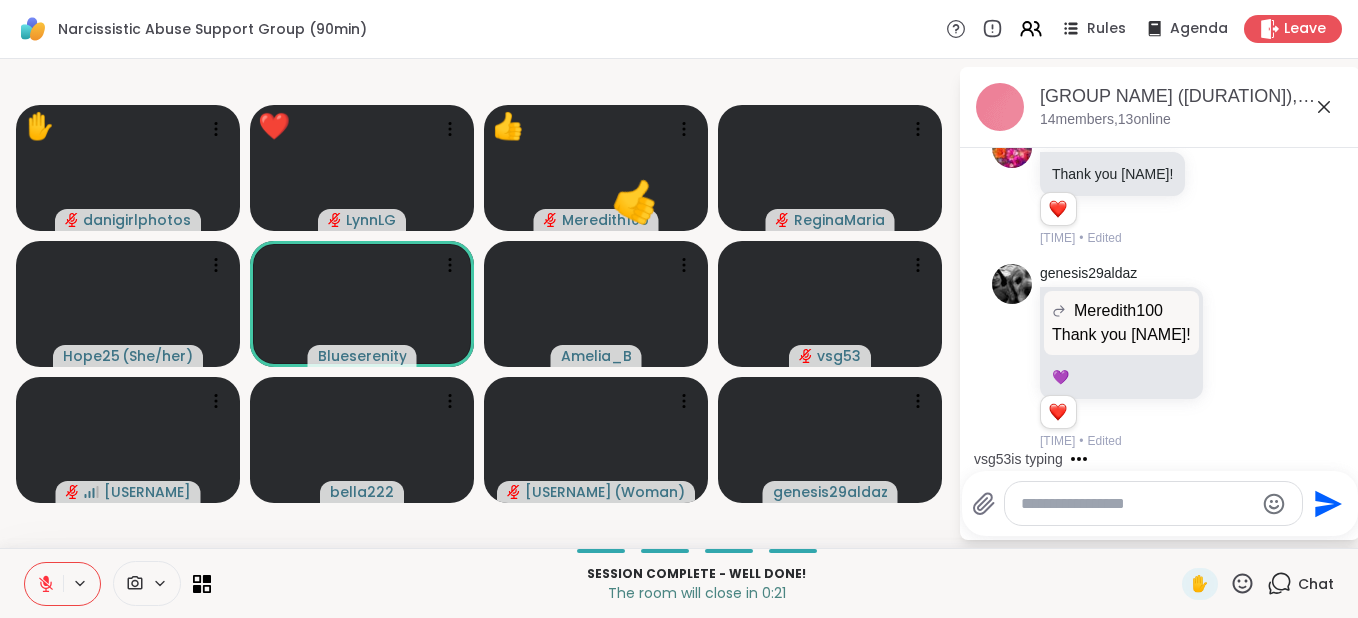 click 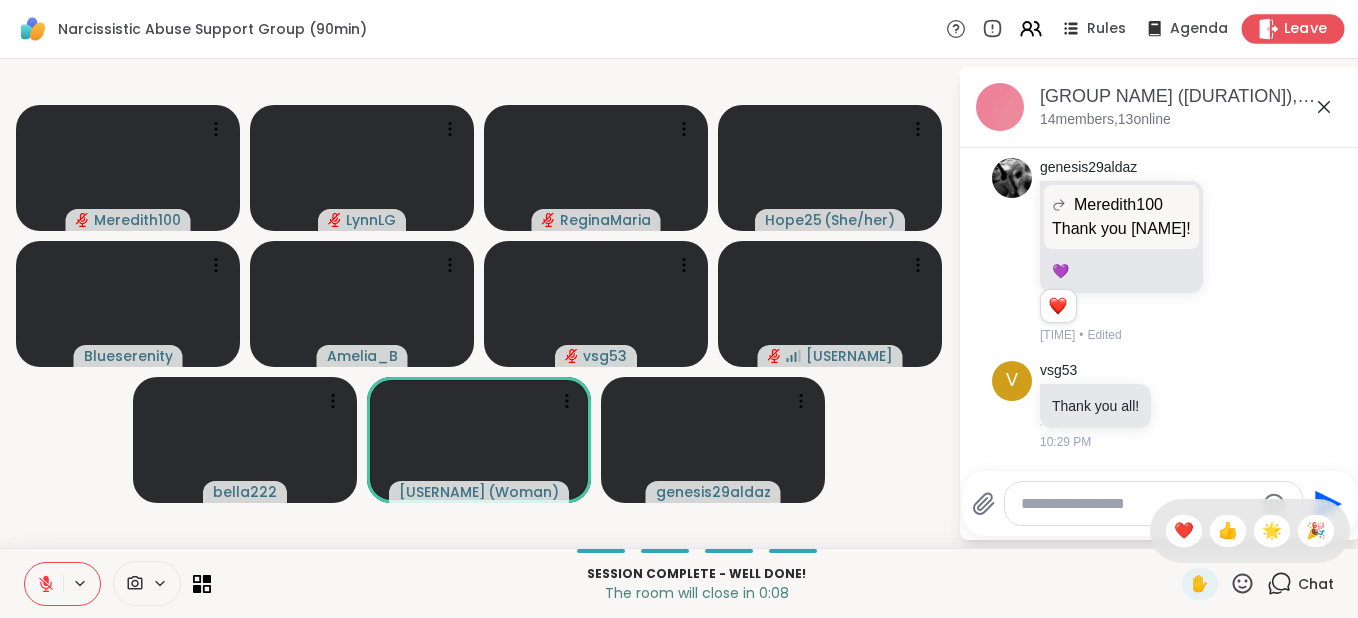 scroll, scrollTop: 2407, scrollLeft: 0, axis: vertical 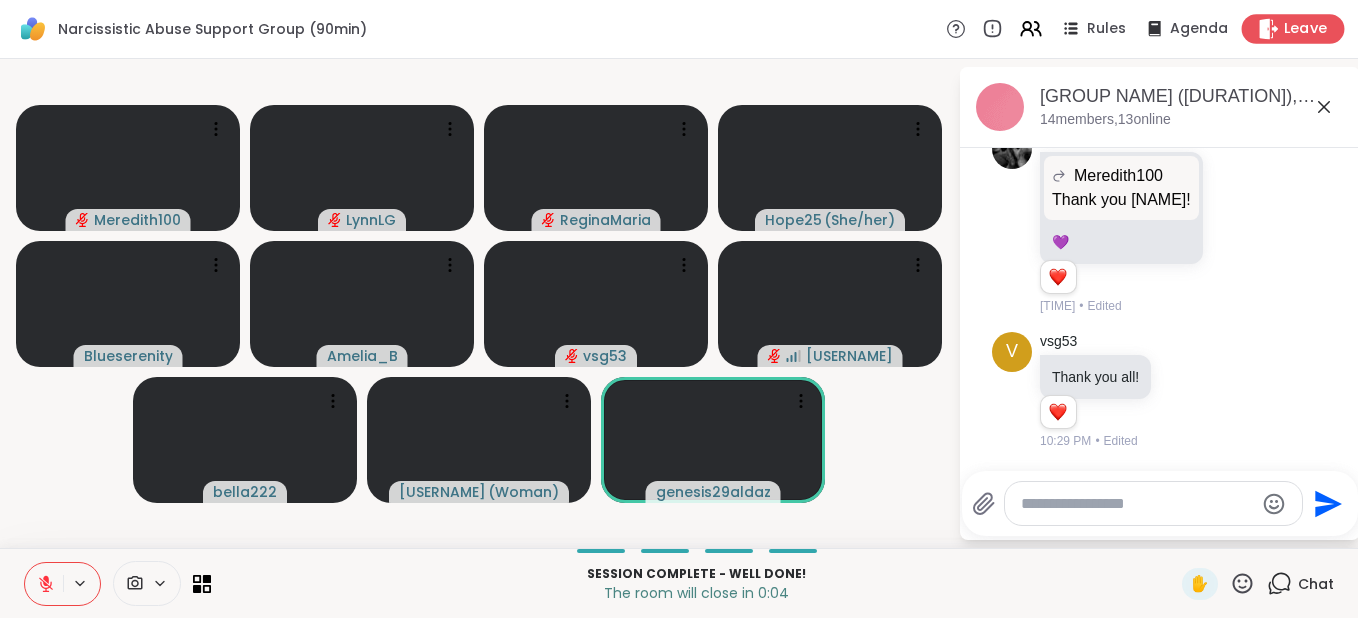 click on "Leave" at bounding box center (1306, 29) 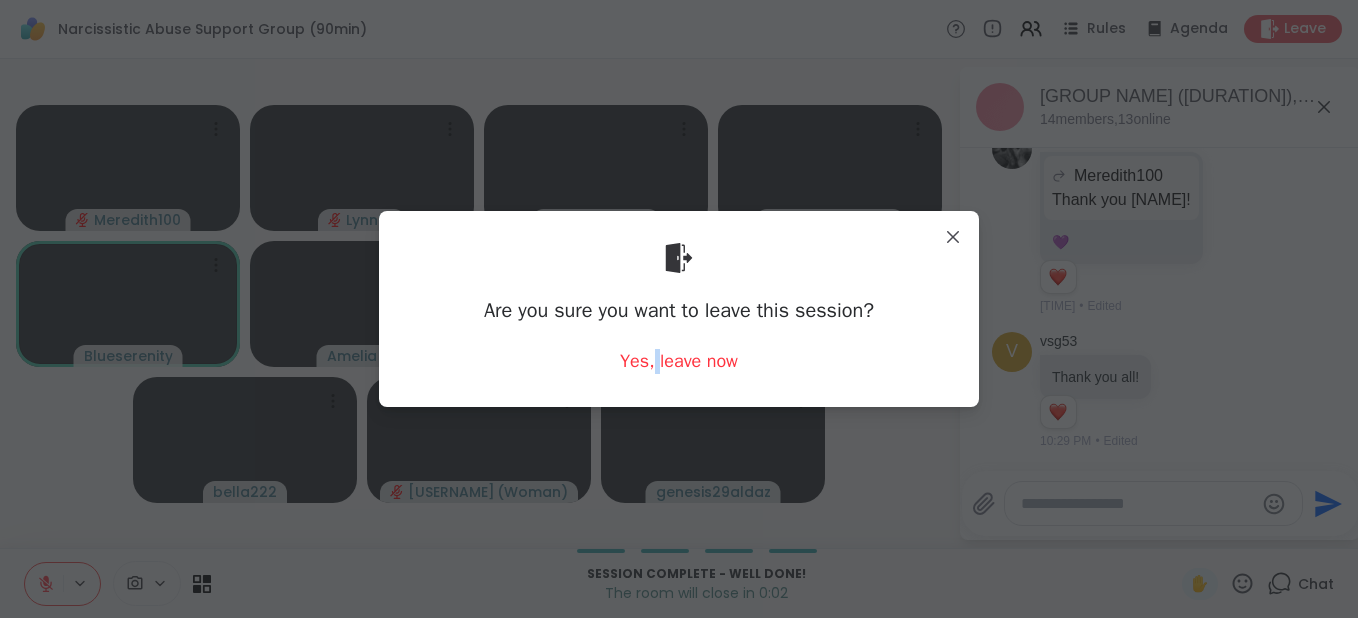 click on "Yes, leave now" at bounding box center (679, 361) 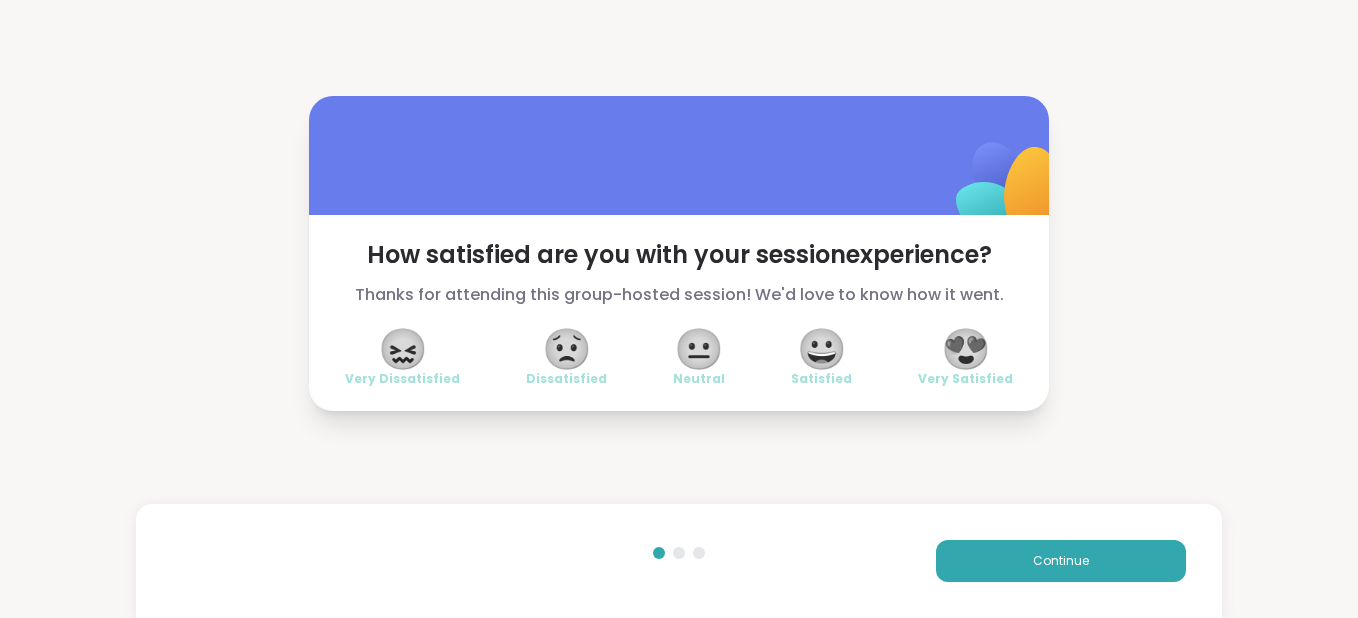 click on "😍" at bounding box center (966, 349) 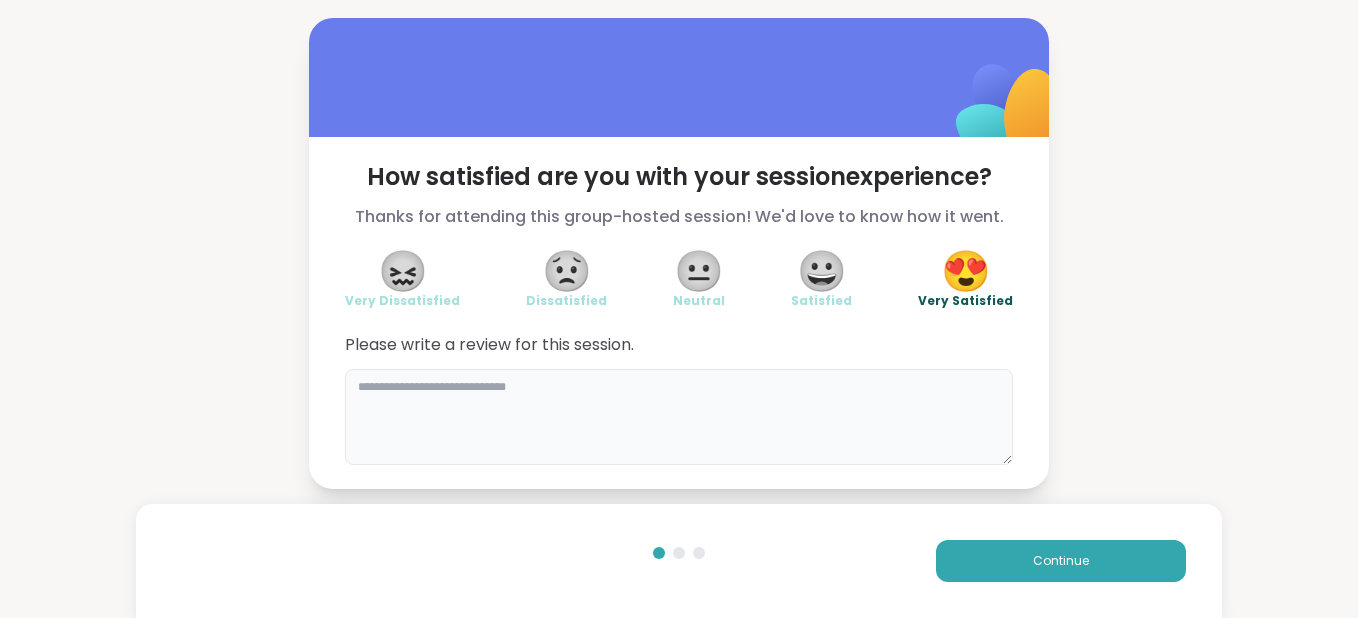 click at bounding box center (679, 417) 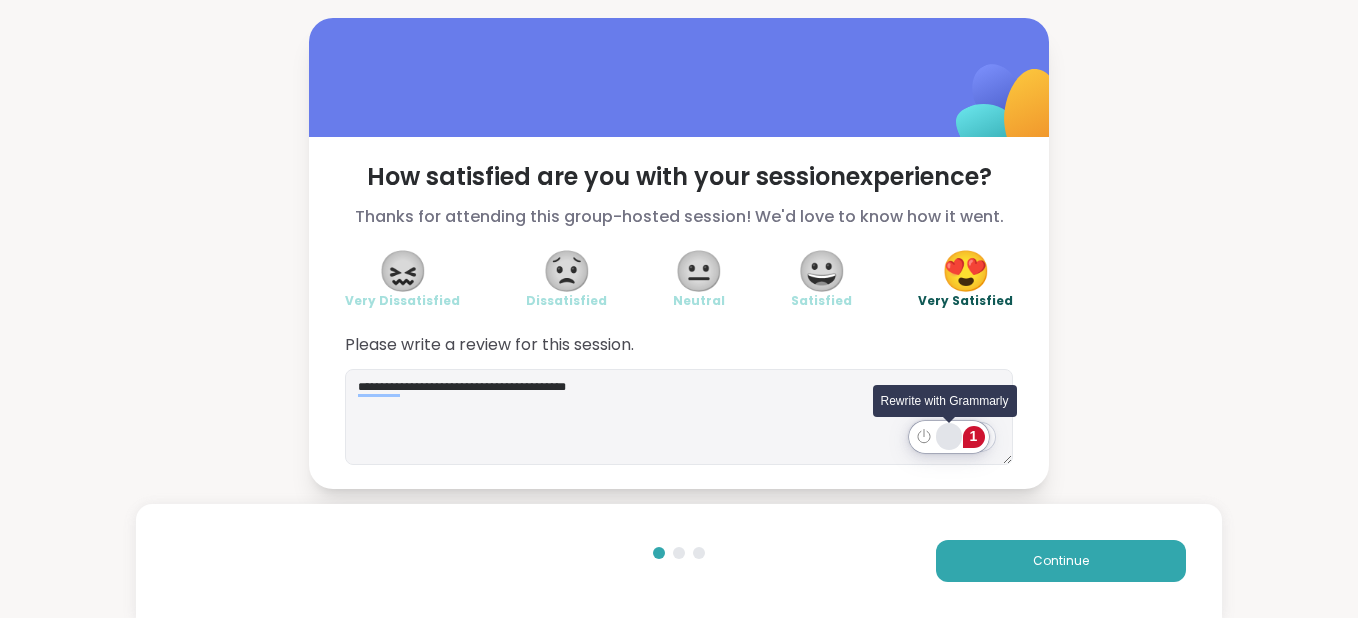 click 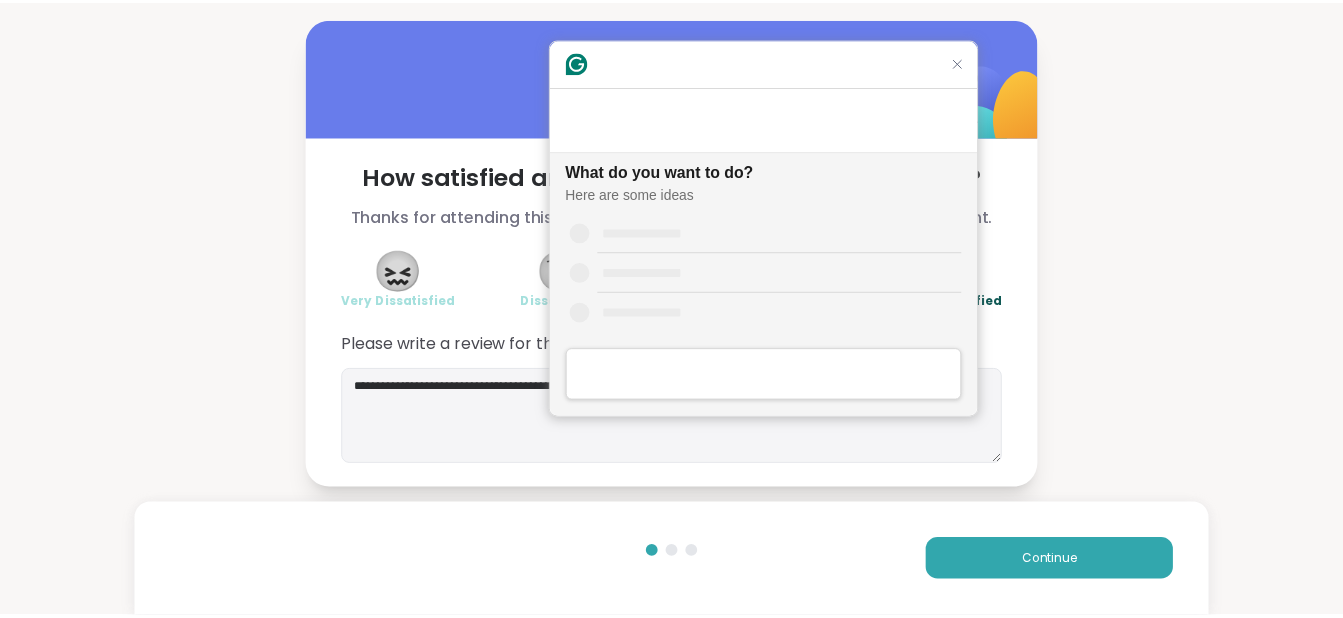 scroll, scrollTop: 0, scrollLeft: 0, axis: both 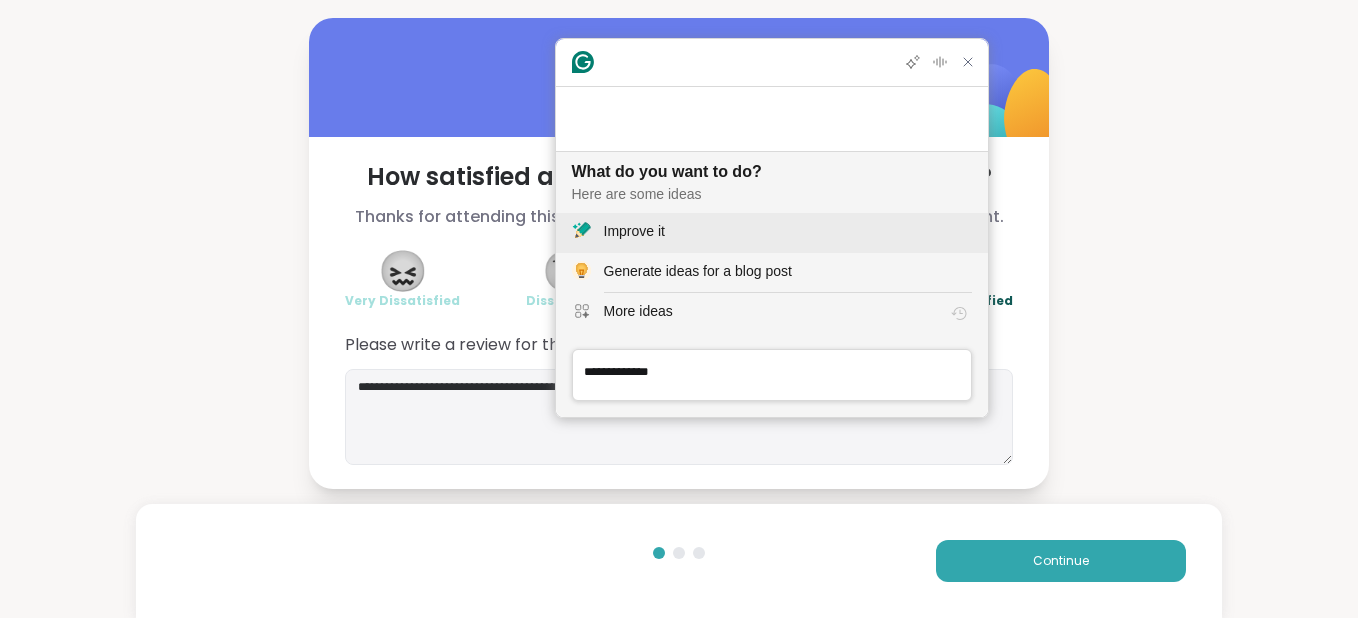 click on "Improve it" 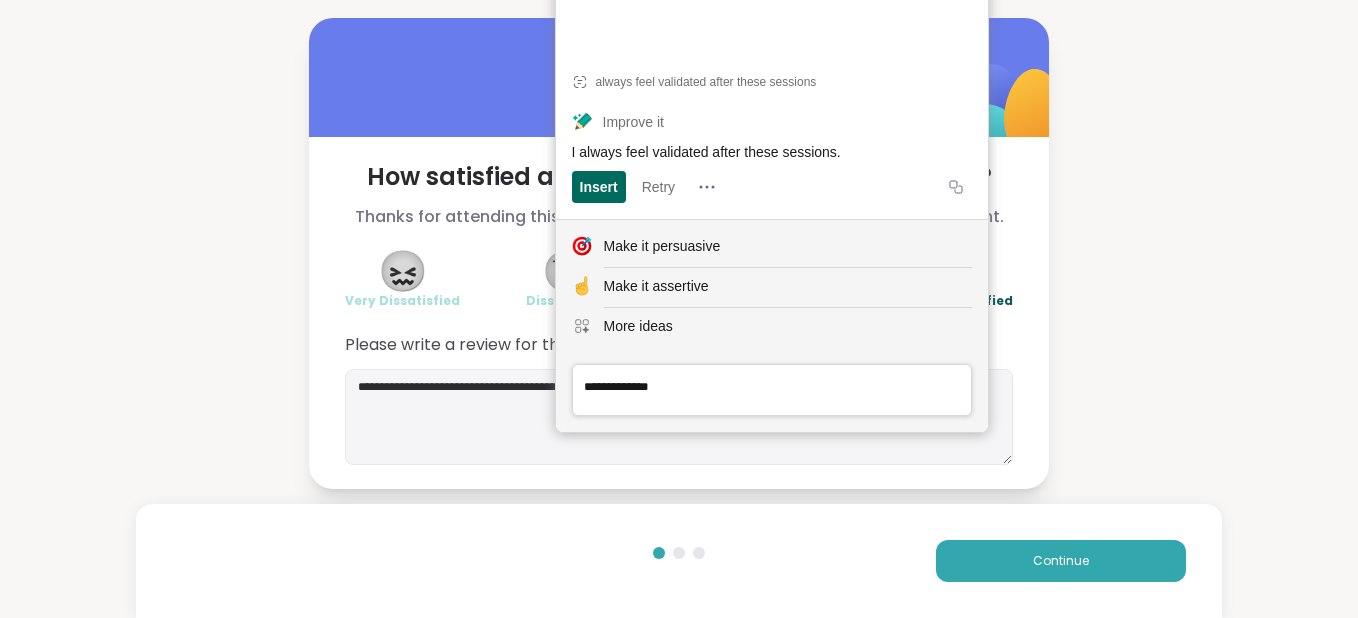 click on "Insert" 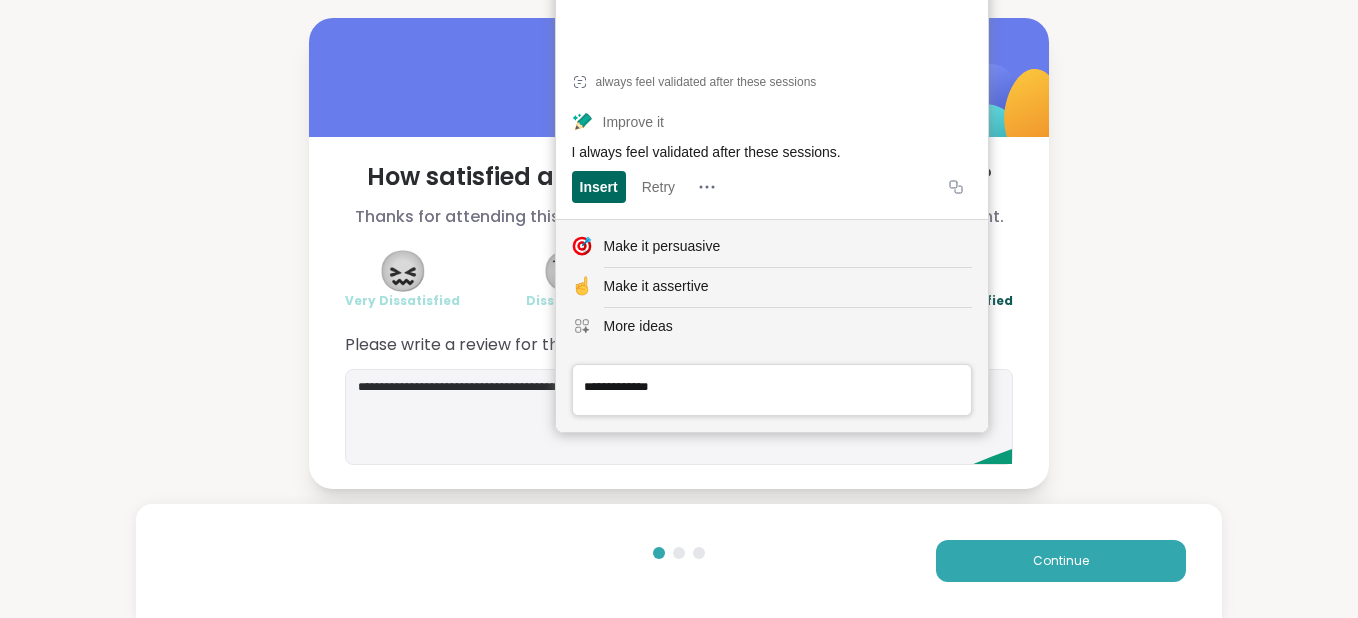 click on "Insert" 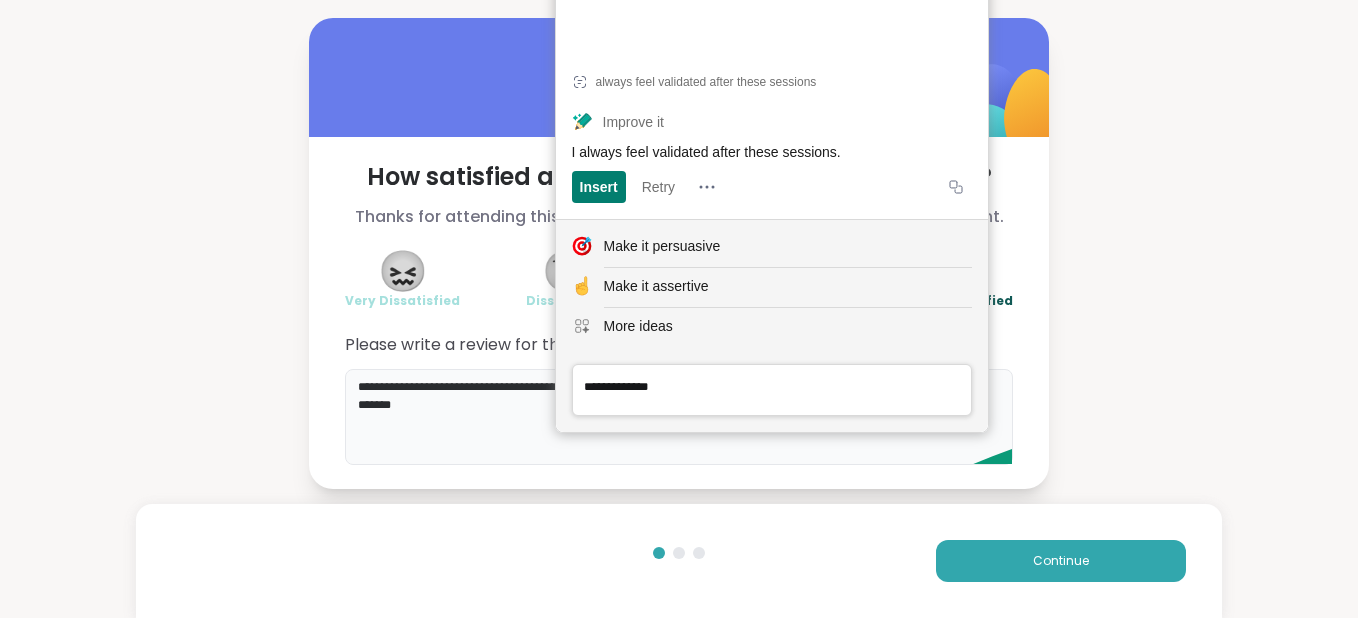click on "**********" at bounding box center [679, 417] 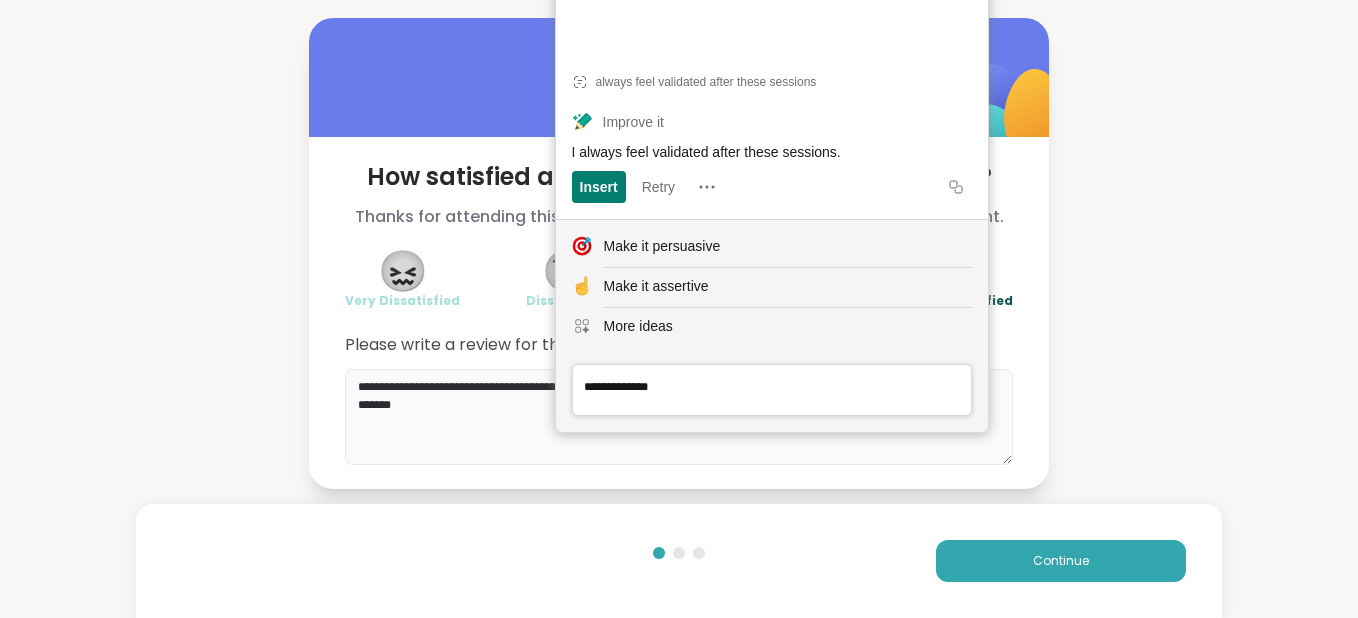 click on "**********" at bounding box center (679, 417) 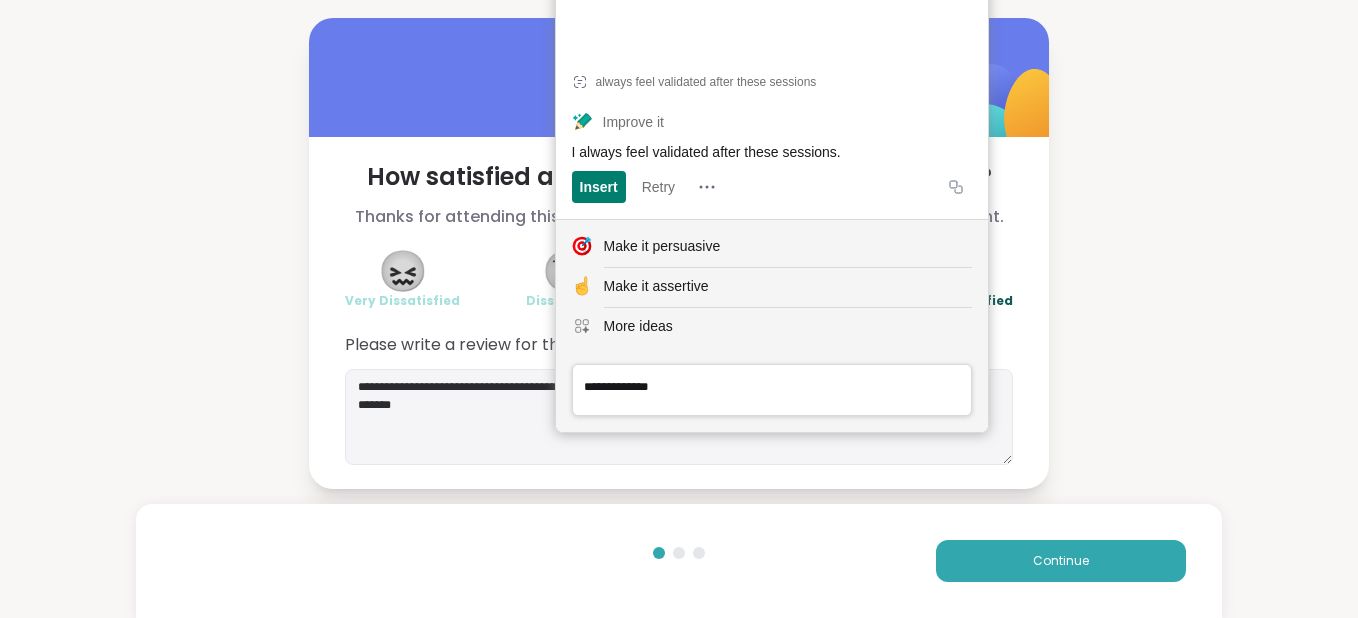 click on "**********" at bounding box center (679, 253) 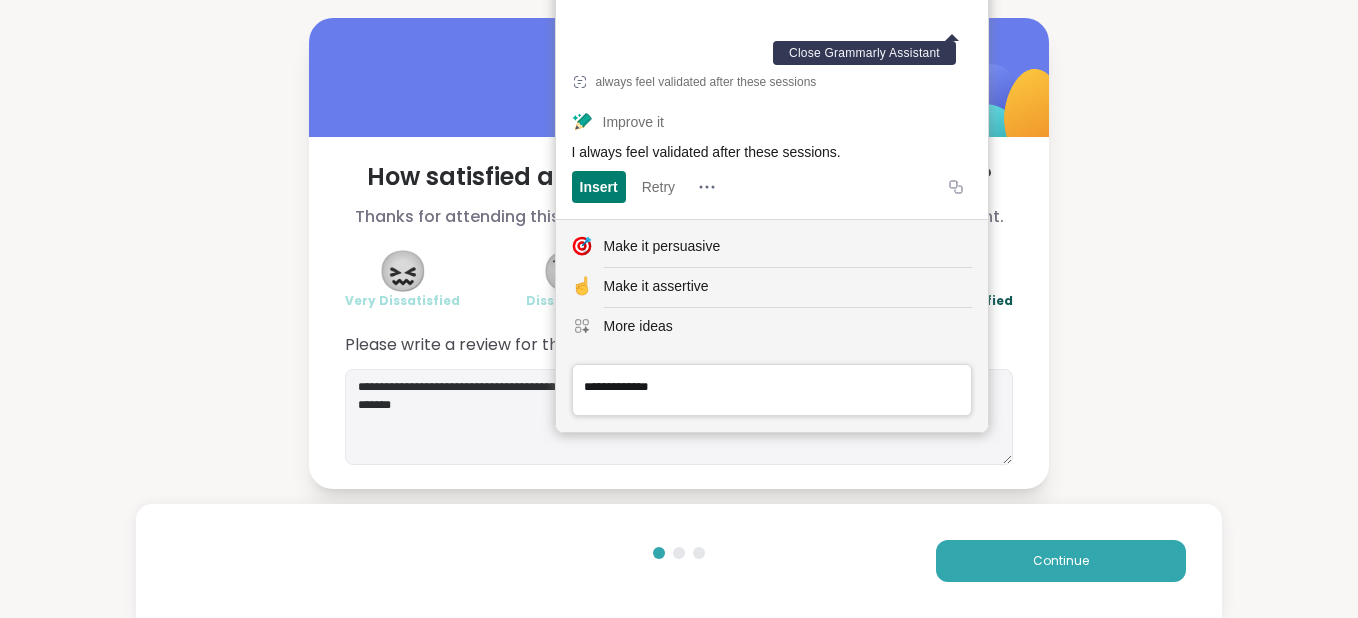 click 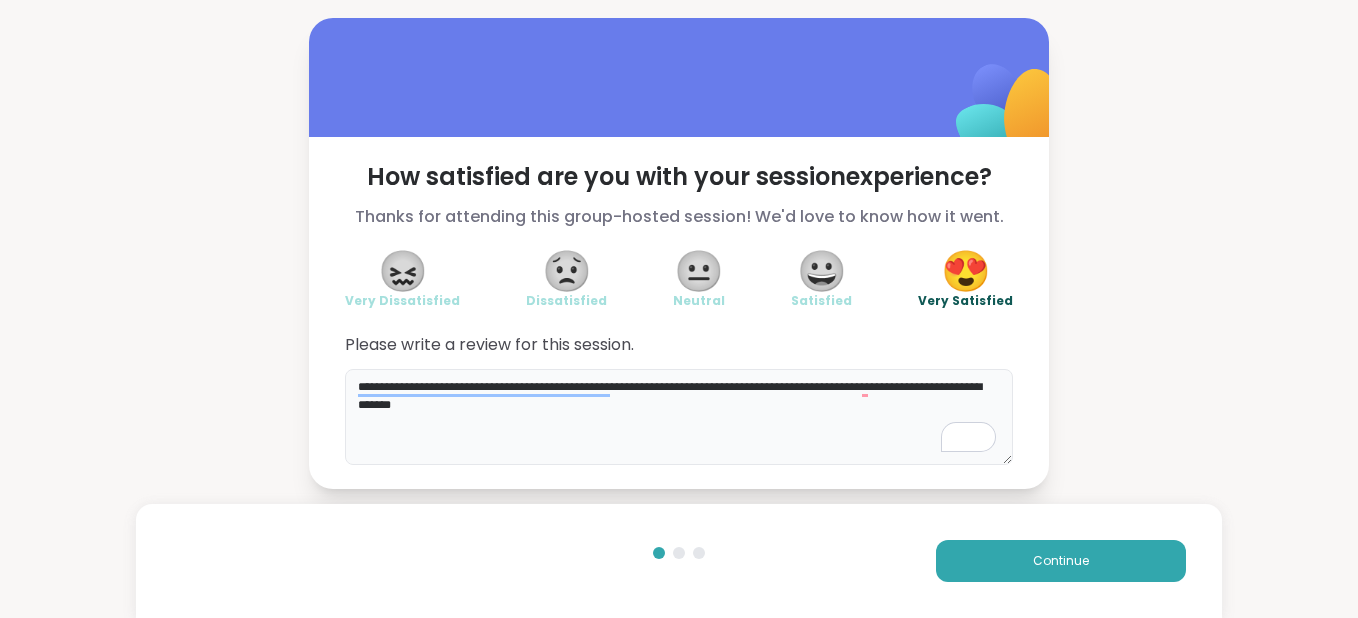 drag, startPoint x: 854, startPoint y: 387, endPoint x: 334, endPoint y: 381, distance: 520.0346 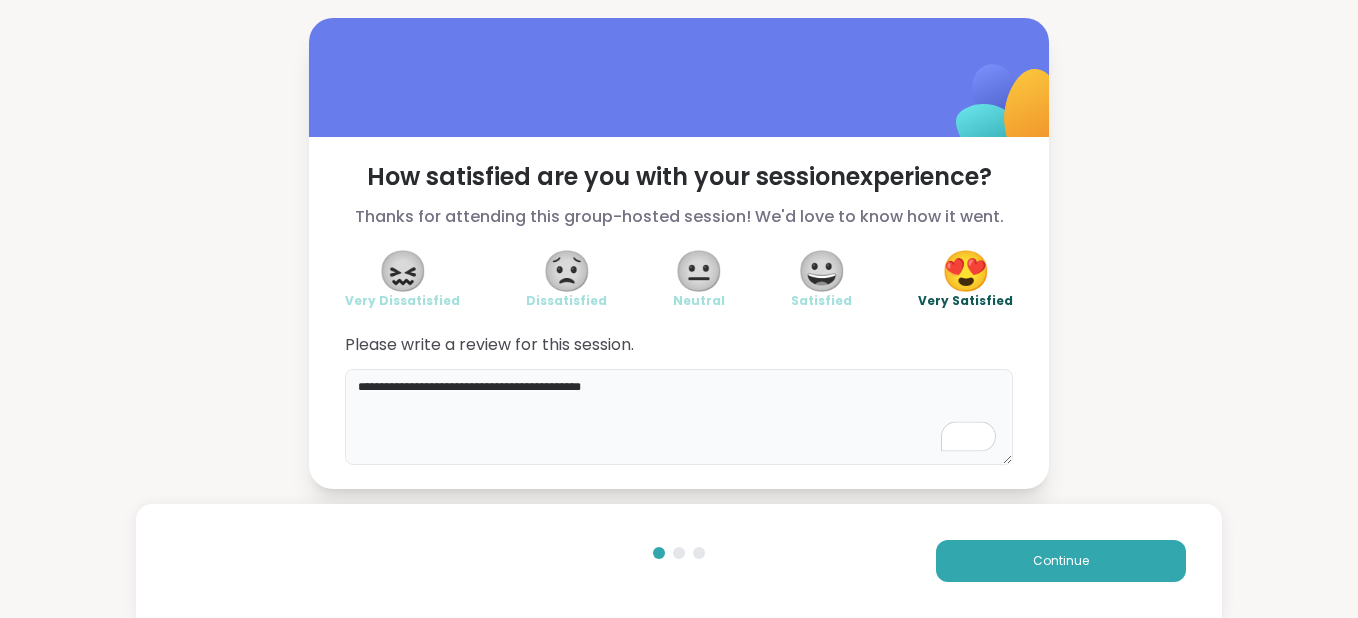 click on "**********" at bounding box center [679, 417] 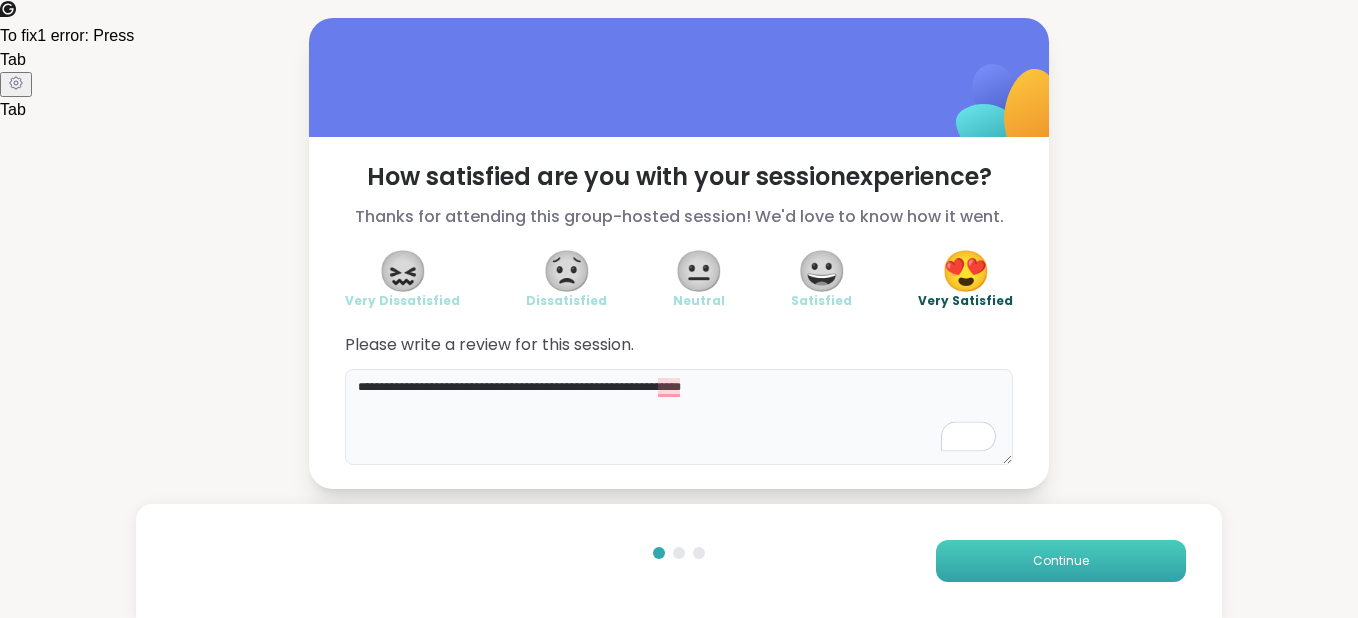 type on "**********" 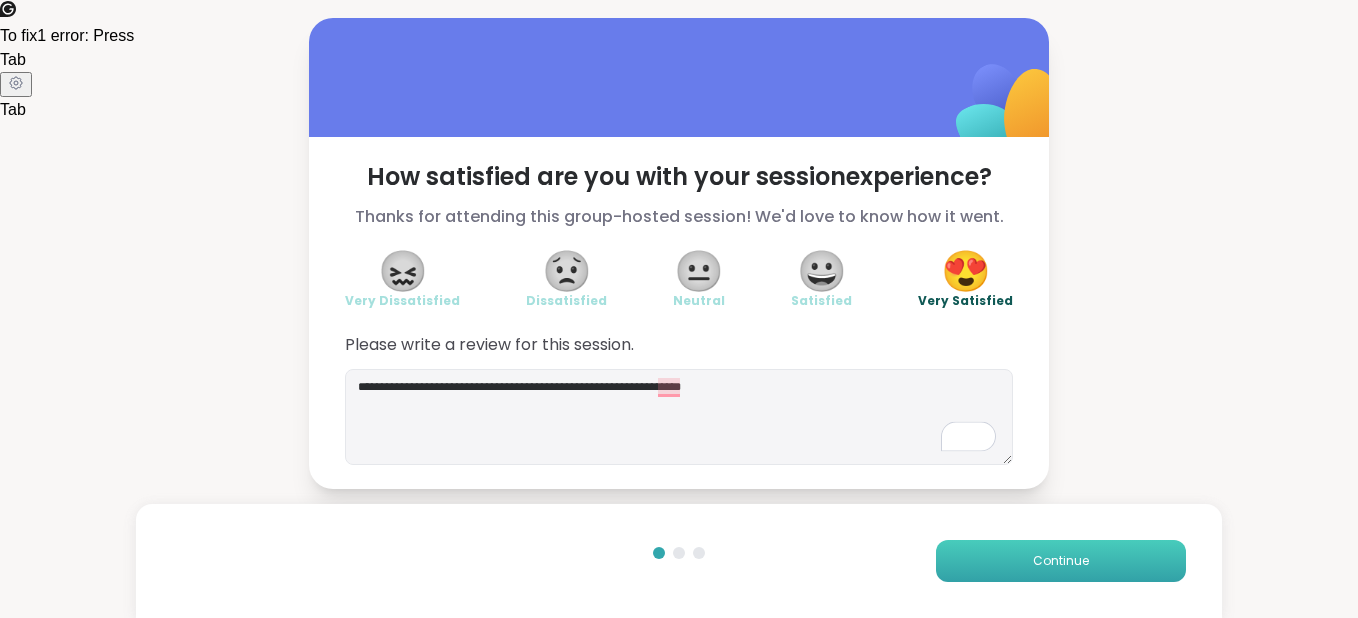 click on "Continue" at bounding box center (1061, 561) 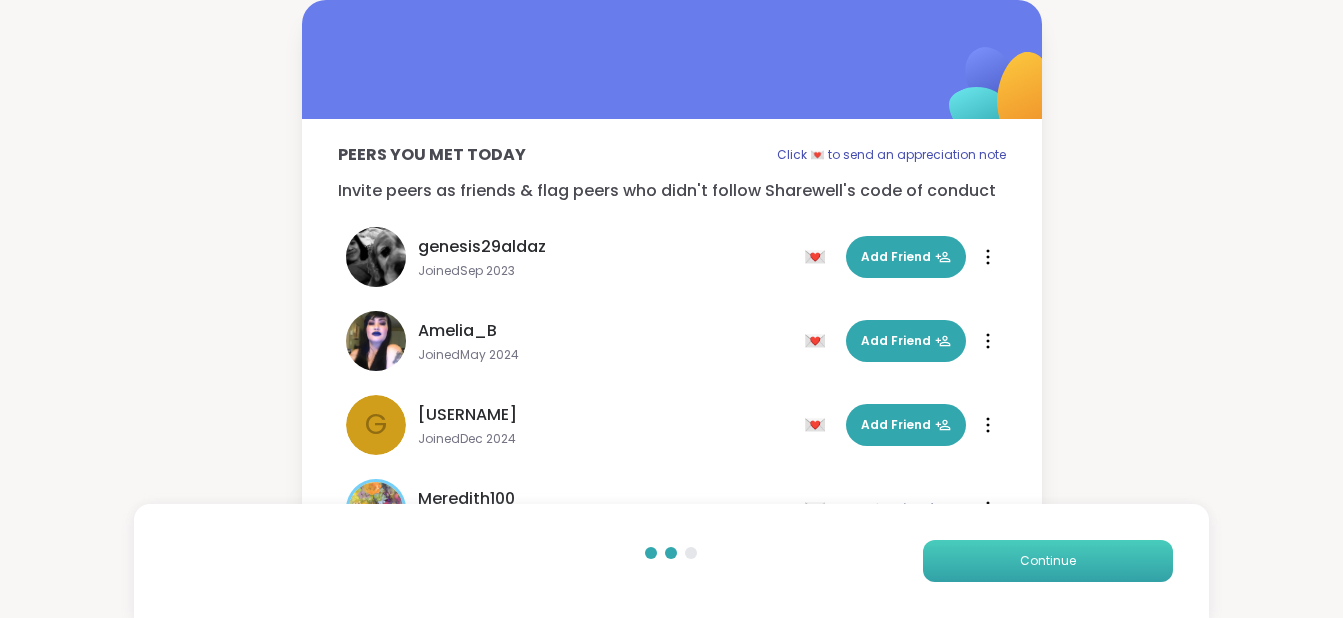click on "Continue" at bounding box center [1048, 561] 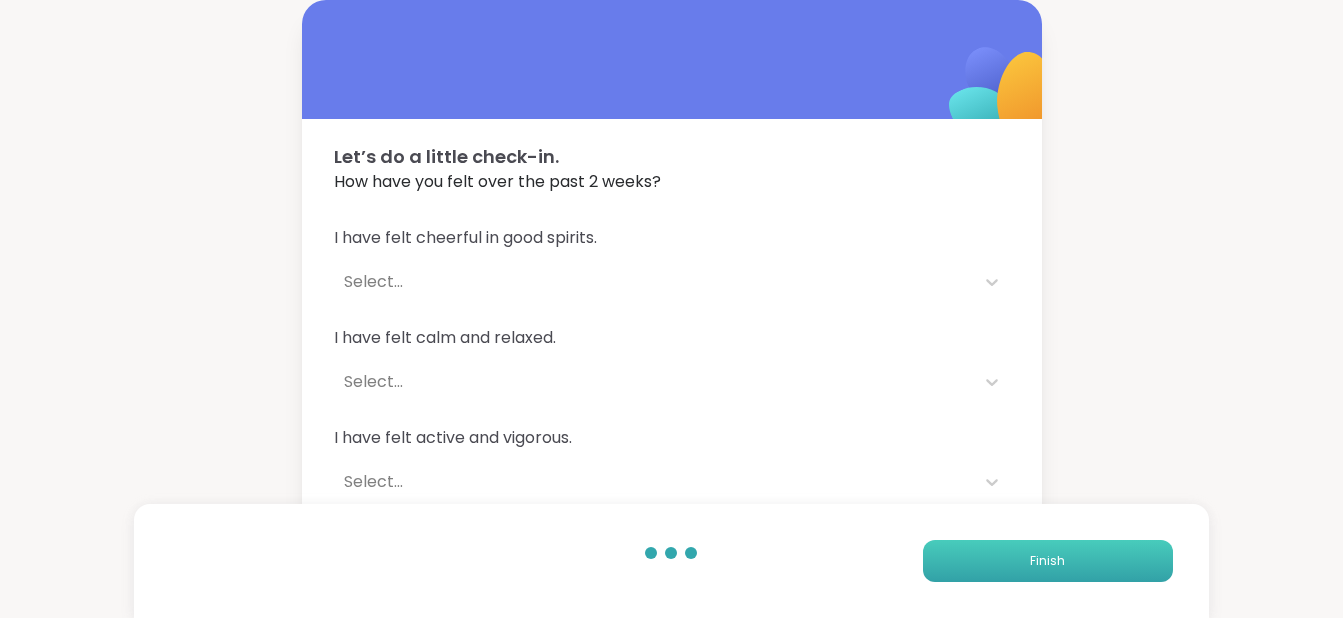 click on "Finish" at bounding box center (1047, 561) 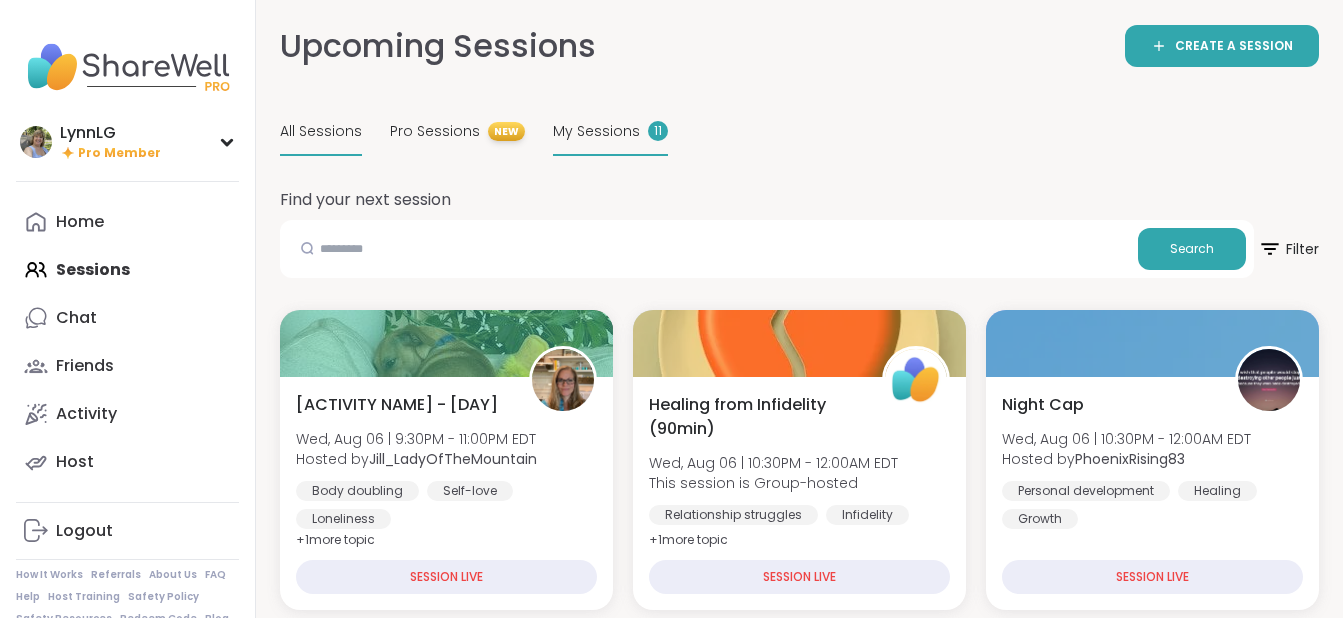 click on "My Sessions" at bounding box center (596, 131) 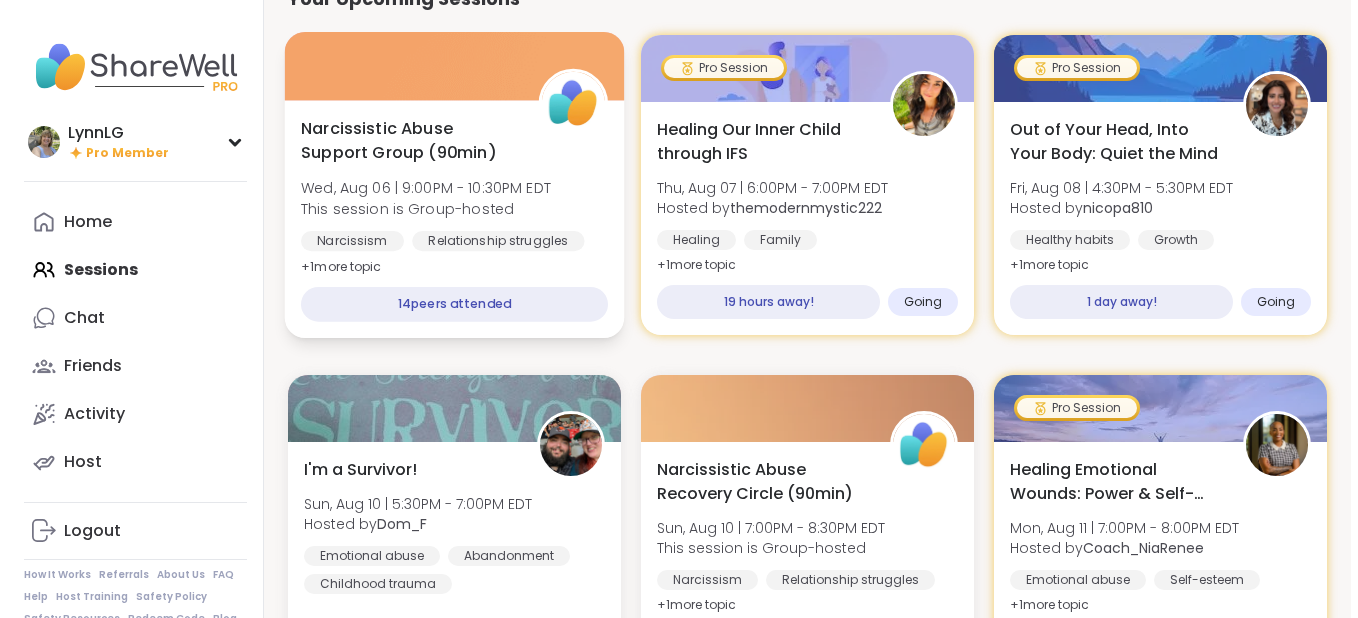 scroll, scrollTop: 201, scrollLeft: 0, axis: vertical 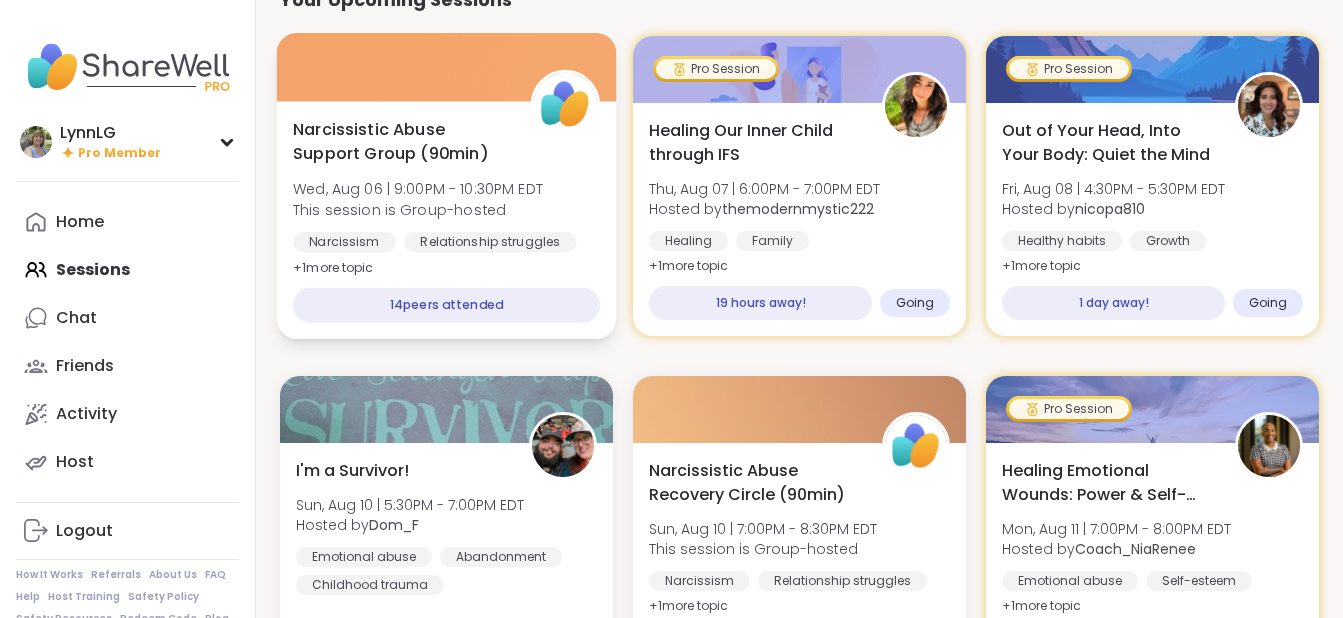 click on "14  peers attended" at bounding box center [446, 305] 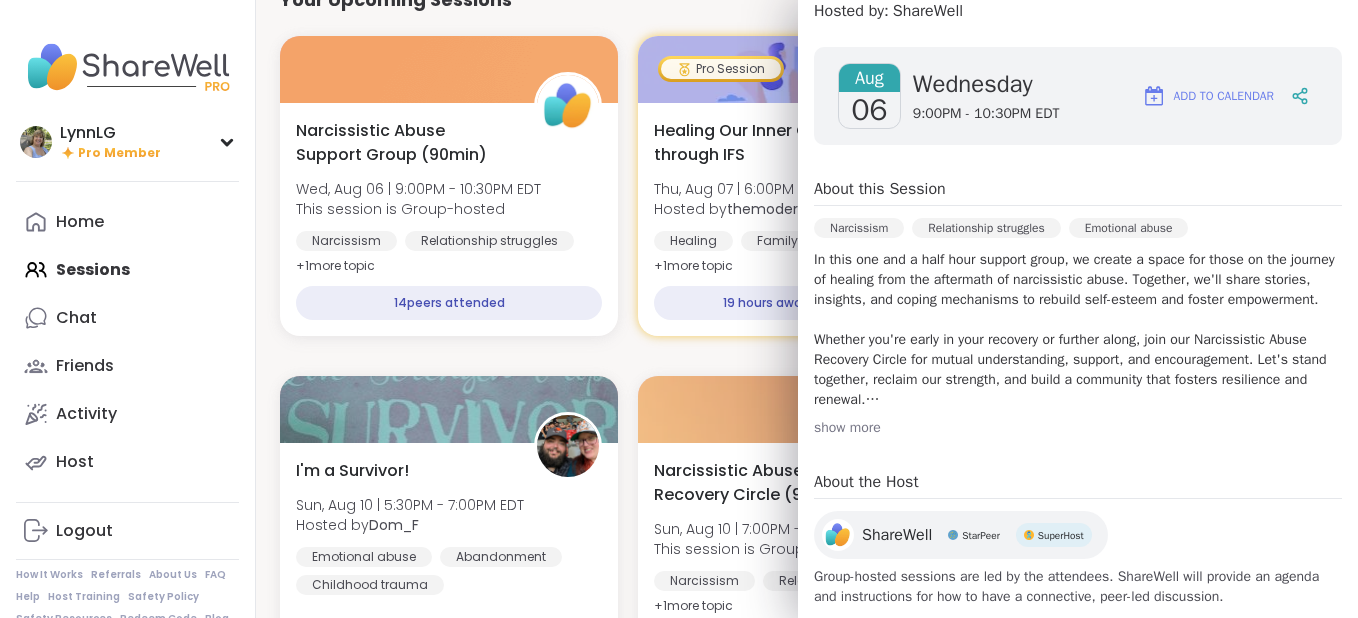 scroll, scrollTop: 318, scrollLeft: 0, axis: vertical 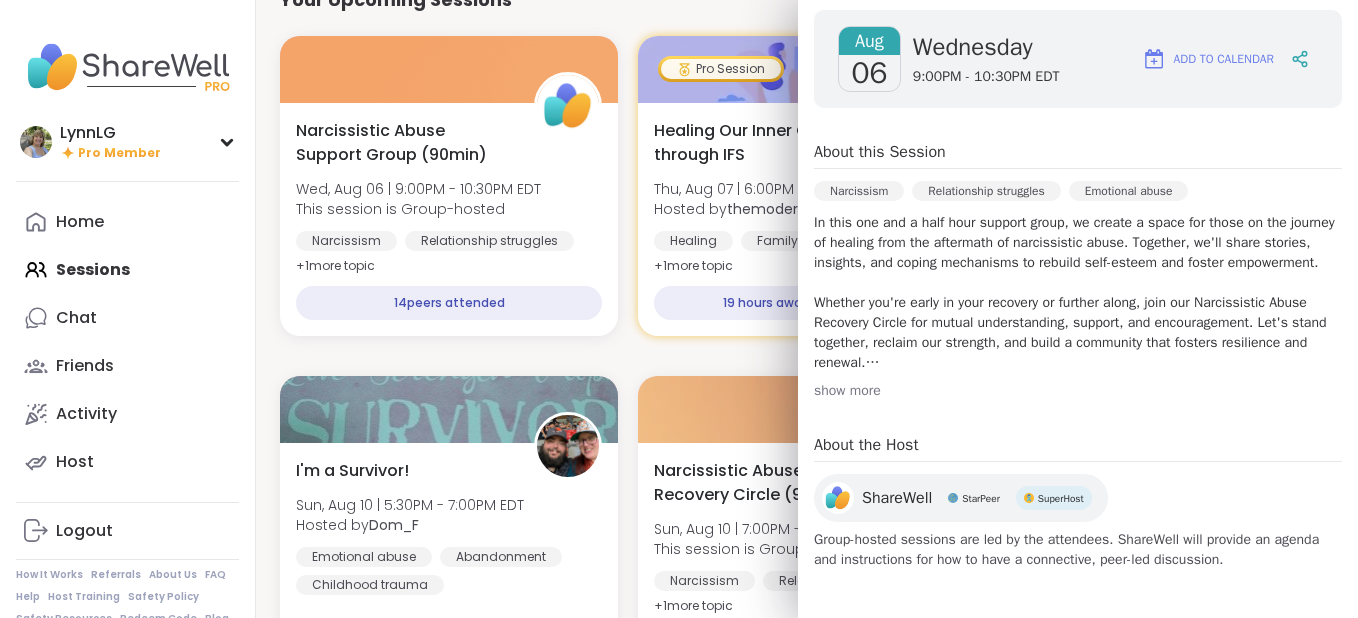 click on "About this Session" at bounding box center (1078, 154) 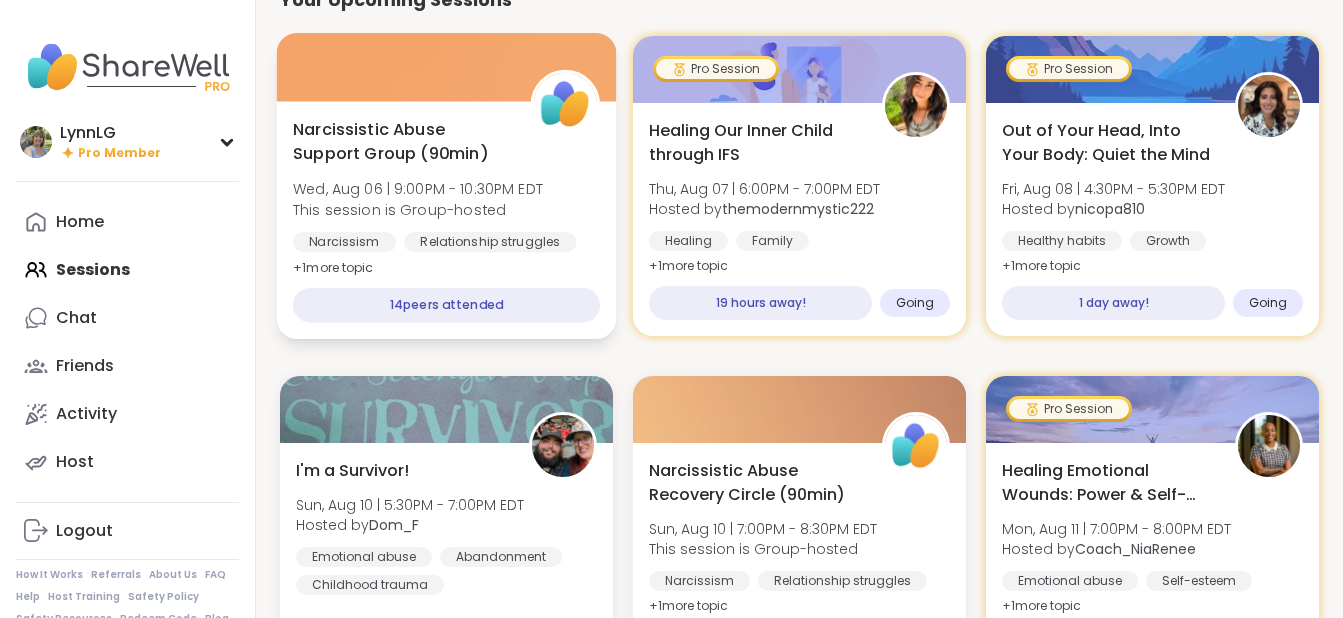 click on "[GROUP NAME] ([DURATION]) [DAY], [MONTH] [DATE] | [TIME] - [TIME] [TIMEZONE] This session is Group-hosted Narcissism Relationship struggles Emotional abuse + 1  more topic 14  peers attended" at bounding box center [447, 220] 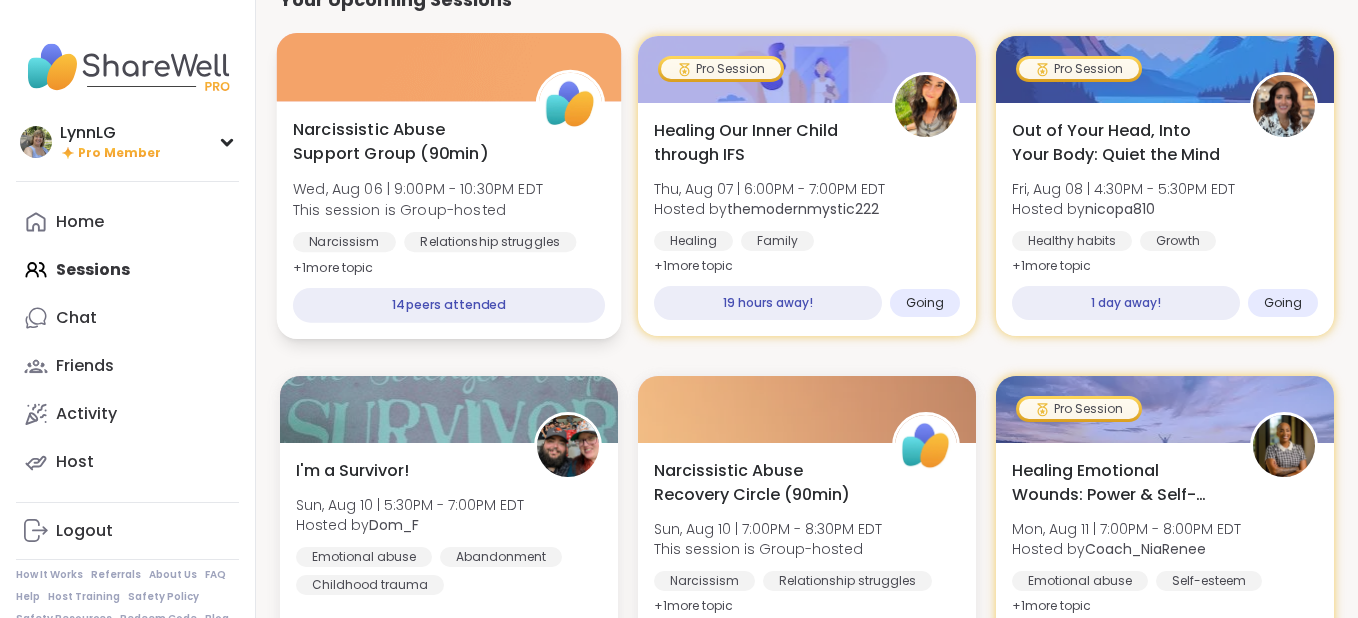 click on "14  peers attended" at bounding box center [449, 305] 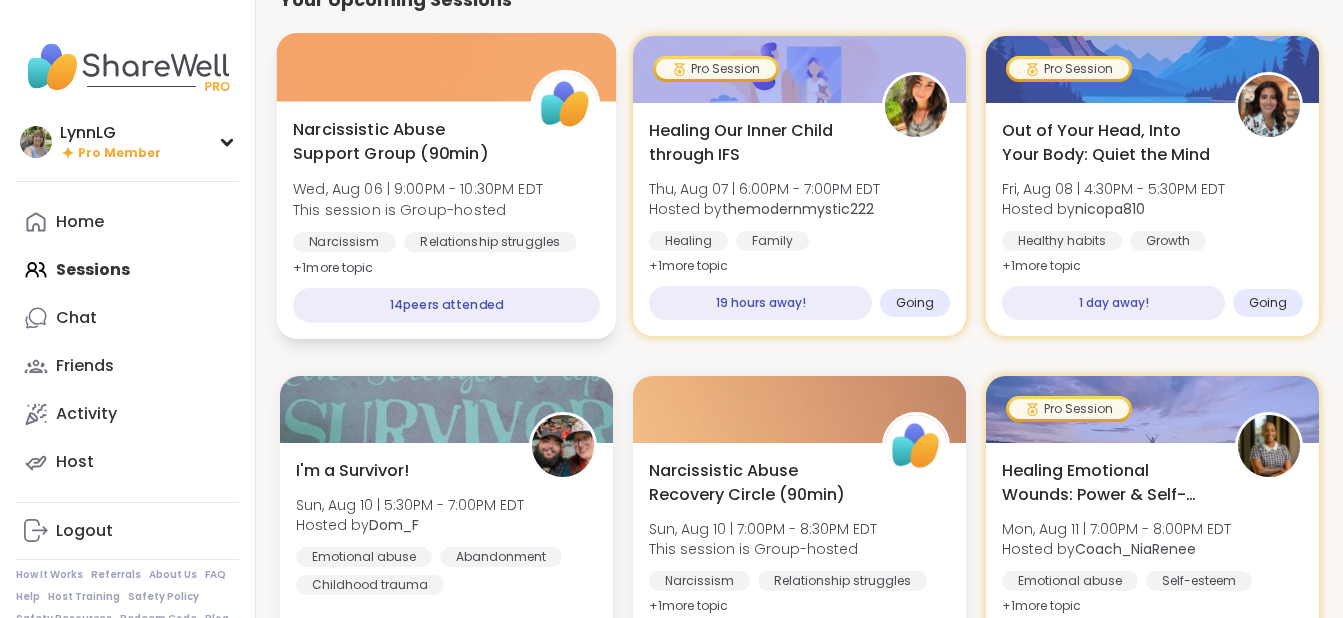 click on "+ 1  more topic" at bounding box center (333, 267) 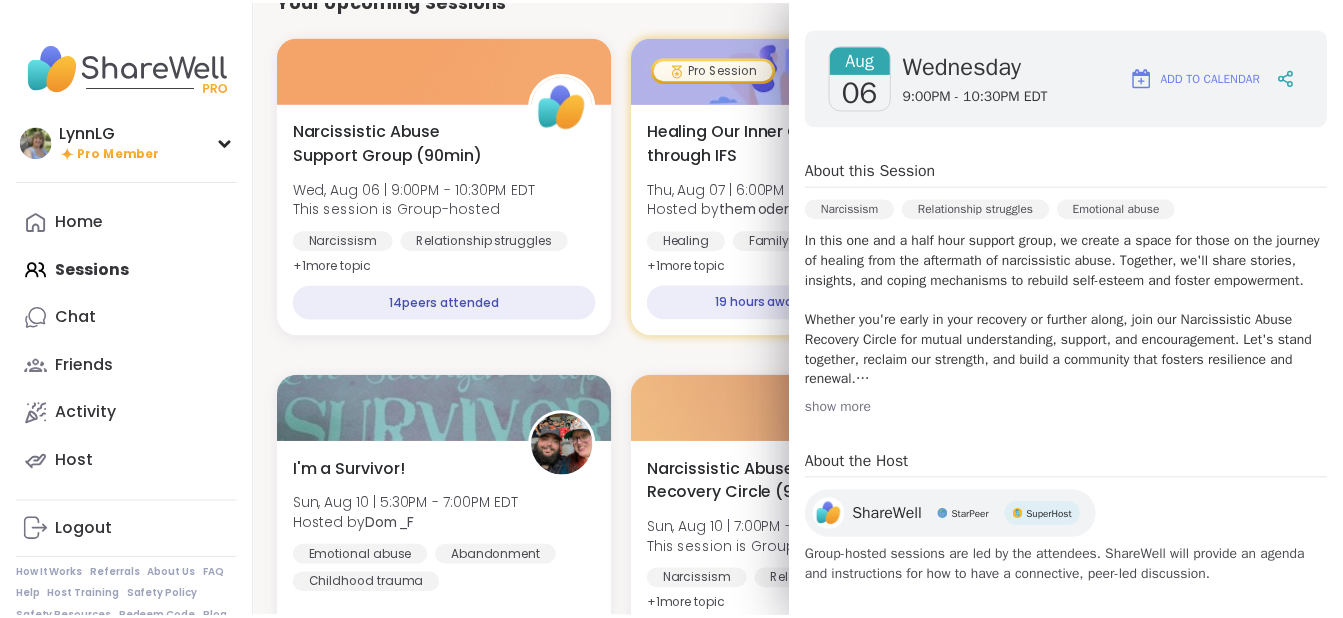 scroll, scrollTop: 318, scrollLeft: 0, axis: vertical 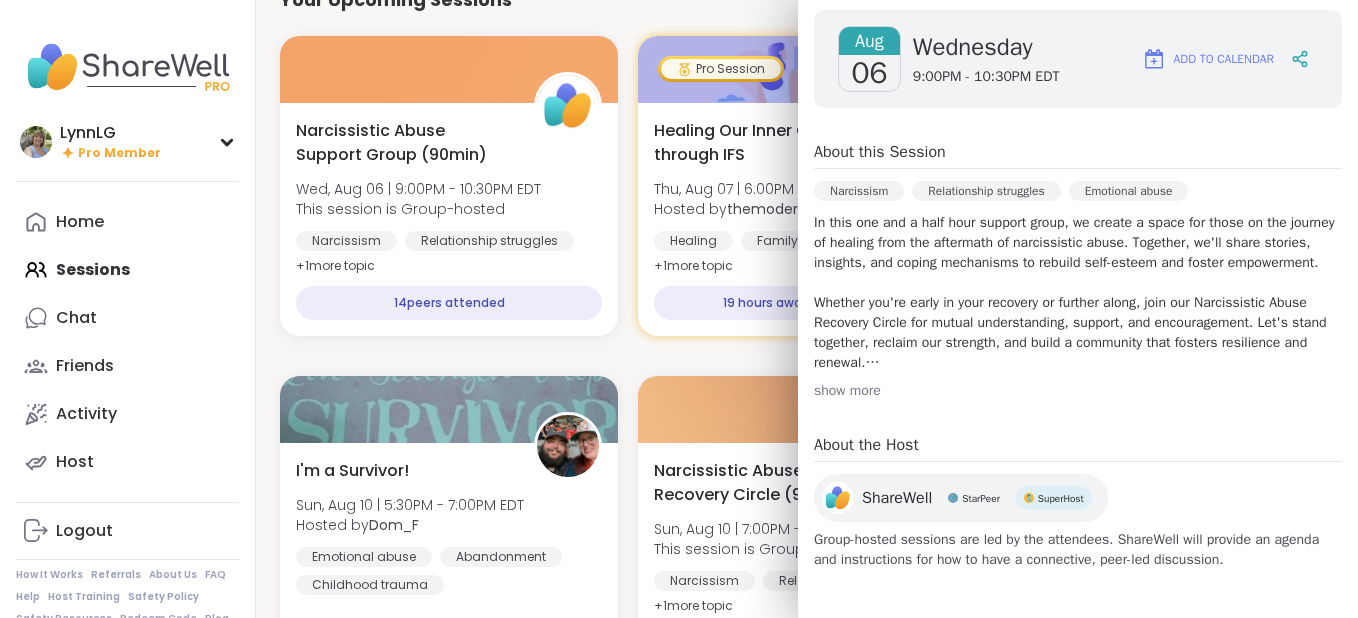 click on "Your Upcoming Sessions [GROUP NAME] ([DURATION]) [DAY], [MONTH] [DATE] | [TIME] - [TIME] [TIMEZONE] This session is Group-hosted Narcissism Relationship struggles Emotional abuse + 1  more topic 14  peers attended Pro Session Healing Our Inner Child through IFS [DAY], [MONTH] [DATE] | [TIME] - [TIME] [TIMEZONE] Hosted by  [USERNAME] Healing Family Childhood trauma + 1  more topic 19 hours away! Going Pro Session Out of Your Head, Into Your Body: Quiet the Mind [DAY], [MONTH] [DATE] | [TIME] - [TIME] [TIMEZONE] Hosted by  [USERNAME] Healthy habits Growth Emotional regulation + 1  more topic 1 day away! Going I'm a Survivor! [DAY], [MONTH] [DATE] | [TIME] - [TIME] [TIMEZONE] Hosted by  [USERNAME] Emotional abuse Abandonment Childhood trauma 3 days away! Going [GROUP NAME] ([DURATION]) [DAY], [MONTH] [DATE] | [TIME] - [TIME] [TIMEZONE] This session is Group-hosted Narcissism Relationship struggles Emotional abuse + 1  more topic 3 days away! Going Pro Session Healing Emotional Wounds: Power & Self-Worth [DAY], [MONTH] [DATE] | [TIME] - [TIME] [TIMEZONE] Hosted by  + 1 Going" at bounding box center (807, 671) 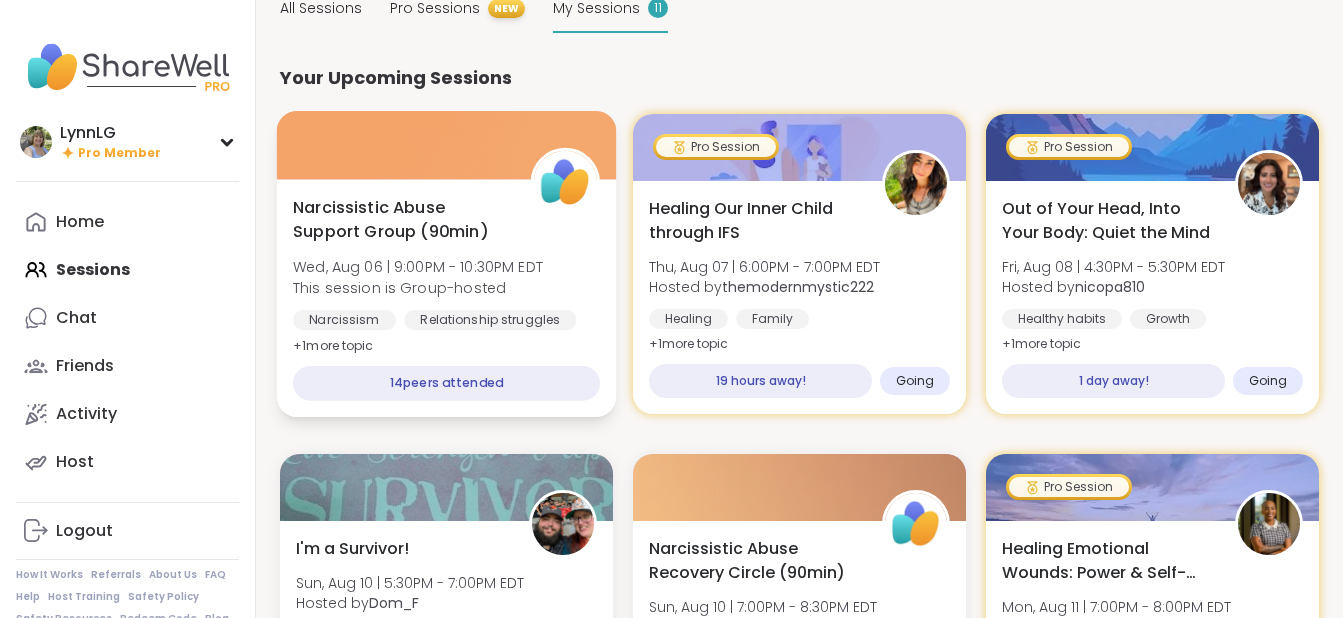 scroll, scrollTop: 0, scrollLeft: 0, axis: both 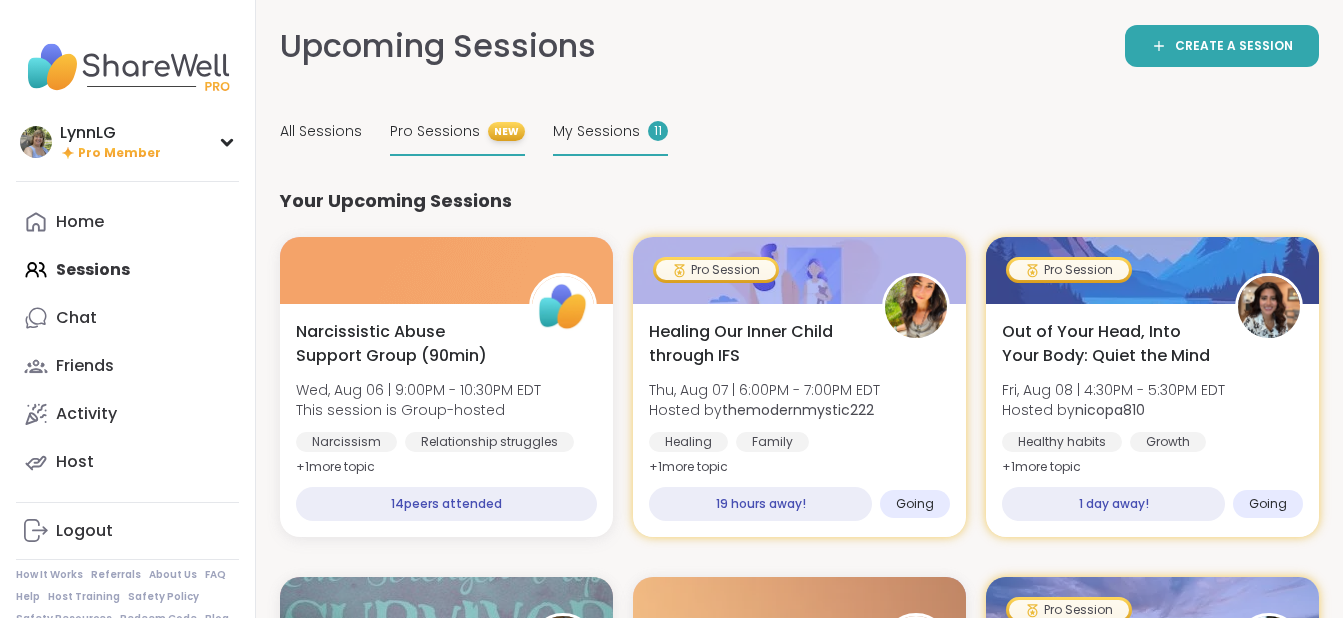 click on "Pro Sessions" at bounding box center [435, 131] 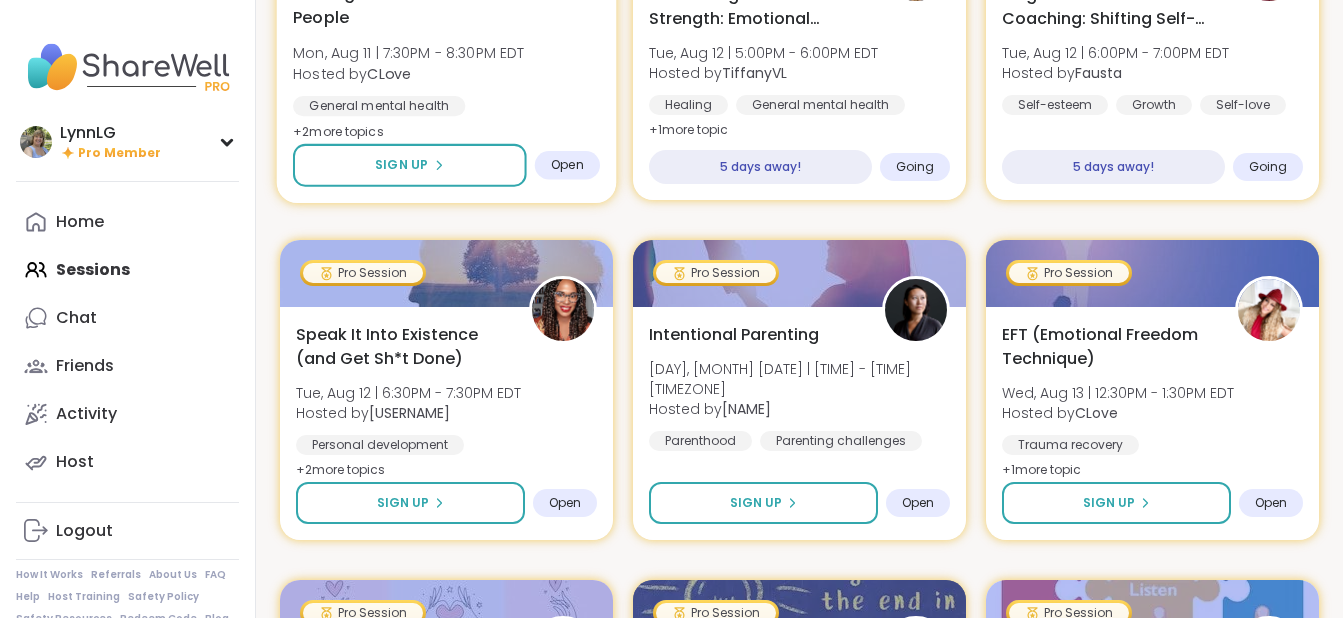scroll, scrollTop: 1698, scrollLeft: 0, axis: vertical 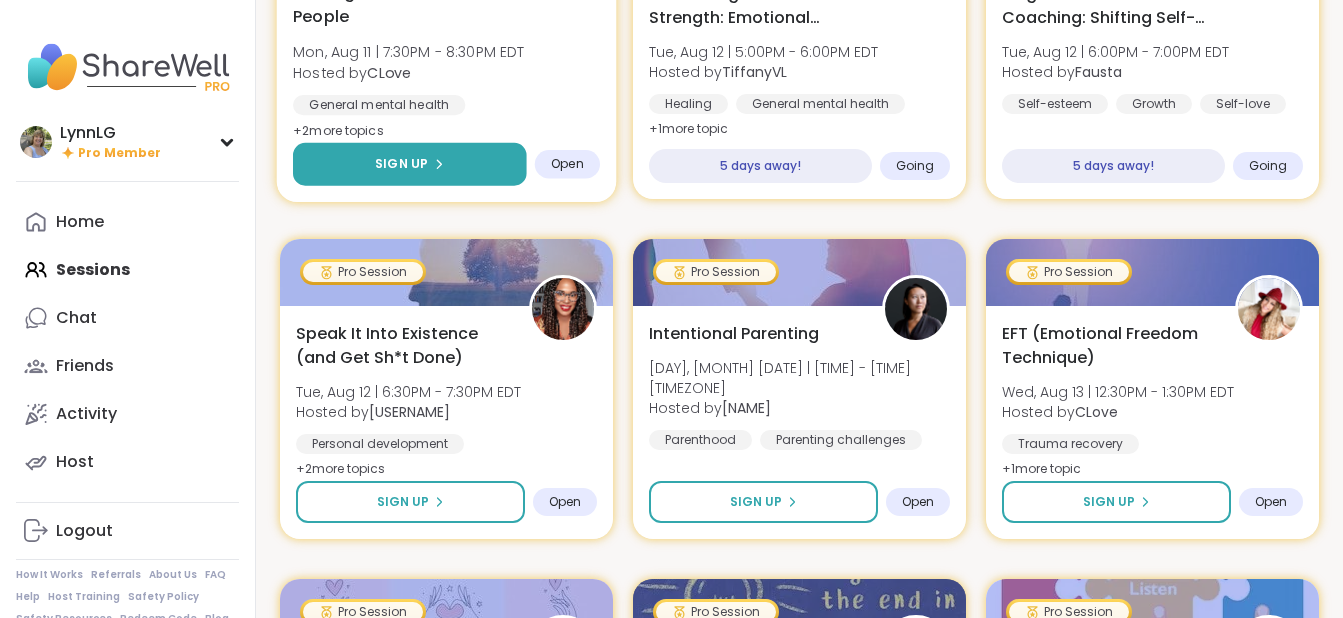 click 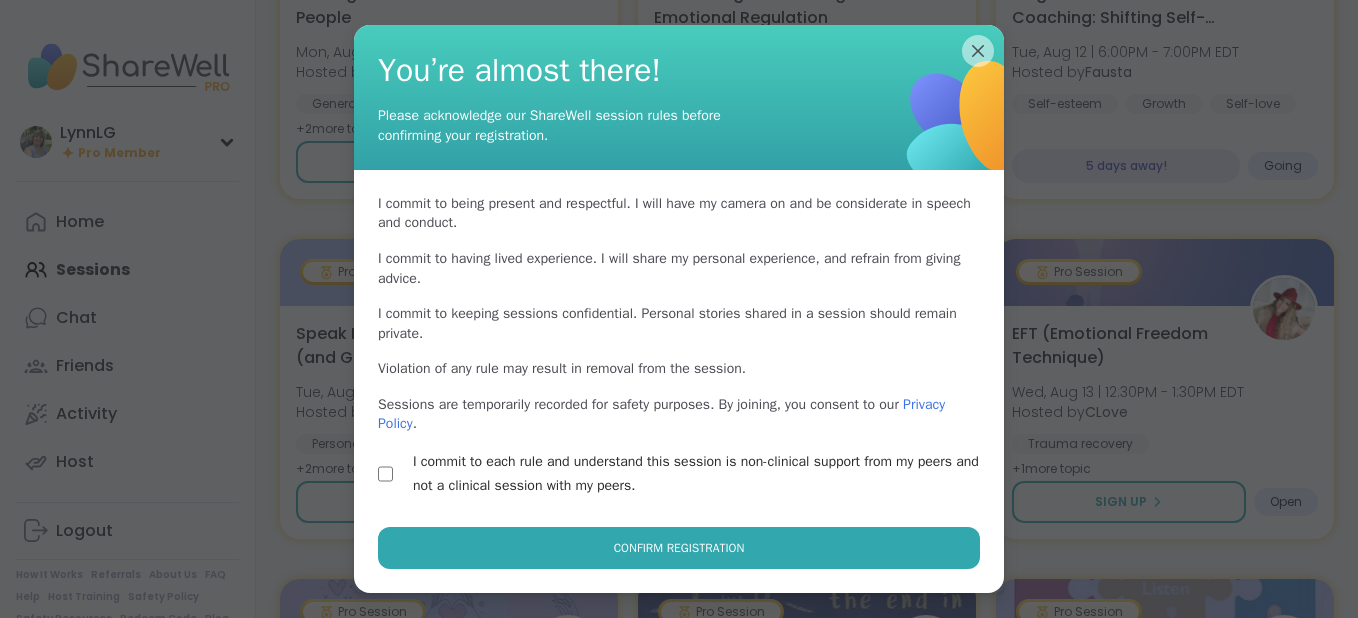 click on "Confirm Registration" at bounding box center [679, 548] 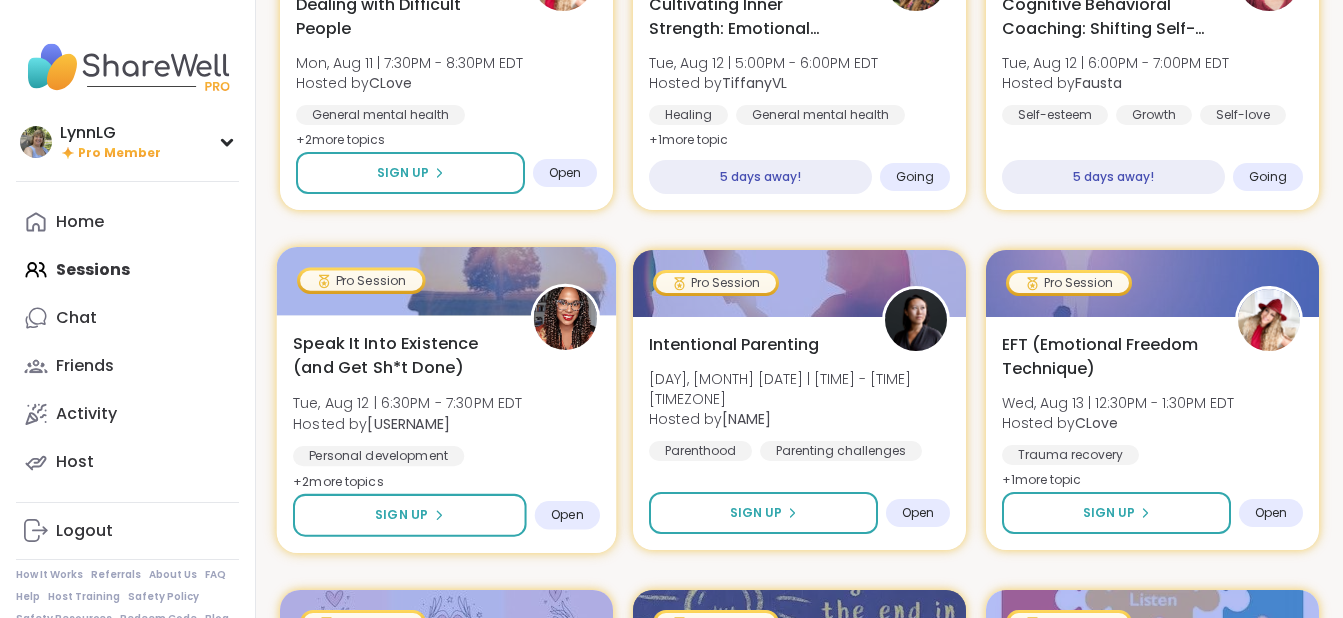 scroll, scrollTop: 1688, scrollLeft: 0, axis: vertical 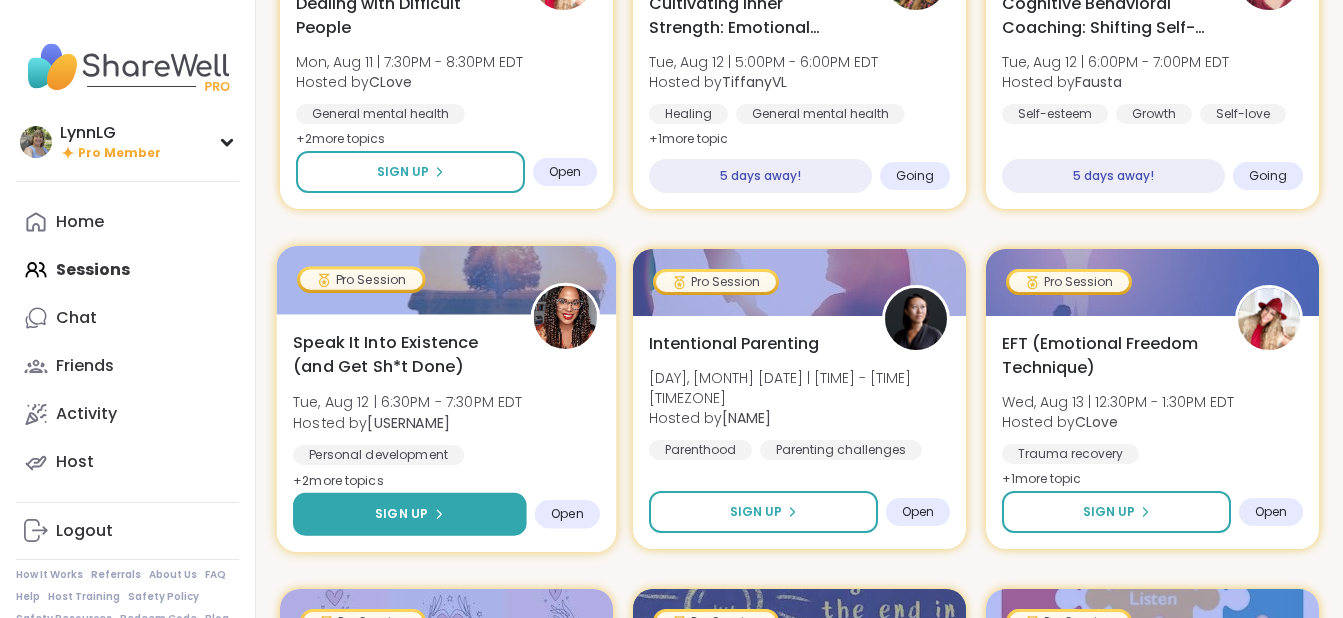 click on "Sign Up" at bounding box center [410, 514] 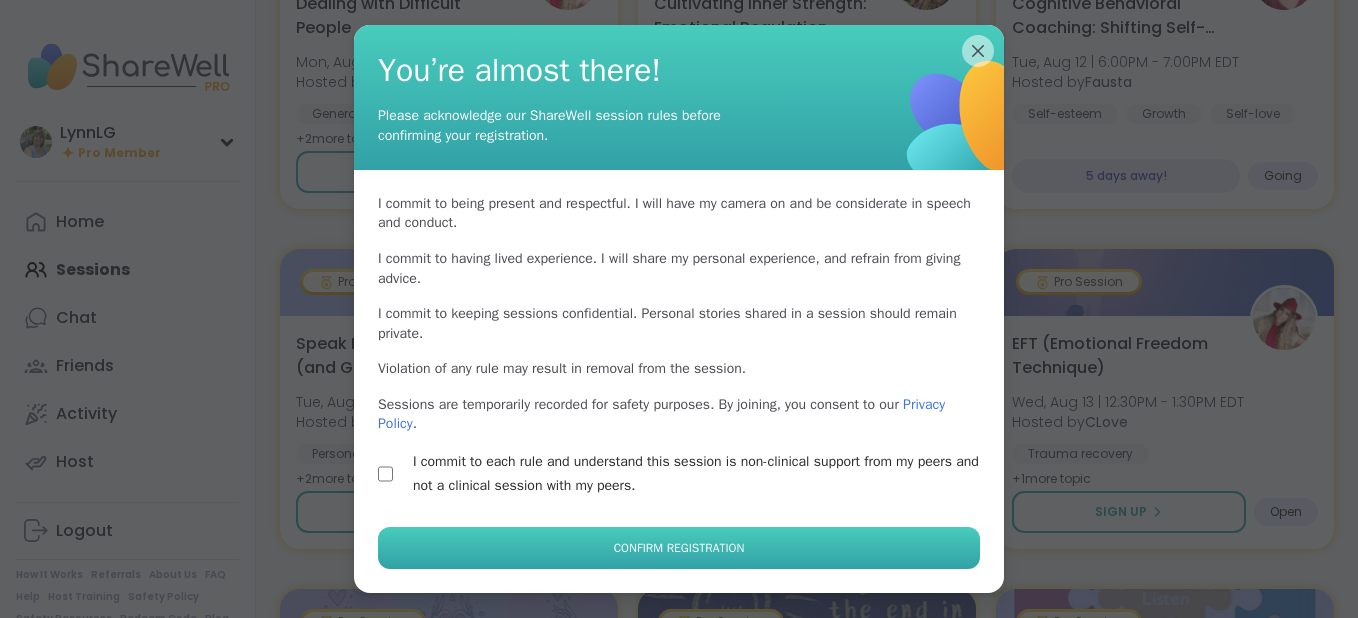 drag, startPoint x: 577, startPoint y: 539, endPoint x: 583, endPoint y: 549, distance: 11.661903 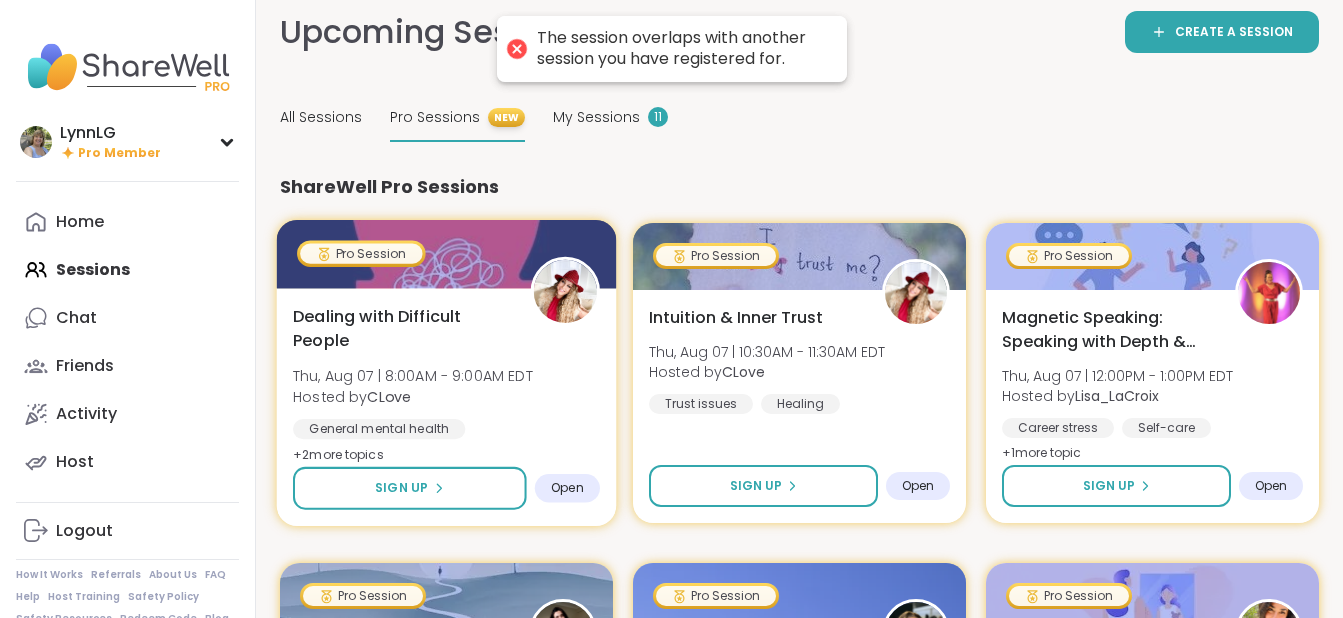 scroll, scrollTop: 0, scrollLeft: 0, axis: both 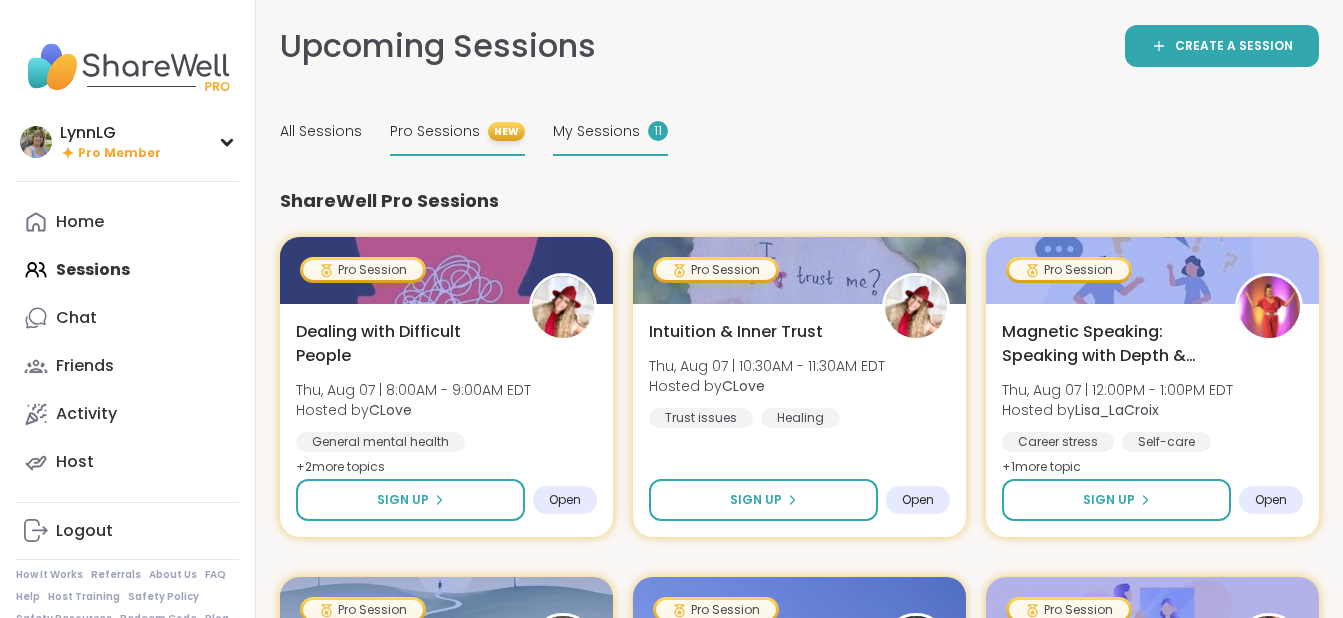 click on "My Sessions" at bounding box center [596, 131] 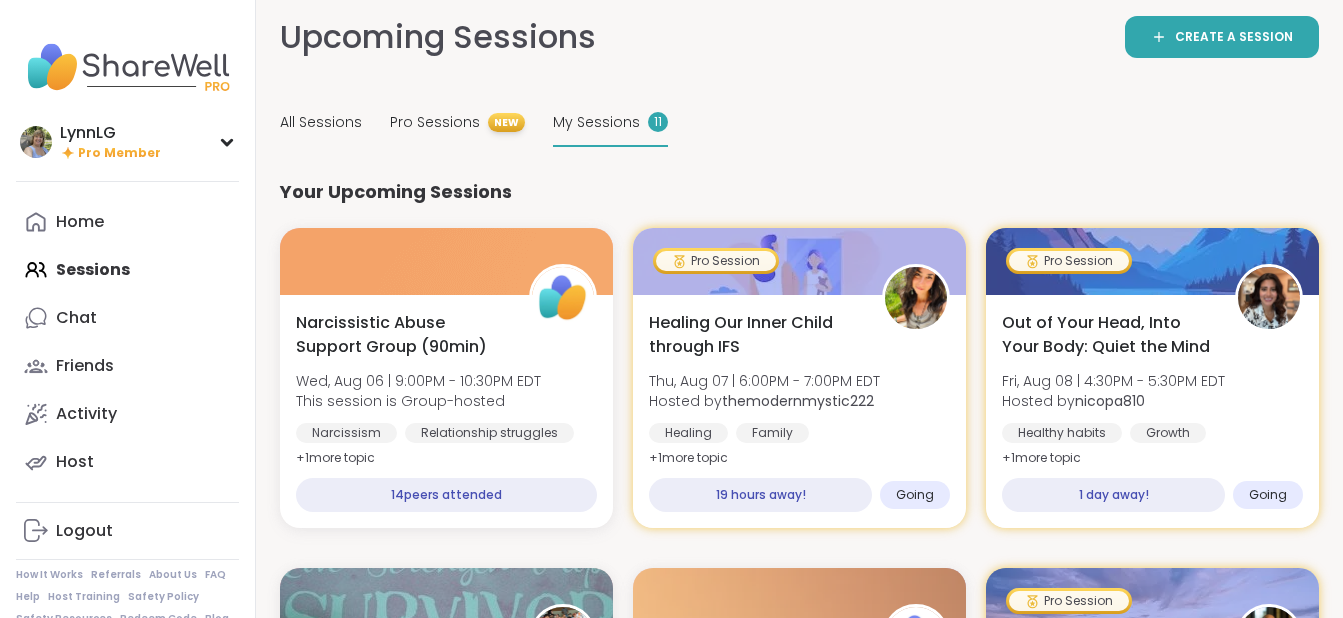scroll, scrollTop: 0, scrollLeft: 0, axis: both 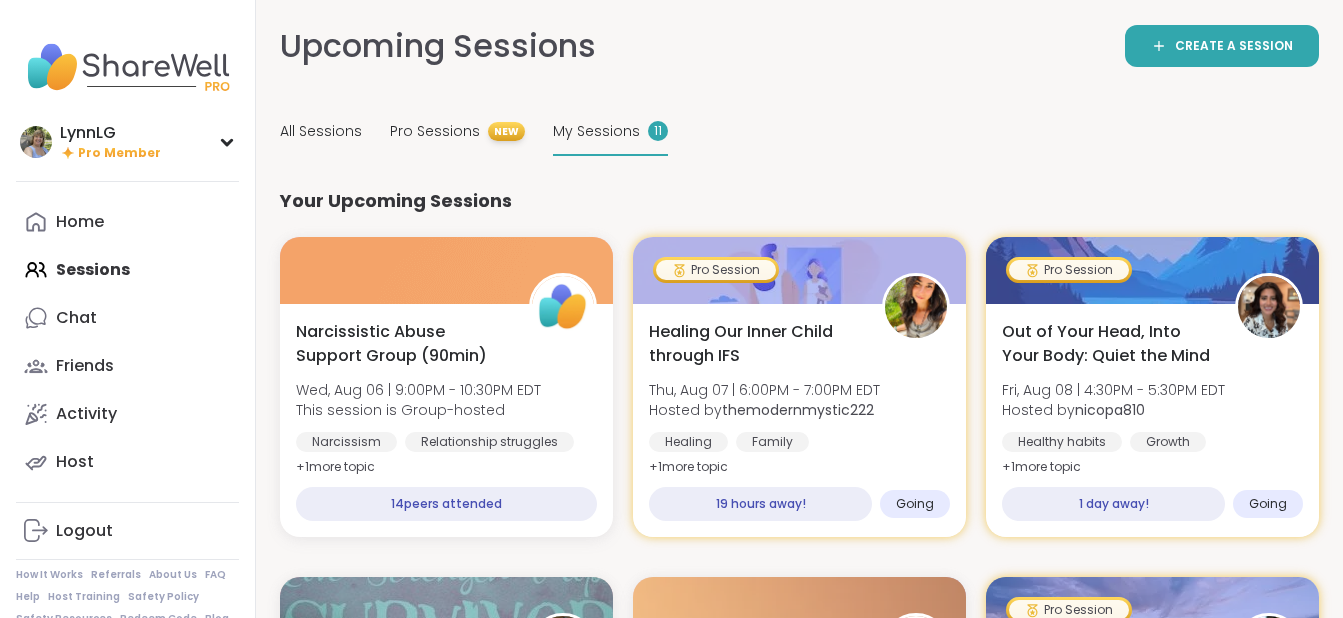 click on "My Sessions" at bounding box center (596, 131) 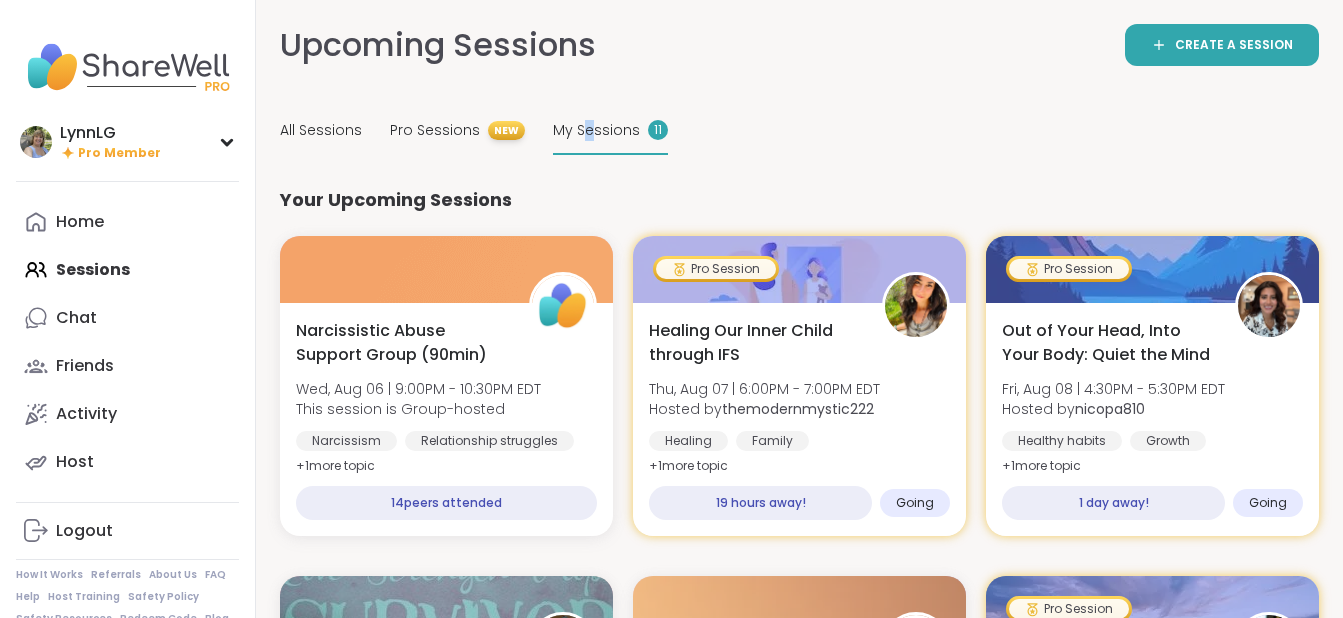 scroll, scrollTop: 0, scrollLeft: 0, axis: both 